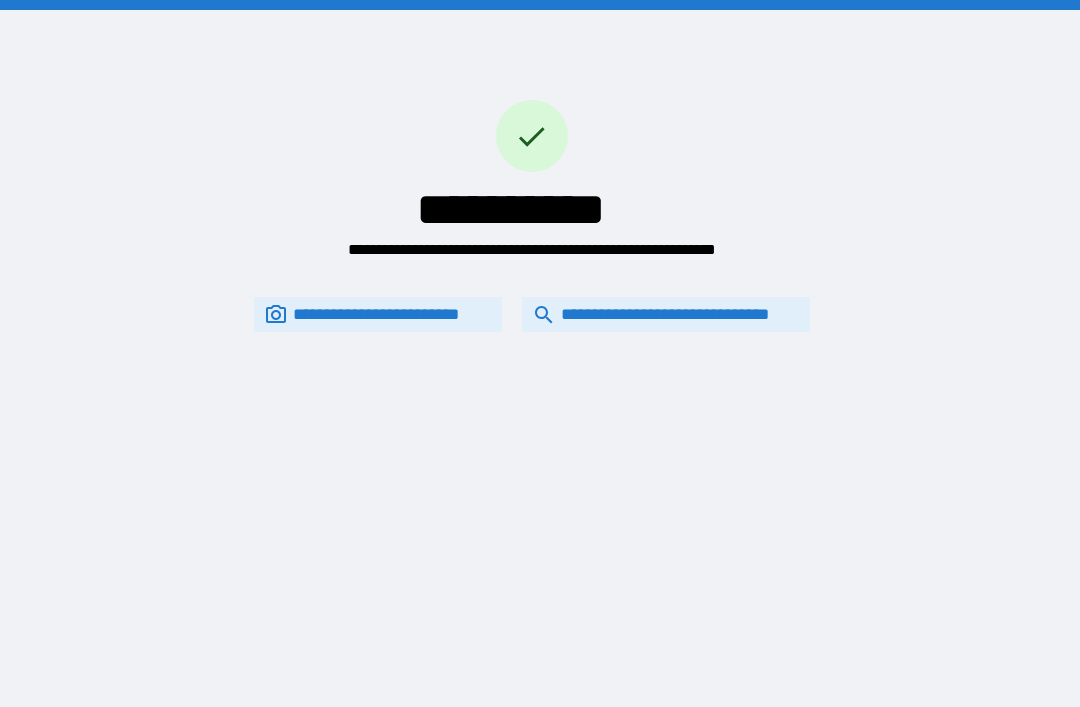 scroll, scrollTop: 64, scrollLeft: 0, axis: vertical 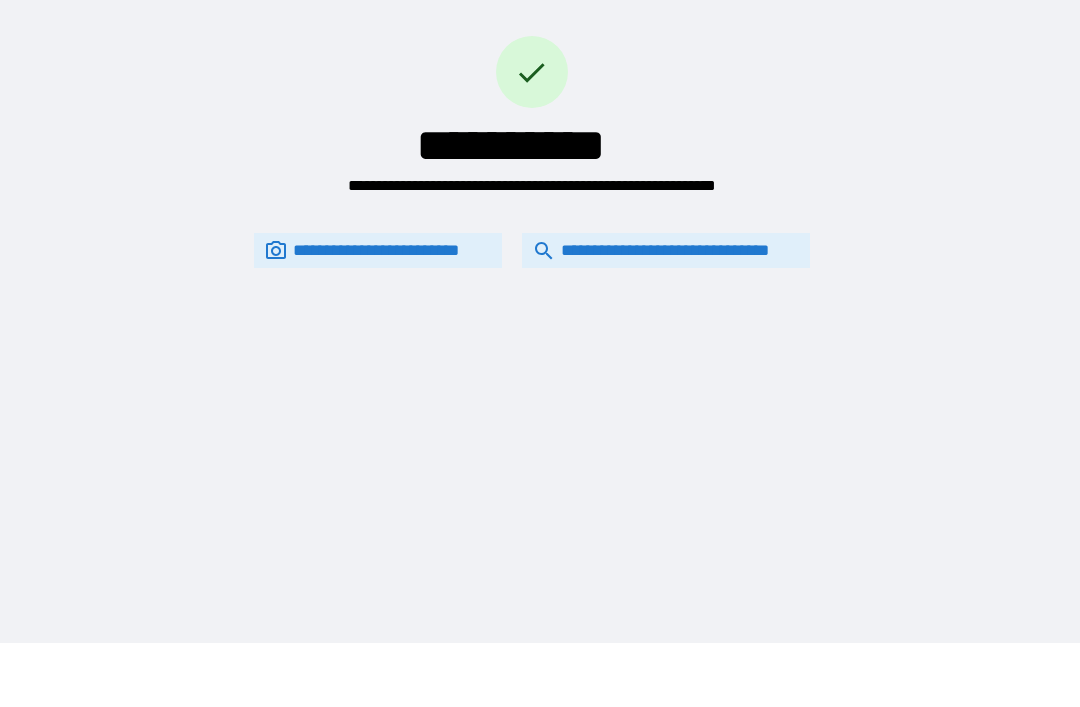 click on "**********" at bounding box center (666, 250) 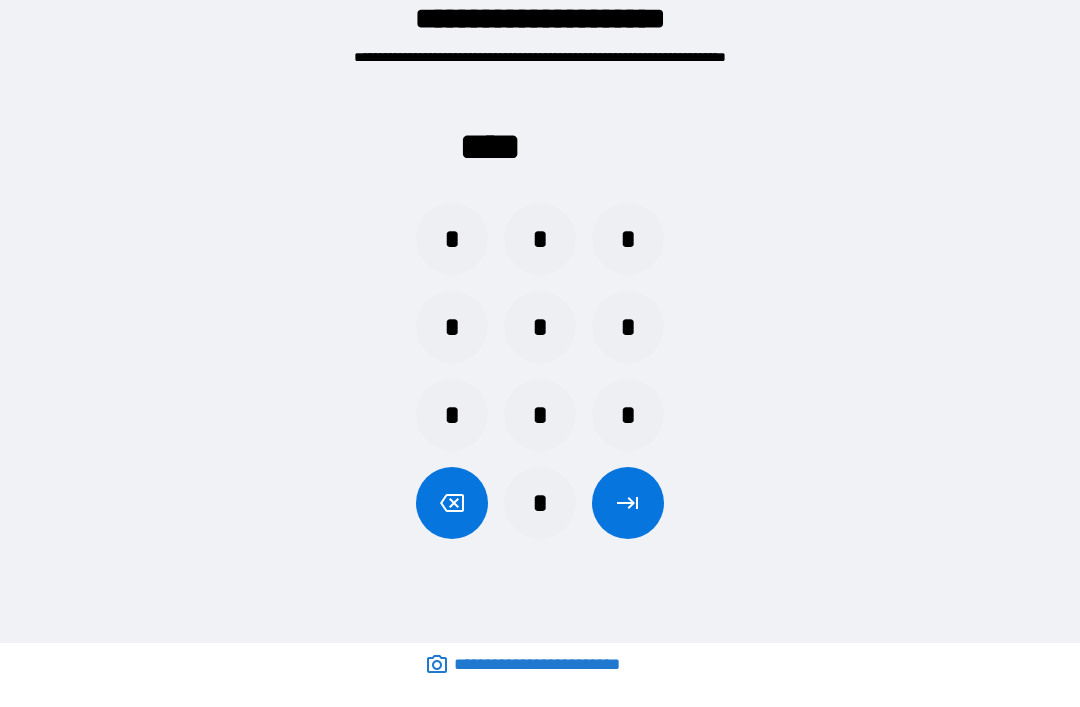click on "*" at bounding box center (452, 239) 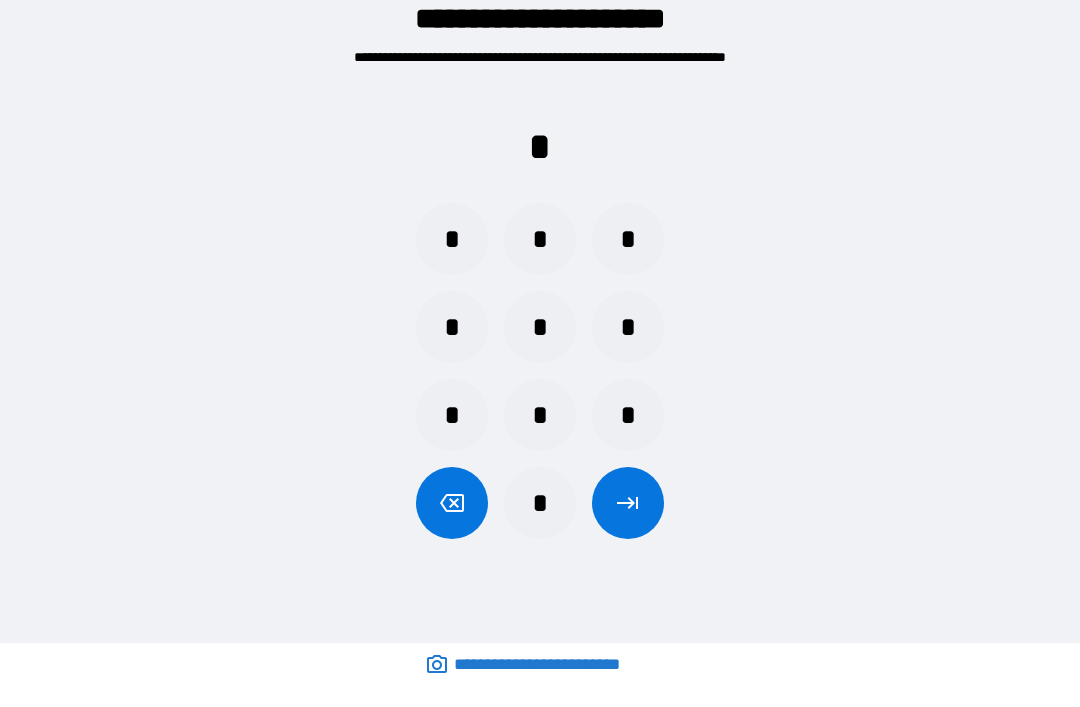 click on "*" at bounding box center (540, 503) 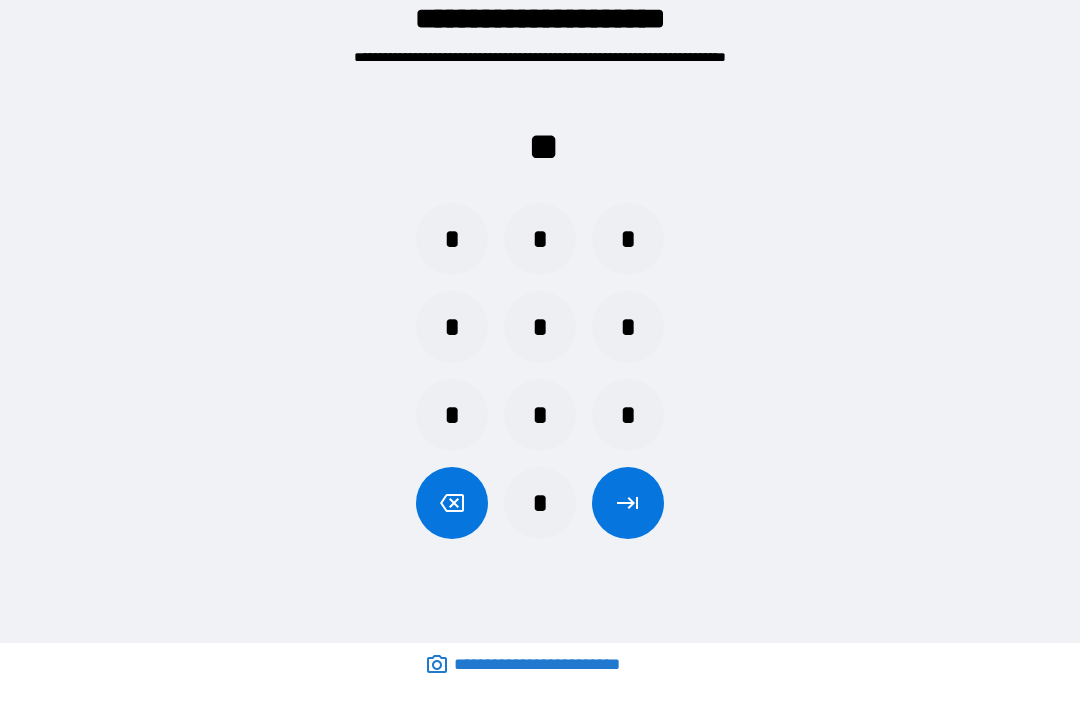 click on "*" at bounding box center [628, 239] 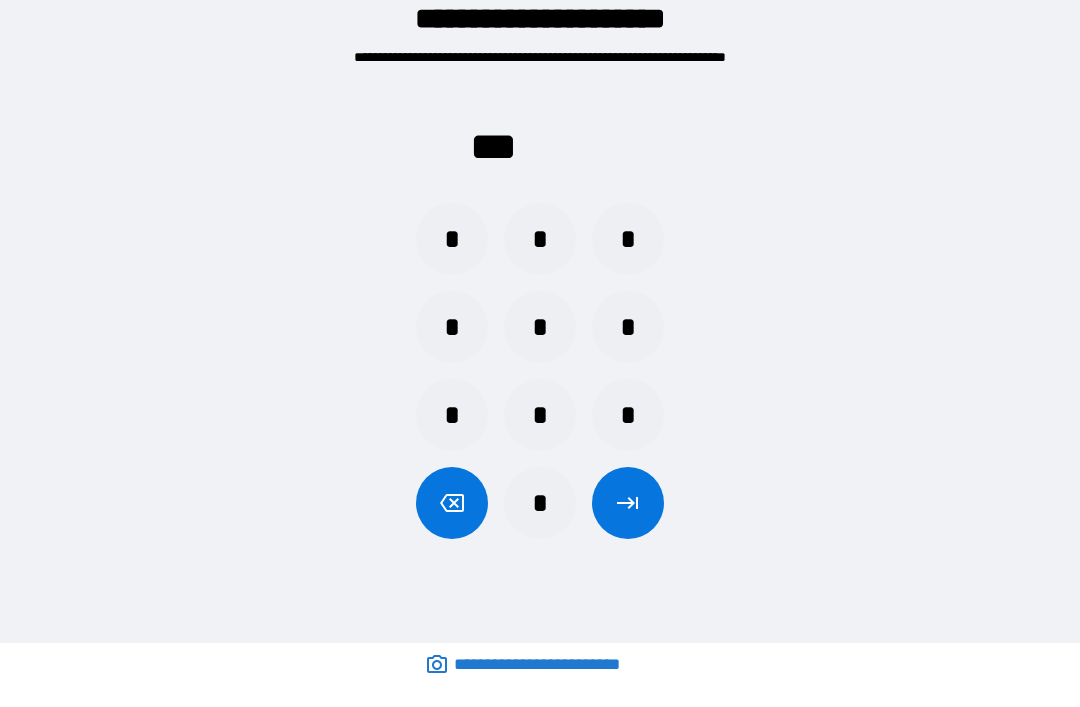 click on "*" at bounding box center [540, 503] 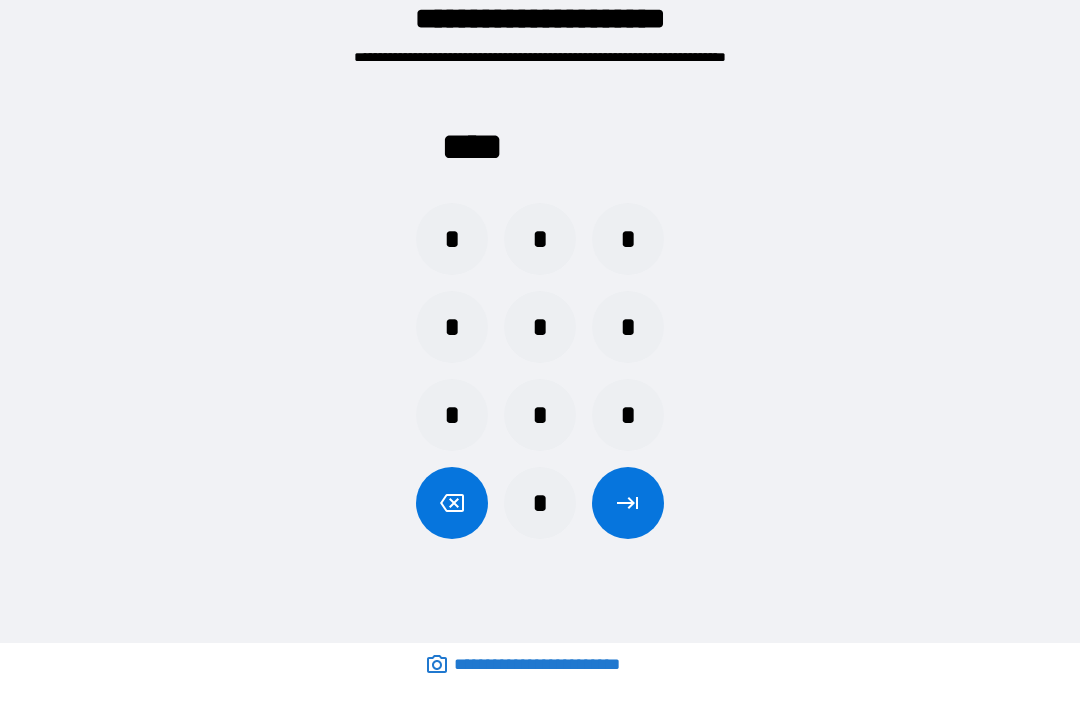 click at bounding box center (628, 503) 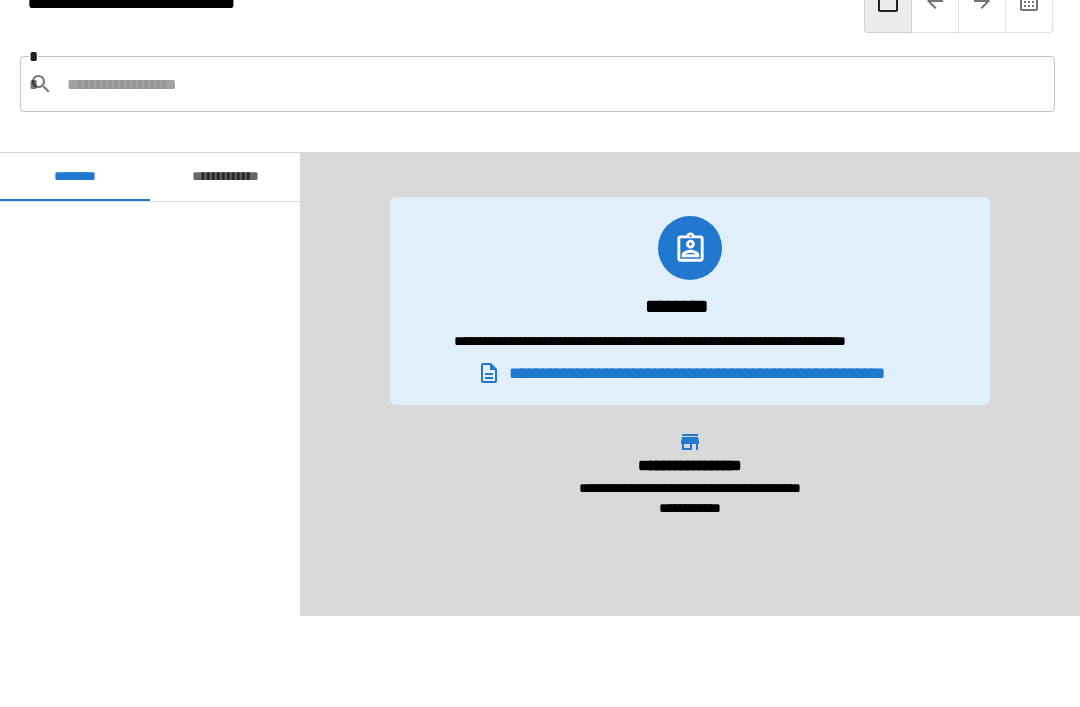 scroll, scrollTop: 451, scrollLeft: 0, axis: vertical 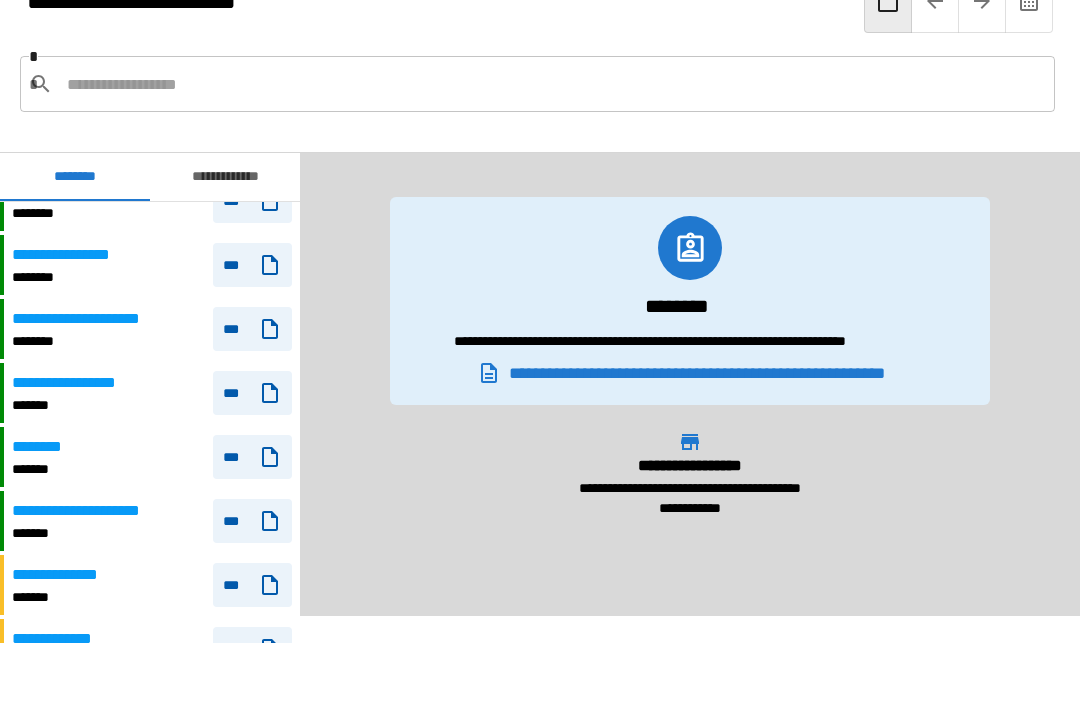 click on "*******" at bounding box center [90, 533] 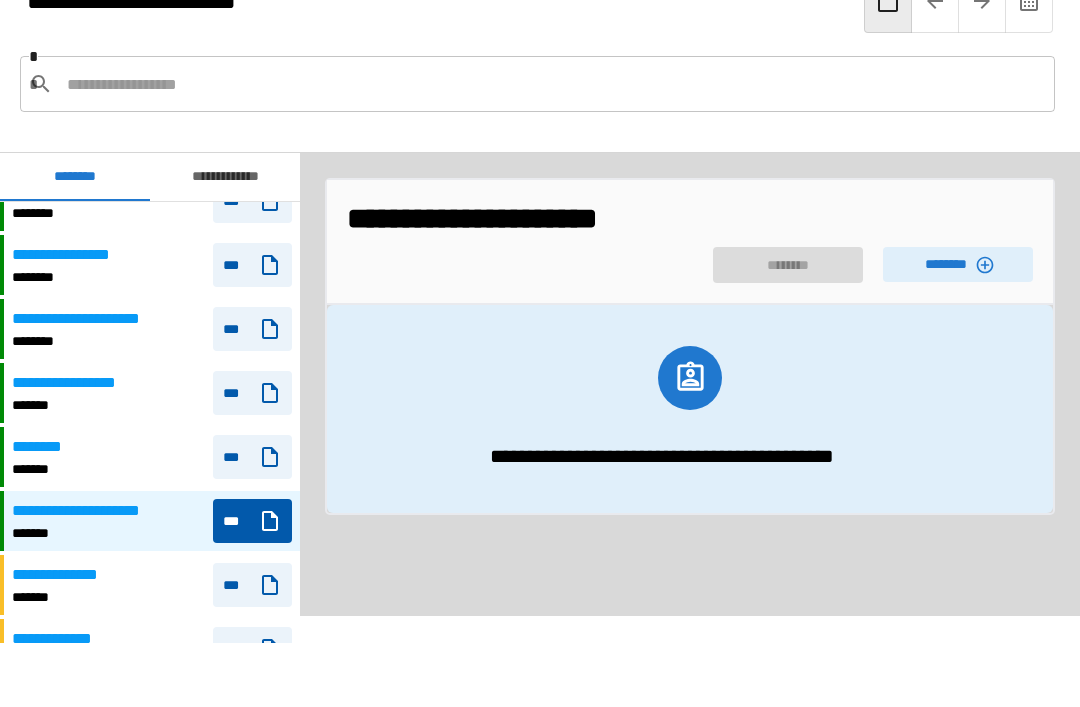 click on "********" at bounding box center (958, 264) 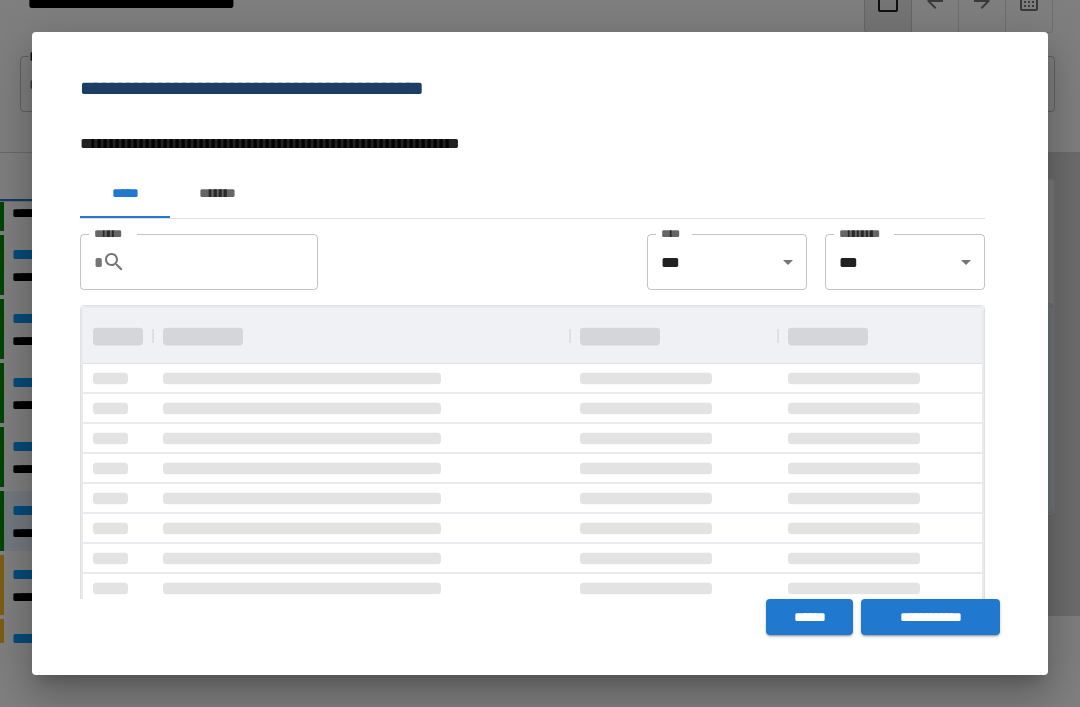 scroll, scrollTop: 0, scrollLeft: 0, axis: both 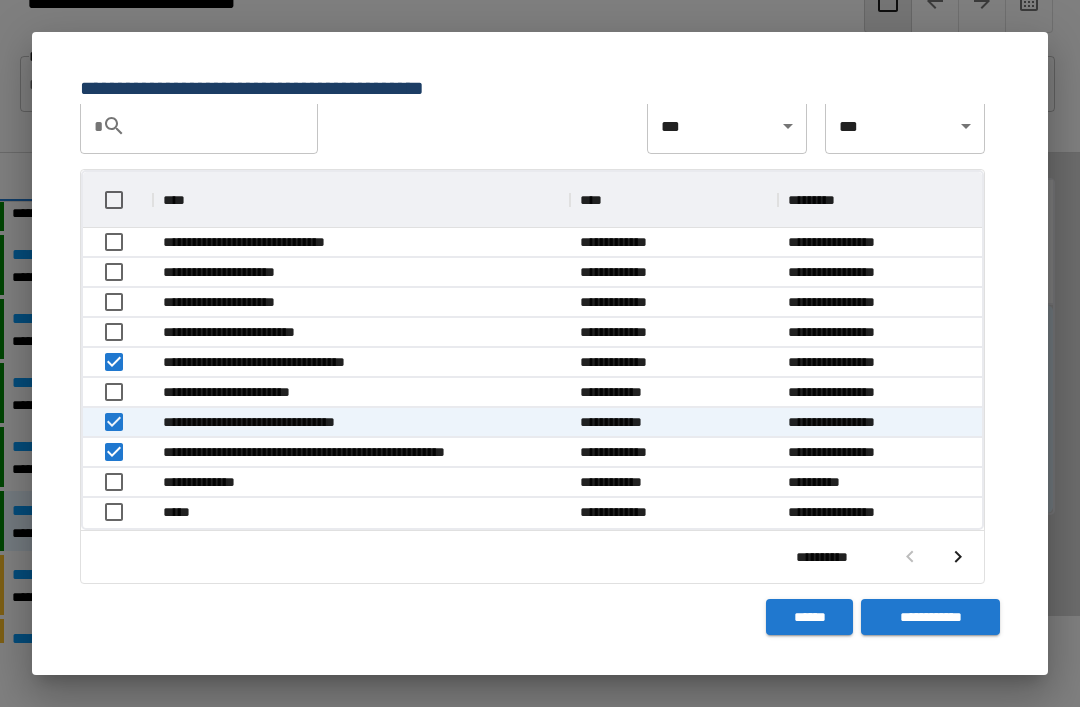 click 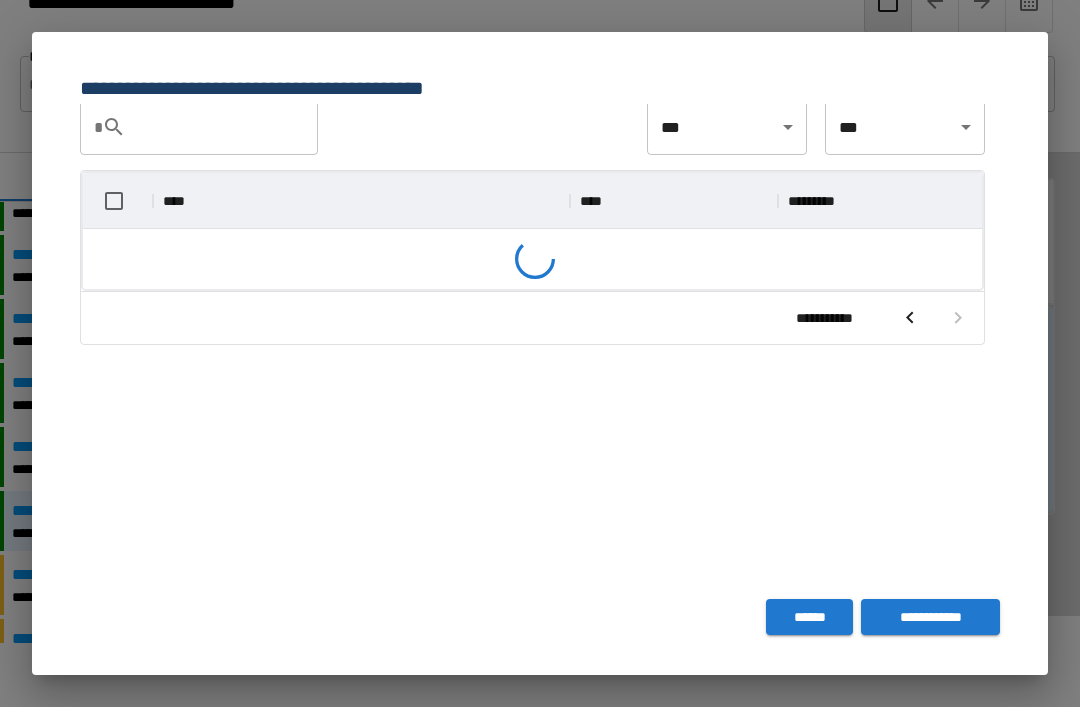 scroll, scrollTop: 116, scrollLeft: 899, axis: both 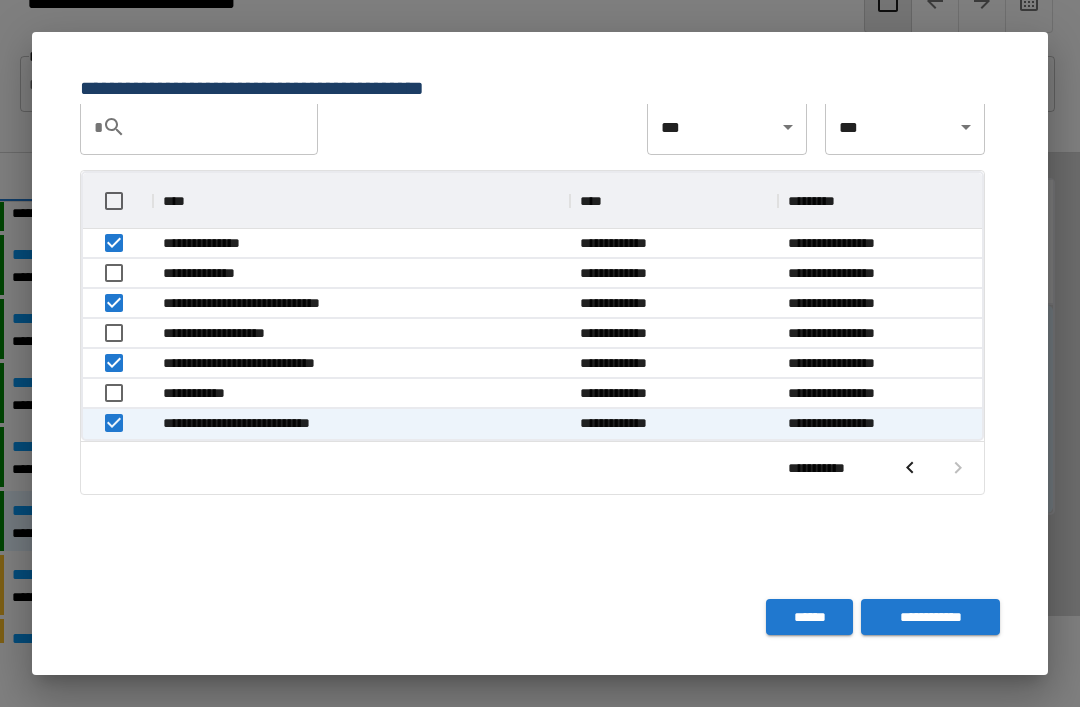 click on "**********" at bounding box center [930, 617] 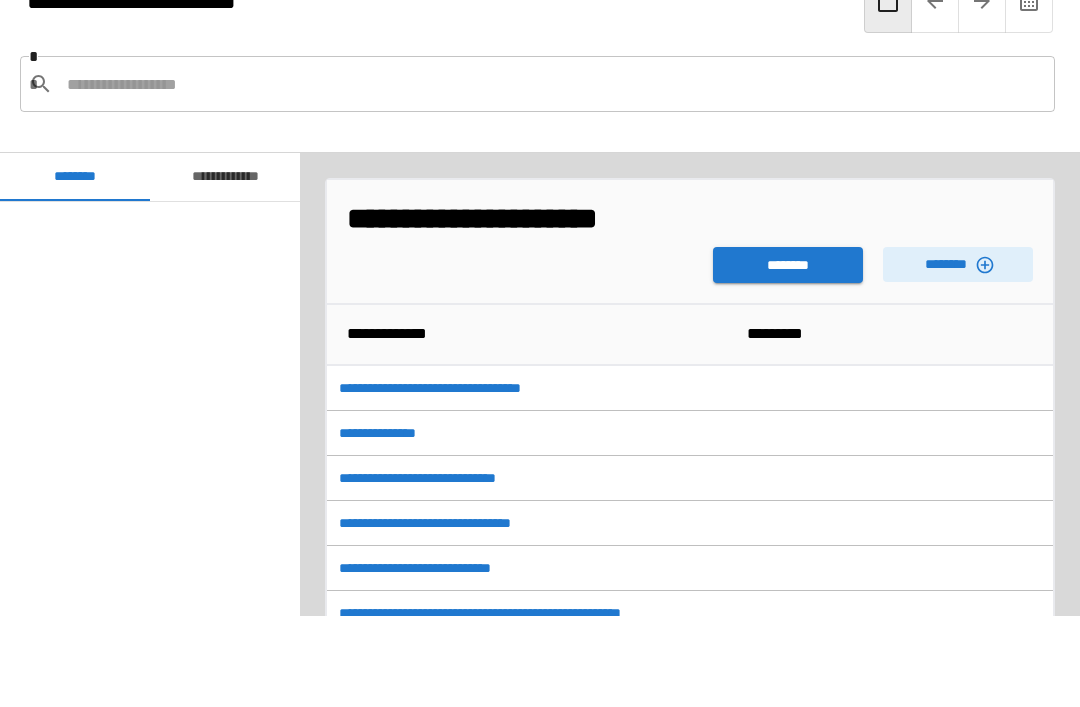 scroll, scrollTop: 451, scrollLeft: 0, axis: vertical 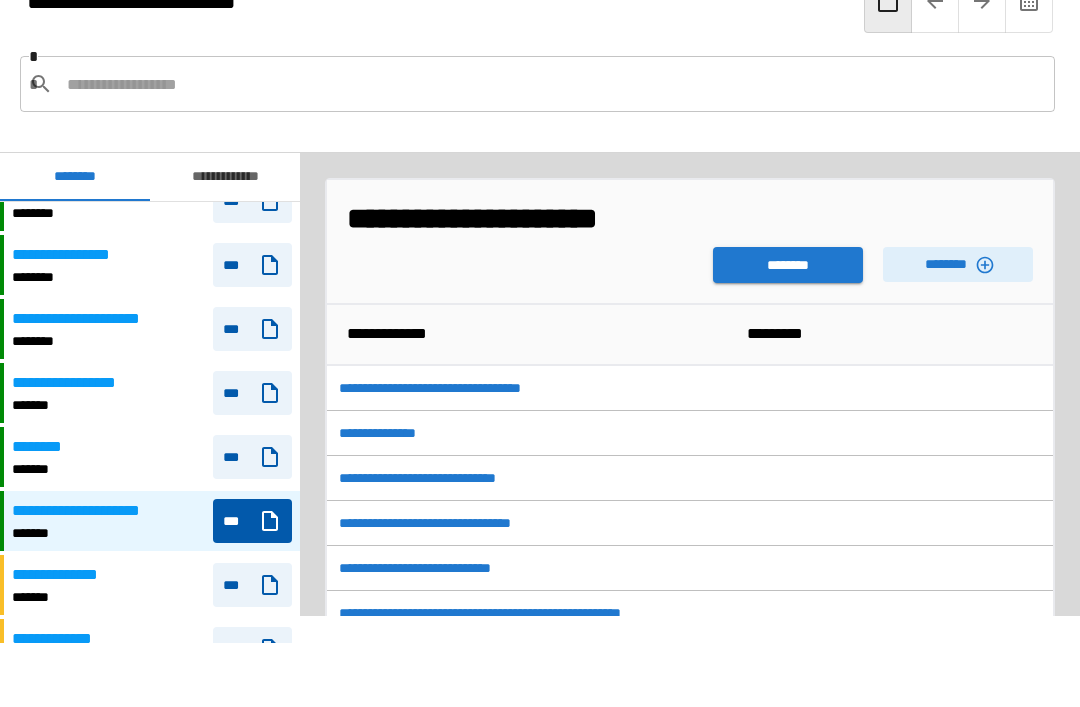 click on "********" at bounding box center [788, 265] 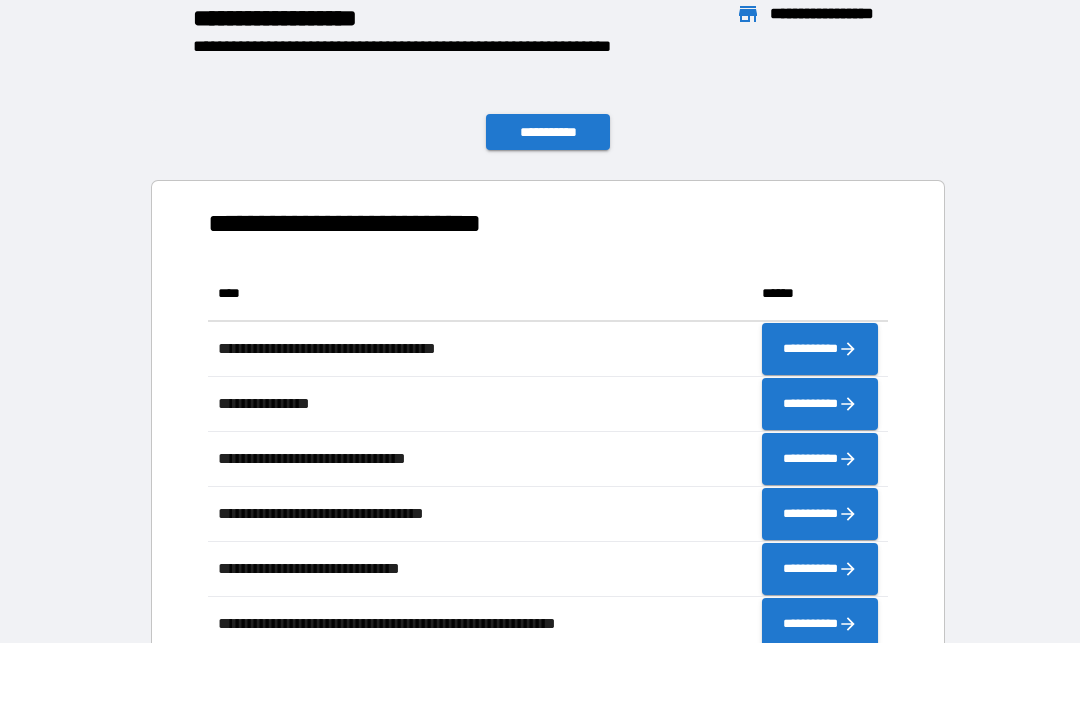 scroll, scrollTop: 441, scrollLeft: 680, axis: both 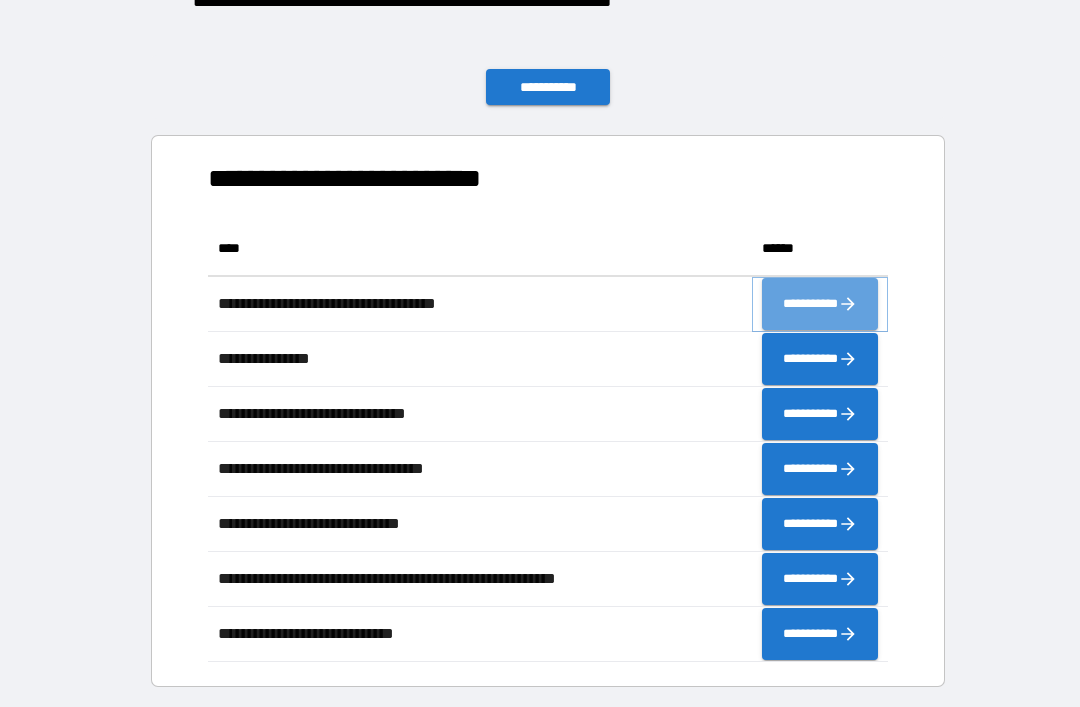 click on "**********" at bounding box center (820, 304) 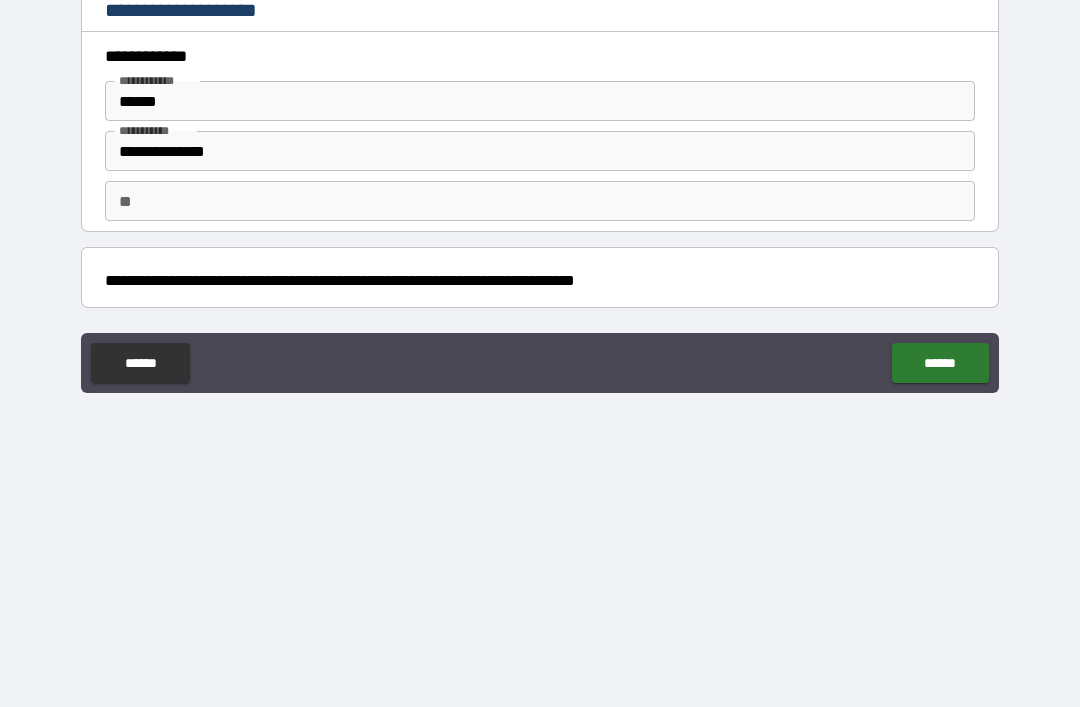 click on "******" at bounding box center [940, 363] 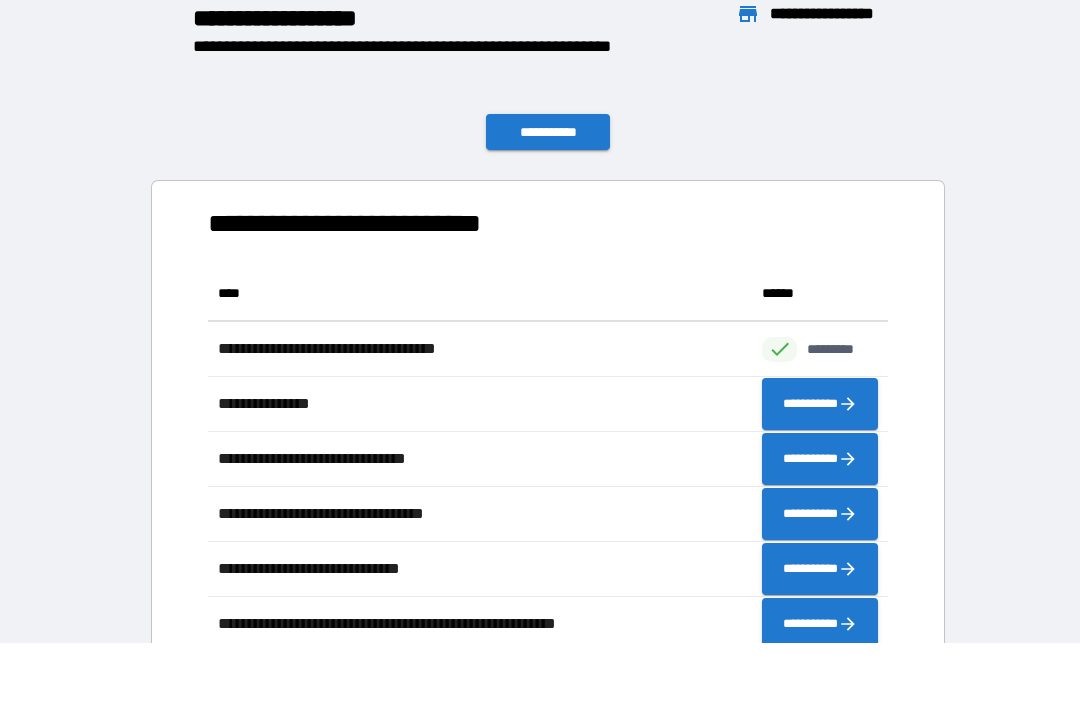 scroll, scrollTop: 1, scrollLeft: 1, axis: both 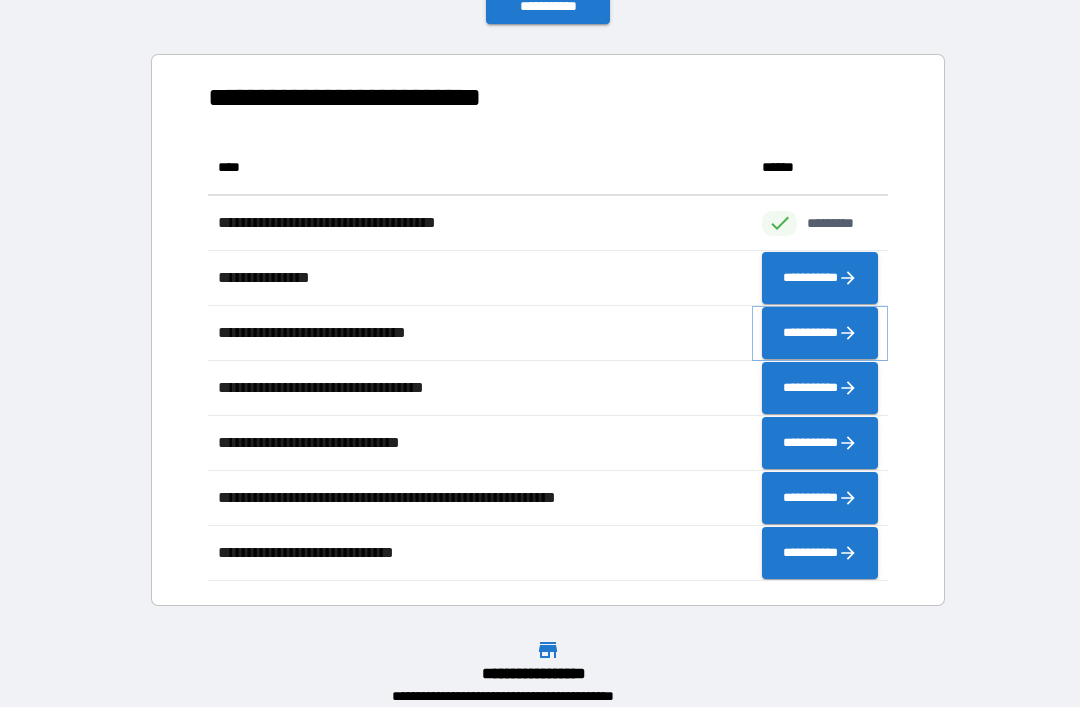 click 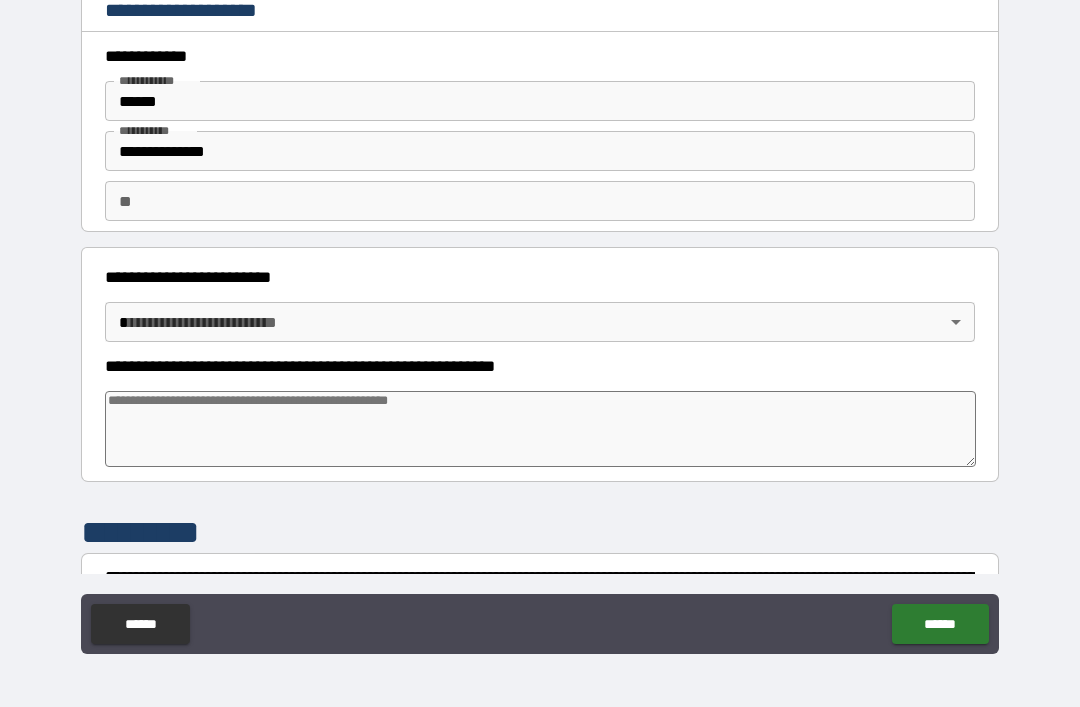 type on "*" 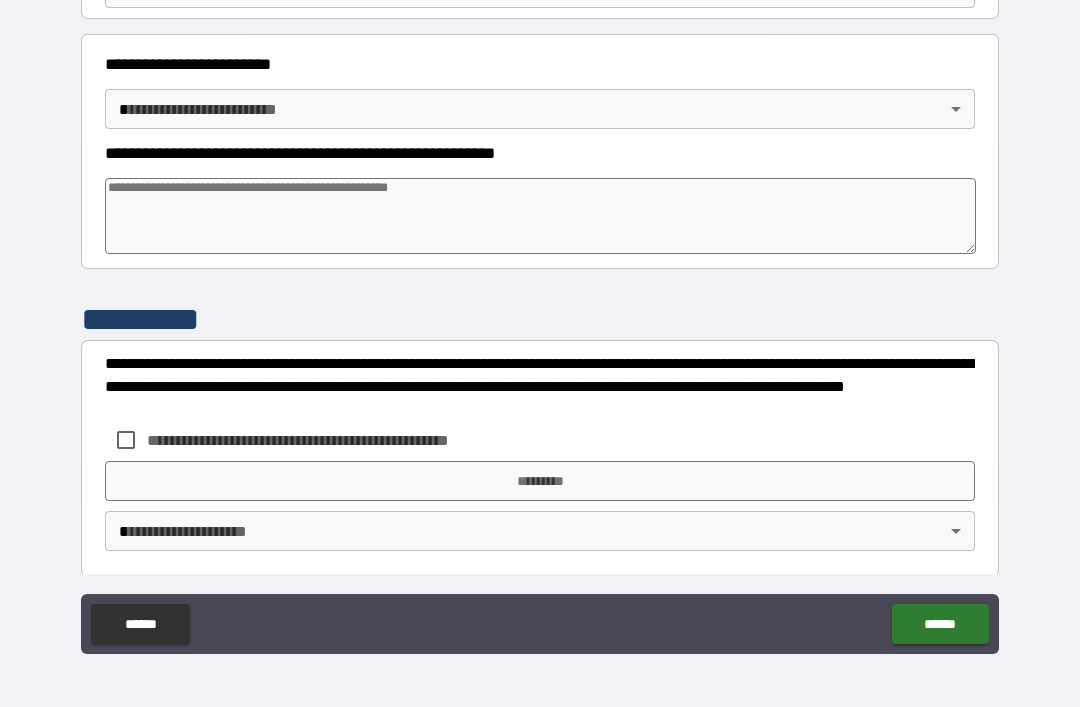 scroll, scrollTop: 207, scrollLeft: 0, axis: vertical 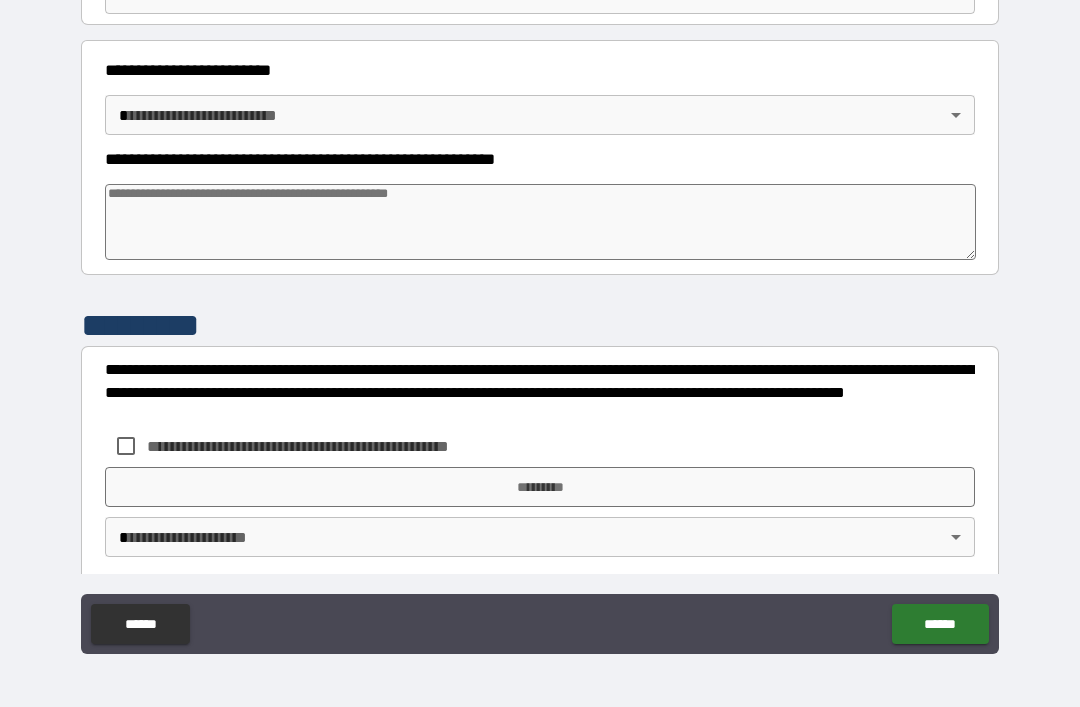 click on "**********" at bounding box center [540, 321] 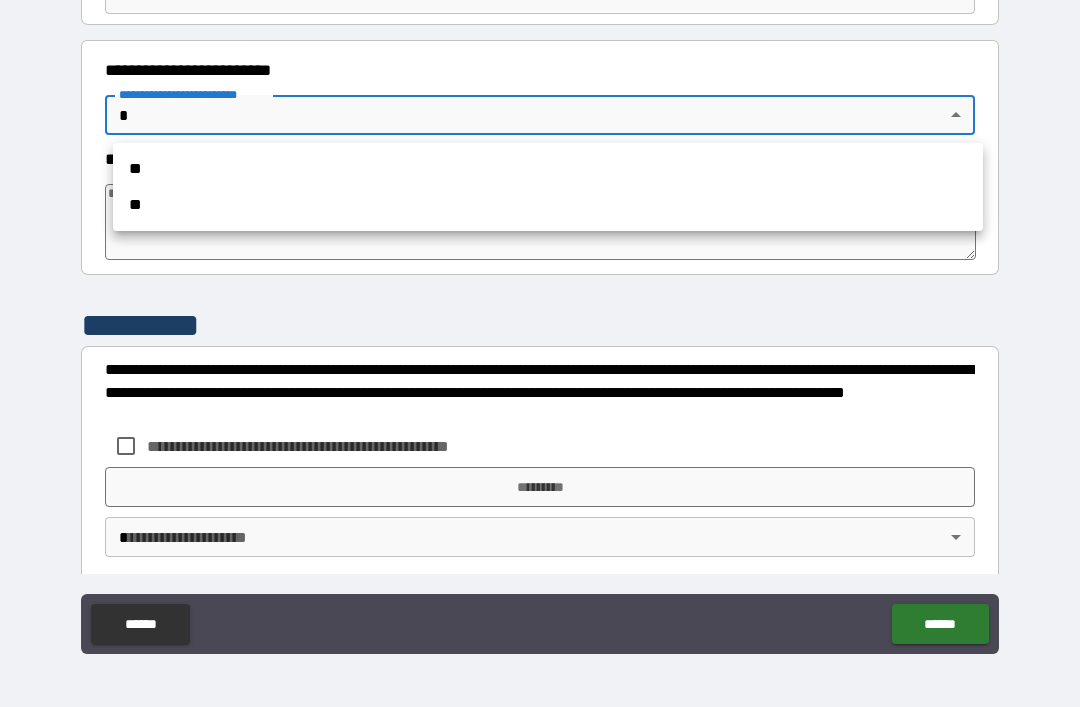click at bounding box center [540, 353] 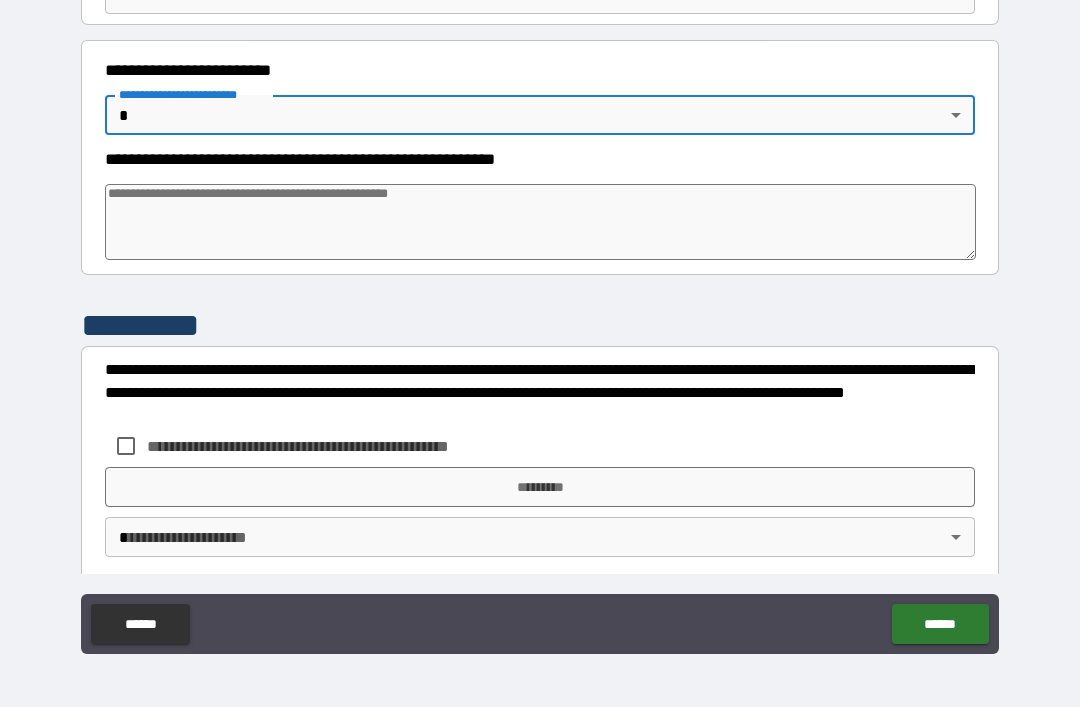 click at bounding box center (540, 222) 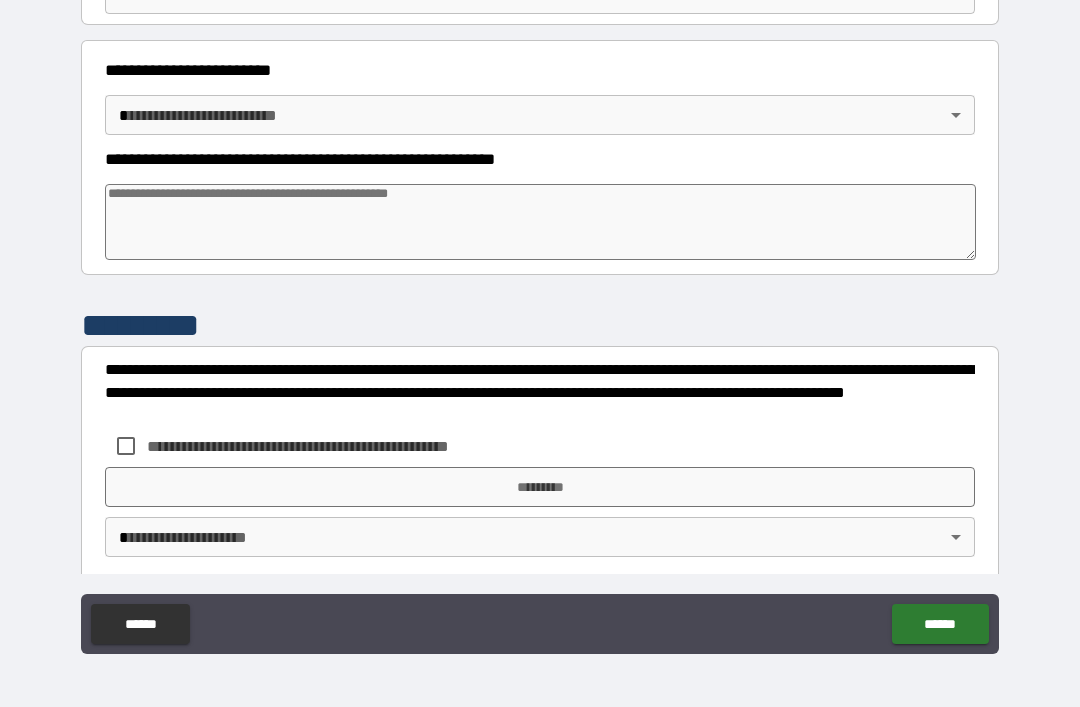 type on "*" 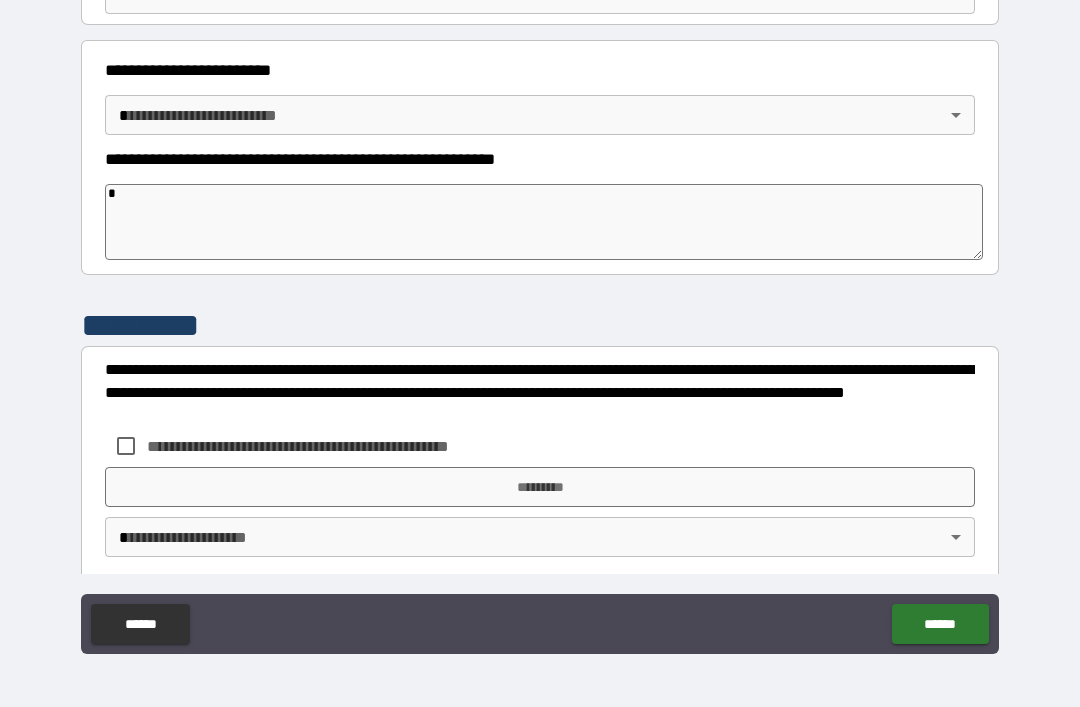 type on "*" 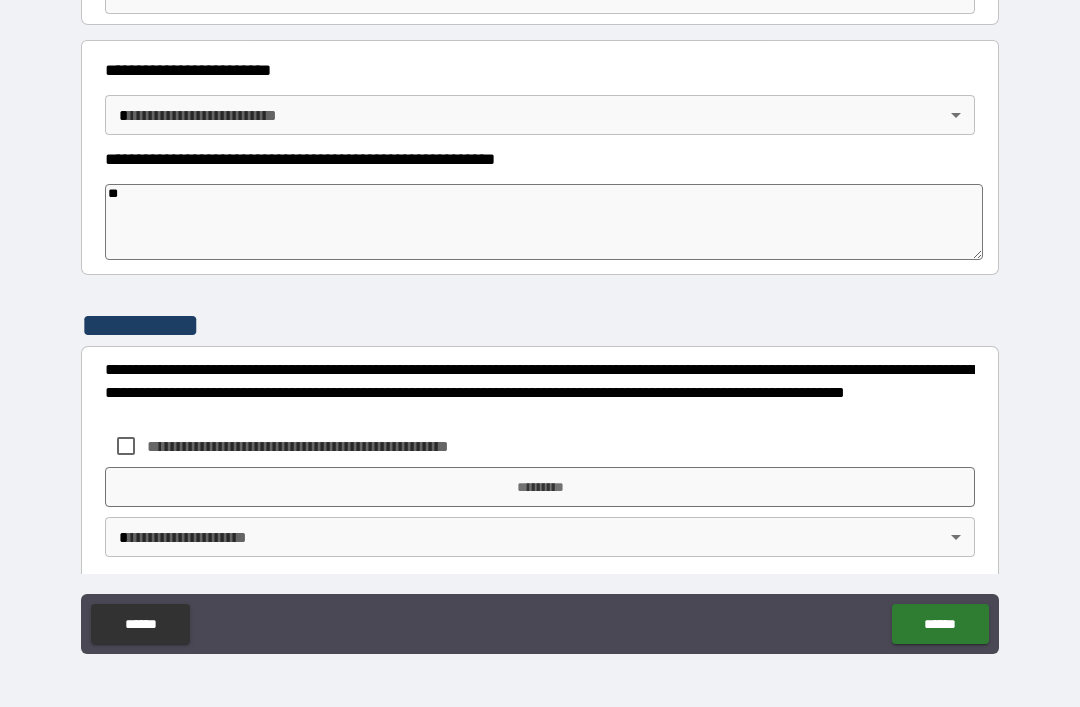 type on "*" 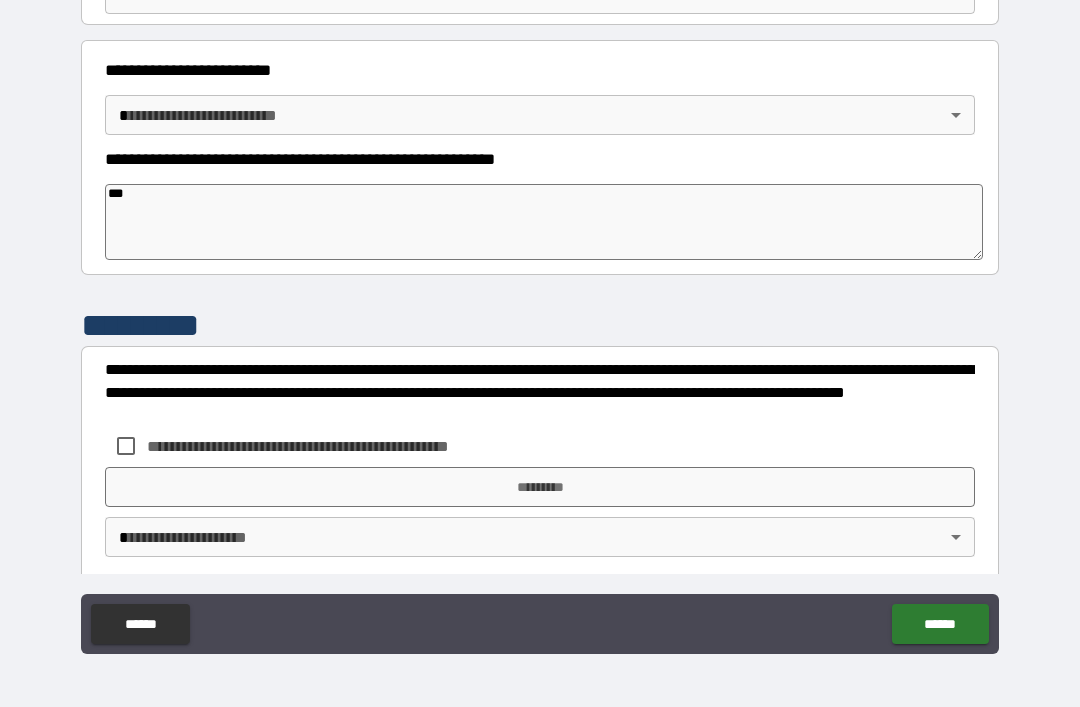 type on "*" 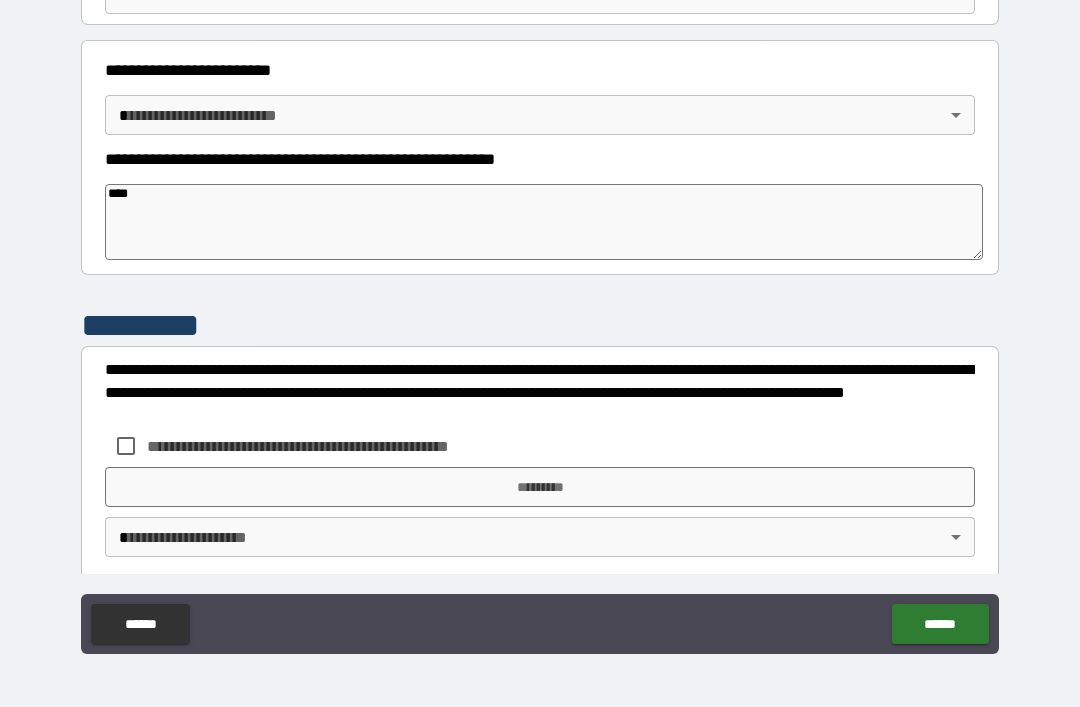 type on "*" 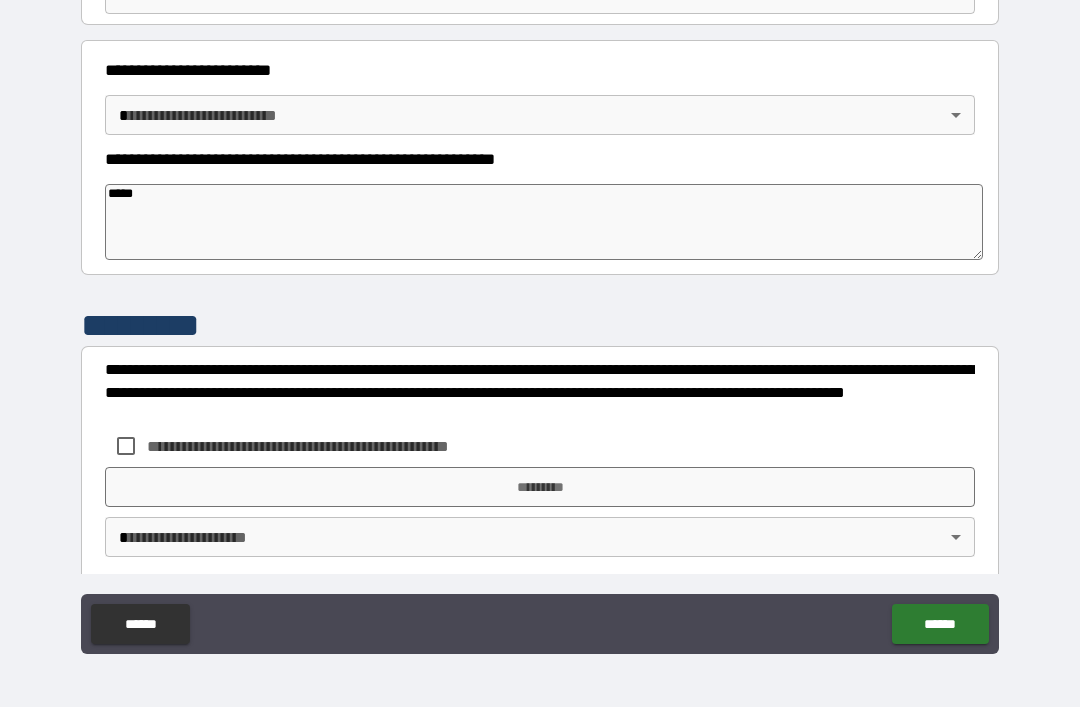 type on "*" 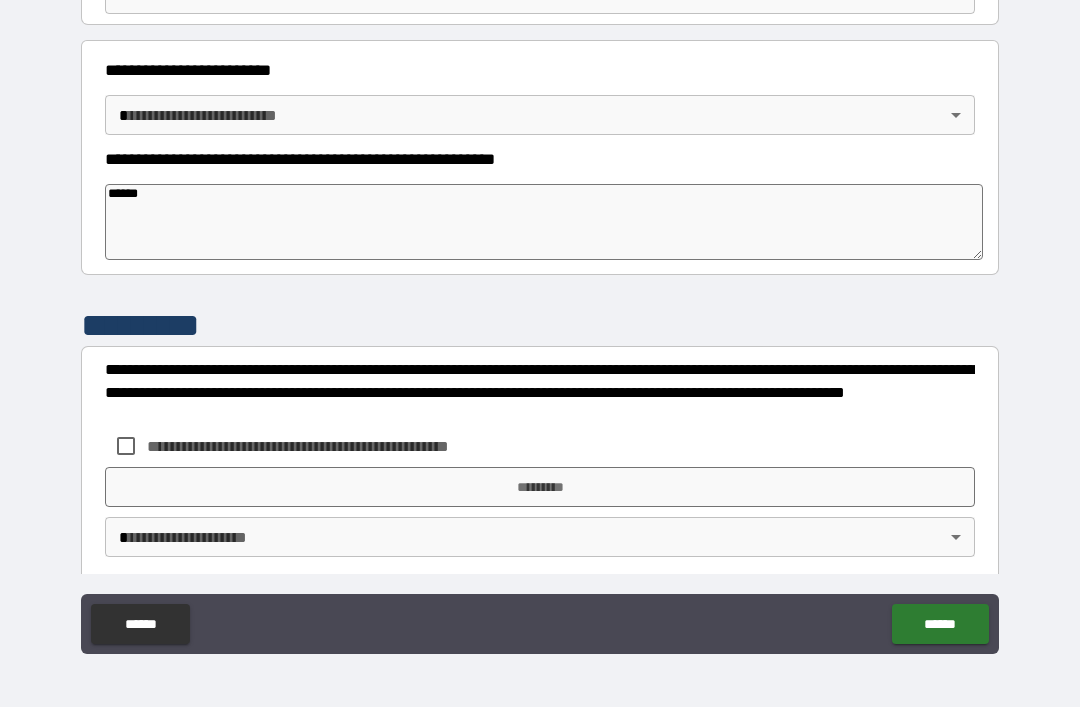 type on "*" 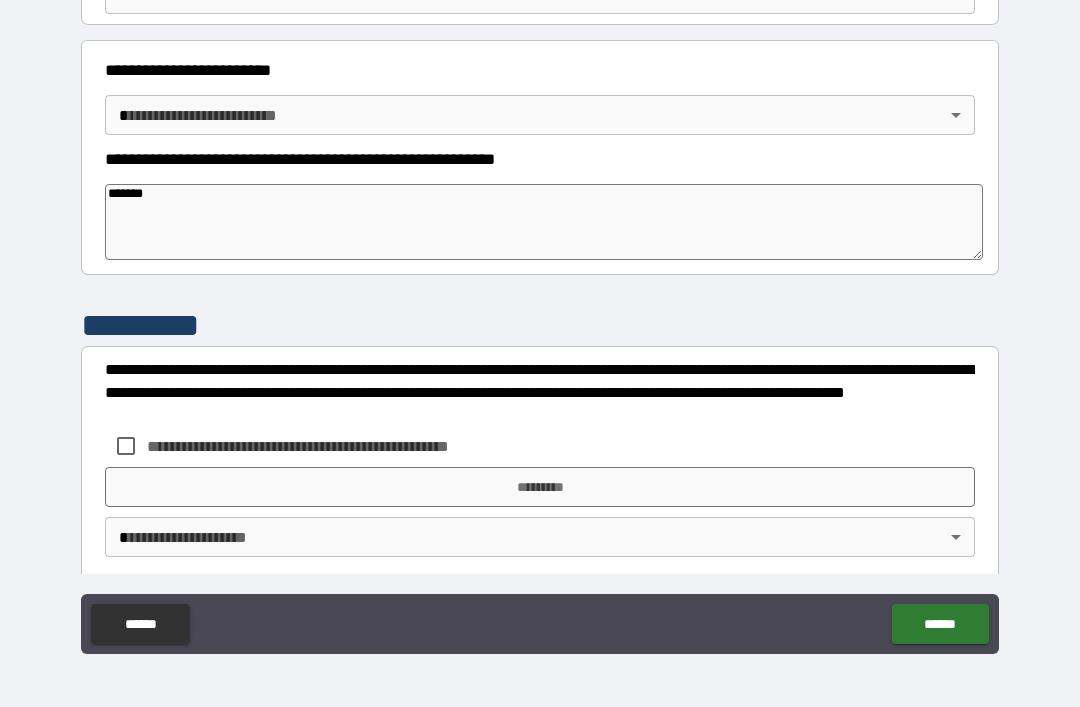 type on "*" 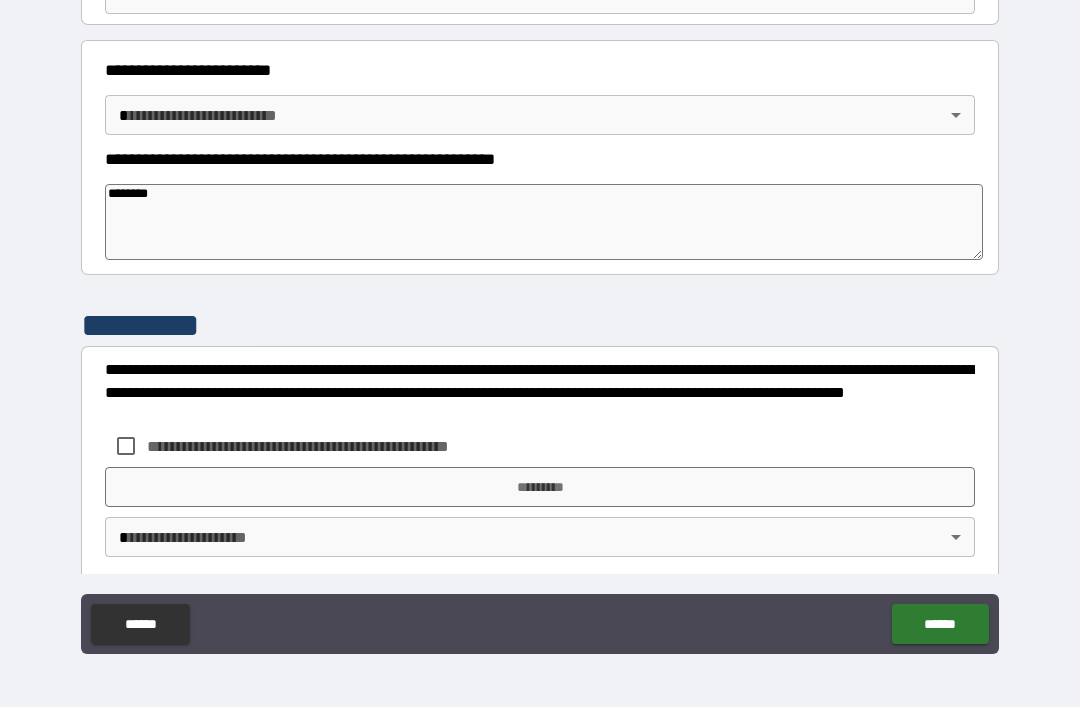 type on "*" 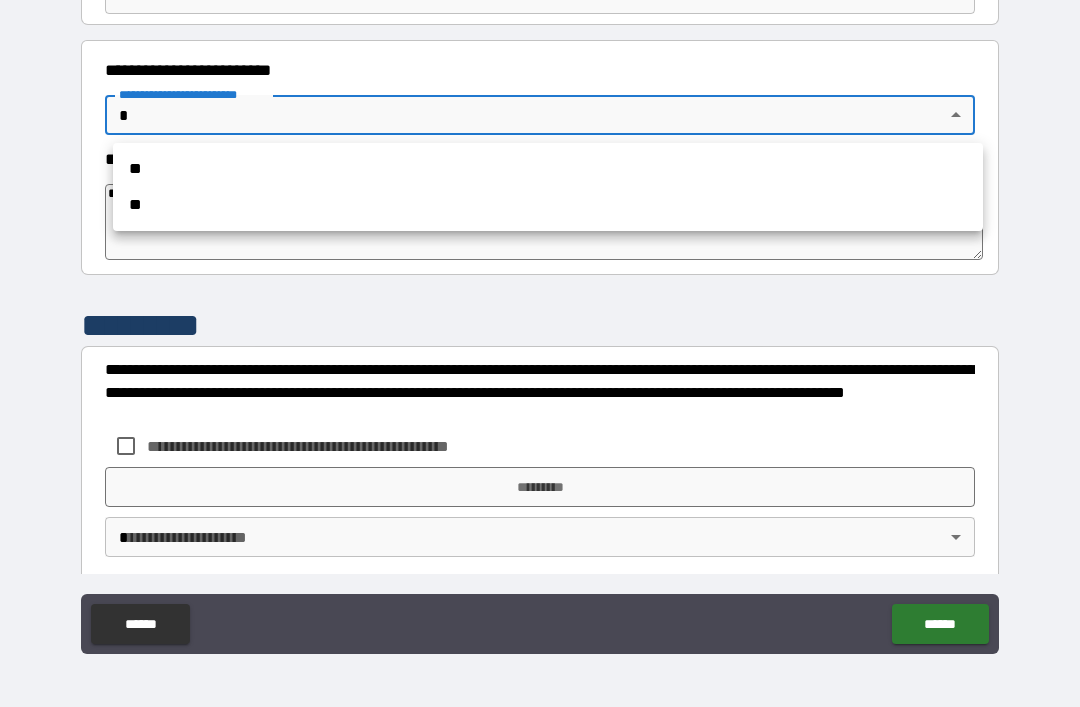 click on "**" at bounding box center [548, 169] 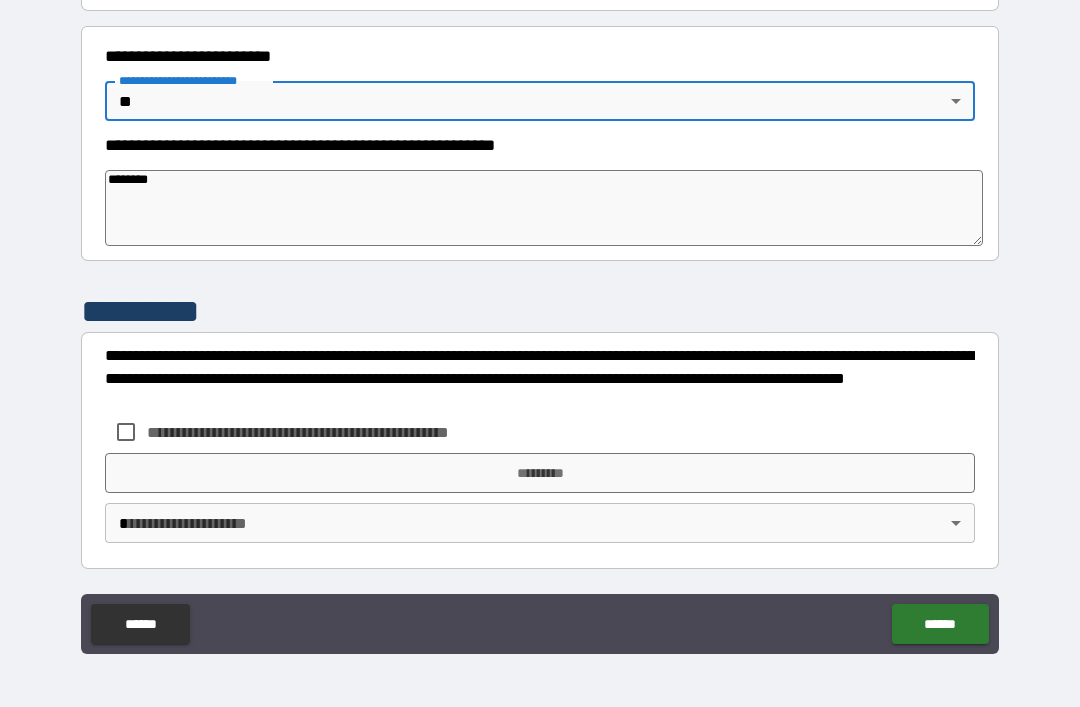 scroll, scrollTop: 221, scrollLeft: 0, axis: vertical 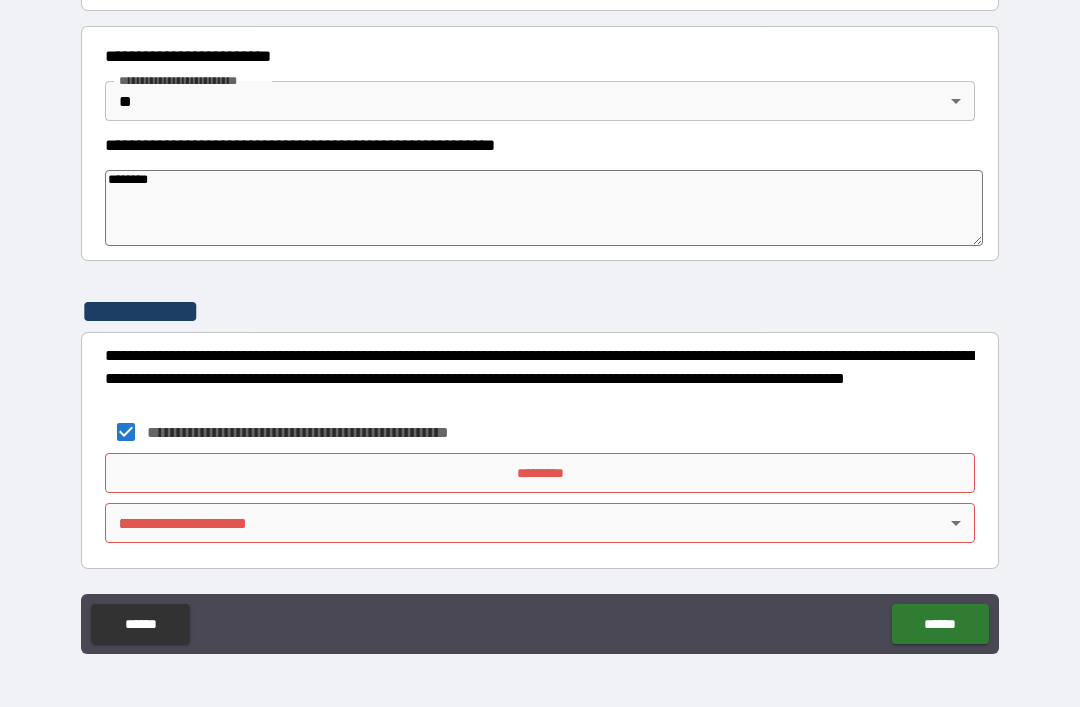 click on "*********" at bounding box center [540, 473] 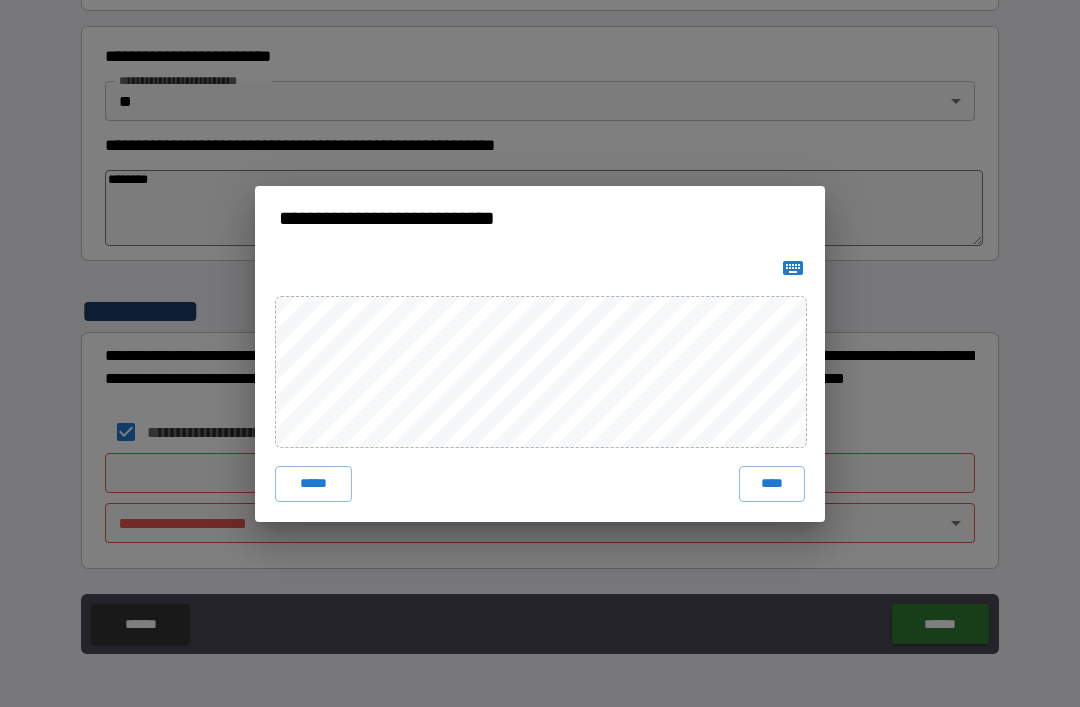 click on "****" at bounding box center (772, 484) 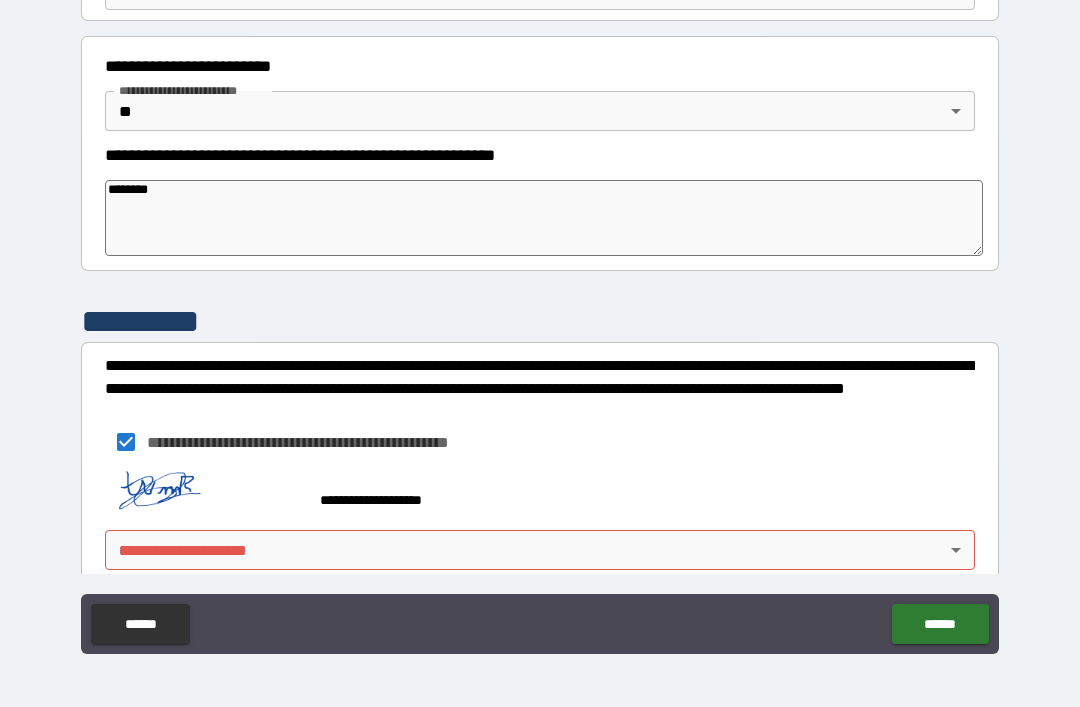 click on "******" at bounding box center (940, 624) 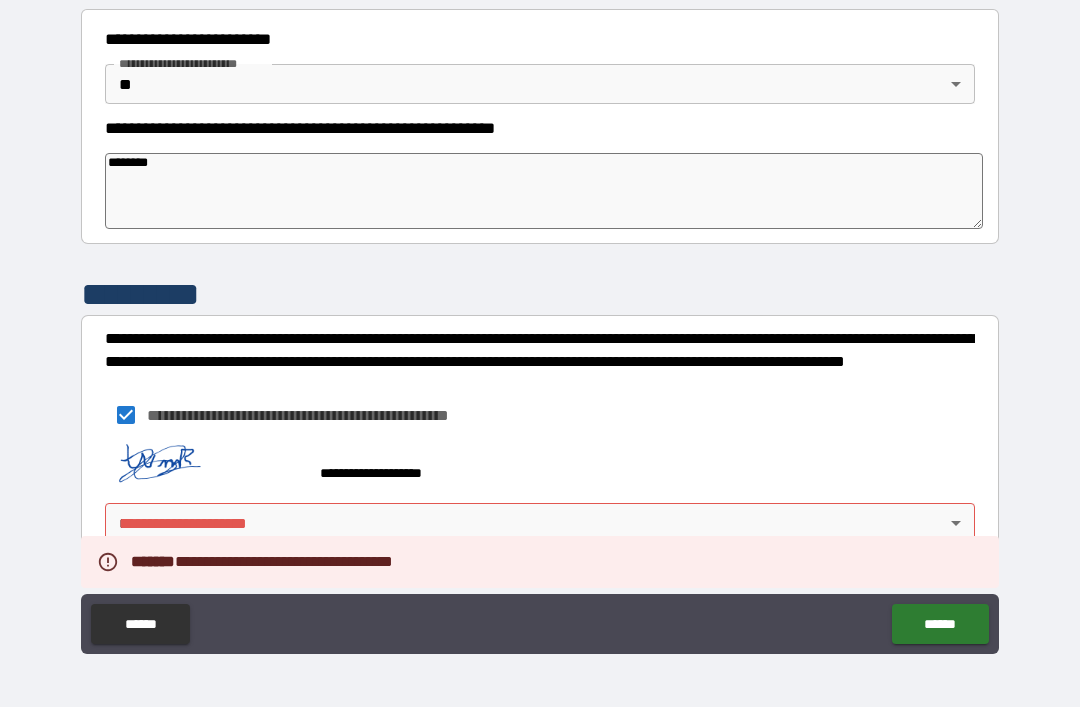 scroll, scrollTop: 238, scrollLeft: 0, axis: vertical 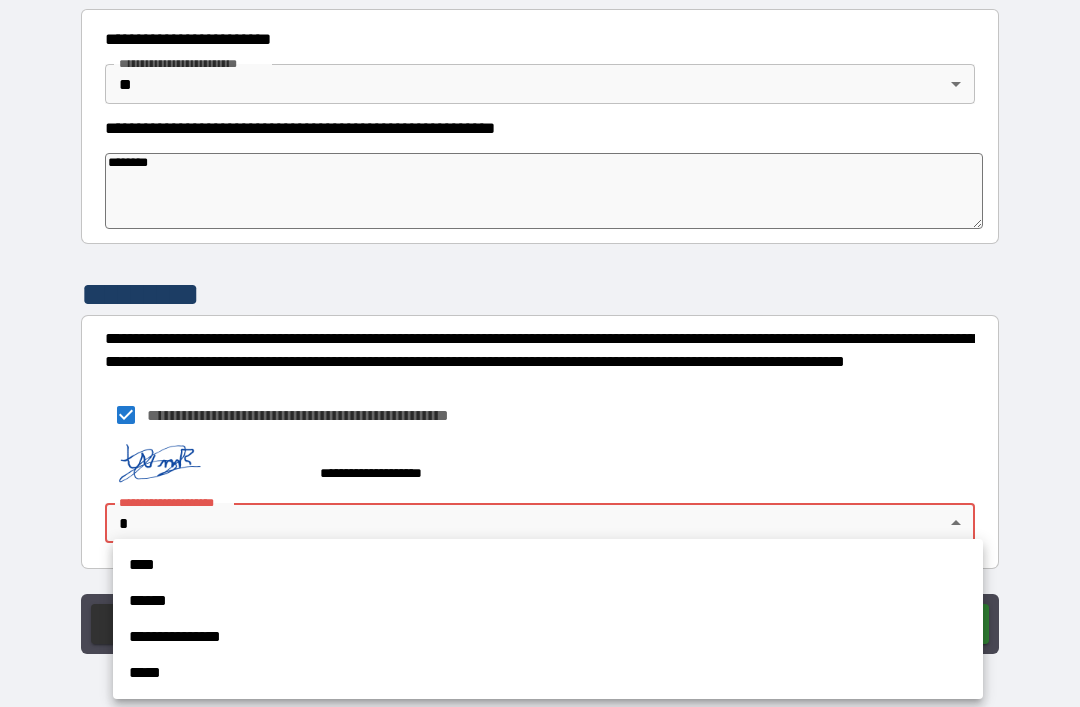 click on "****" at bounding box center [548, 565] 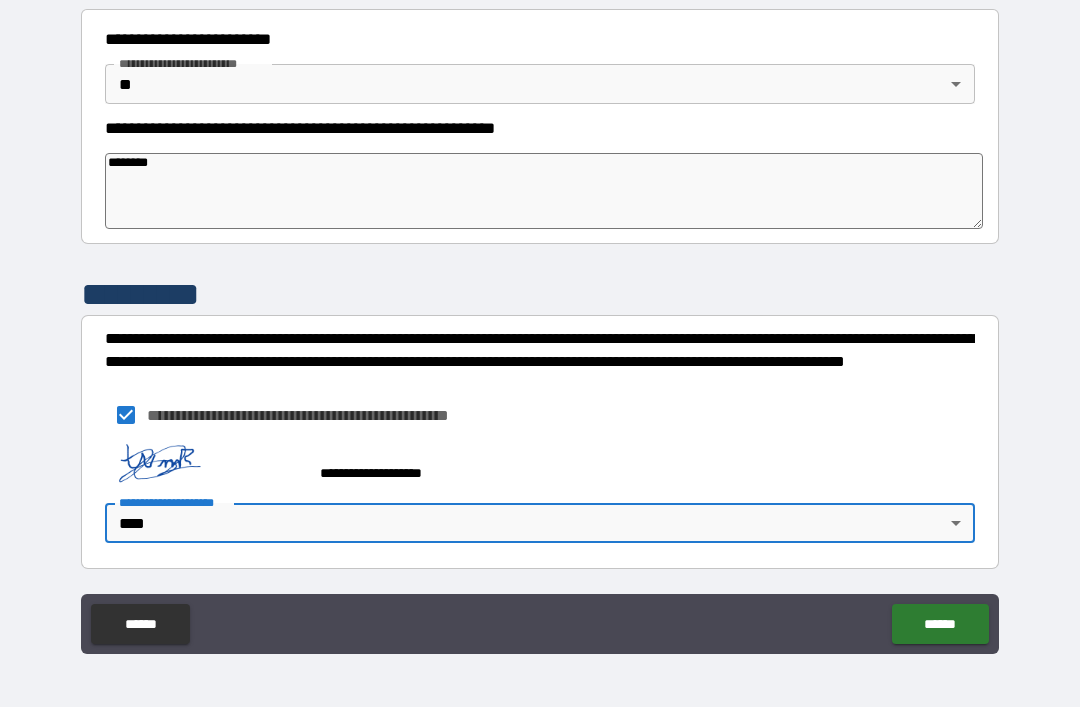 click on "******" at bounding box center (940, 624) 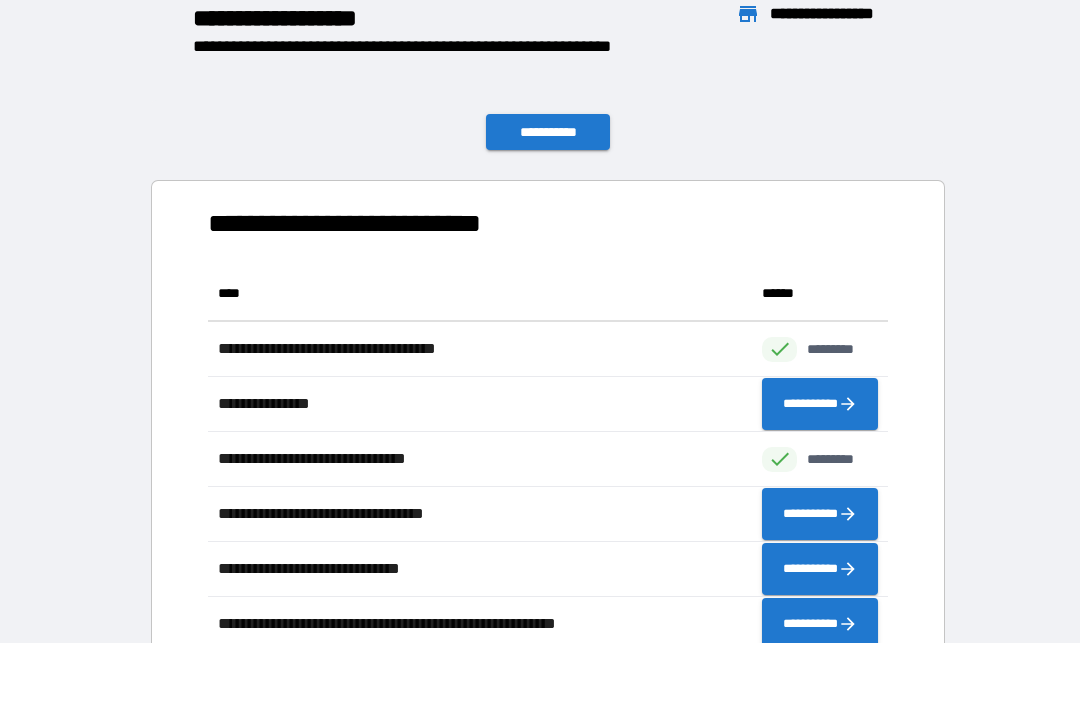 scroll, scrollTop: 1, scrollLeft: 1, axis: both 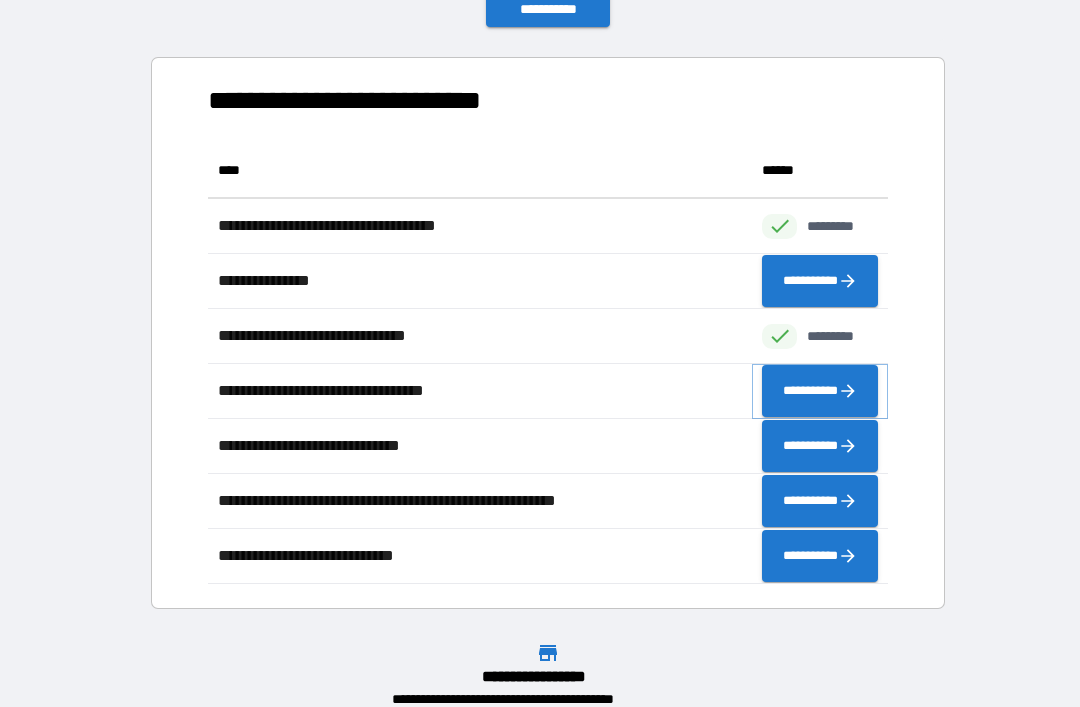 click 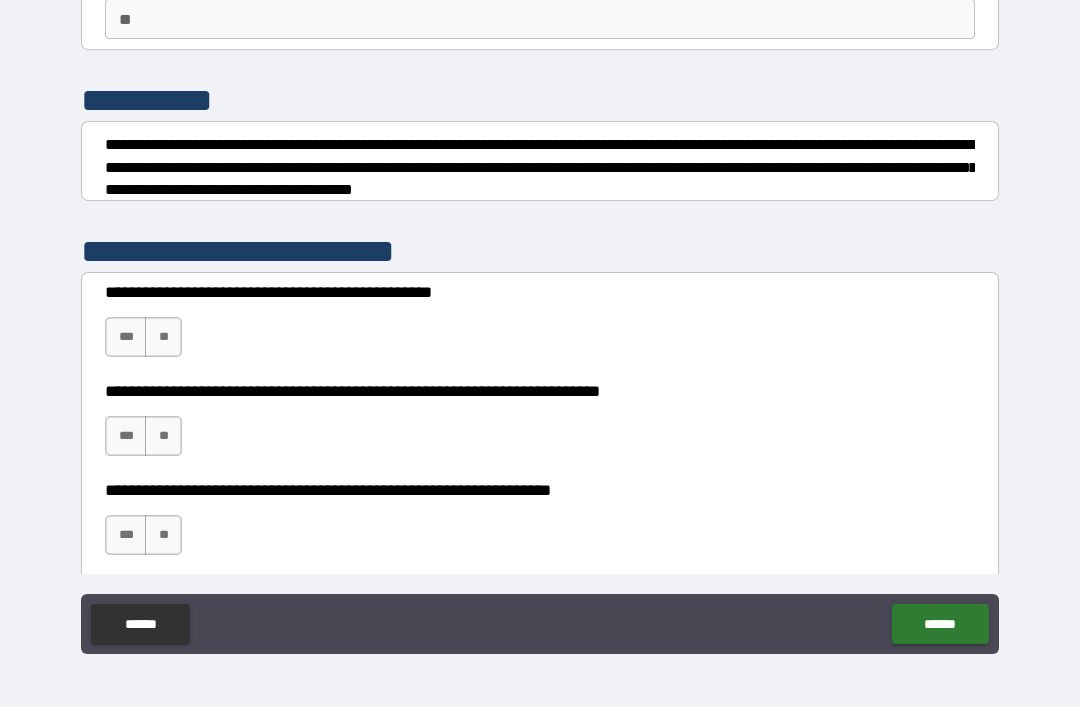 scroll, scrollTop: 183, scrollLeft: 0, axis: vertical 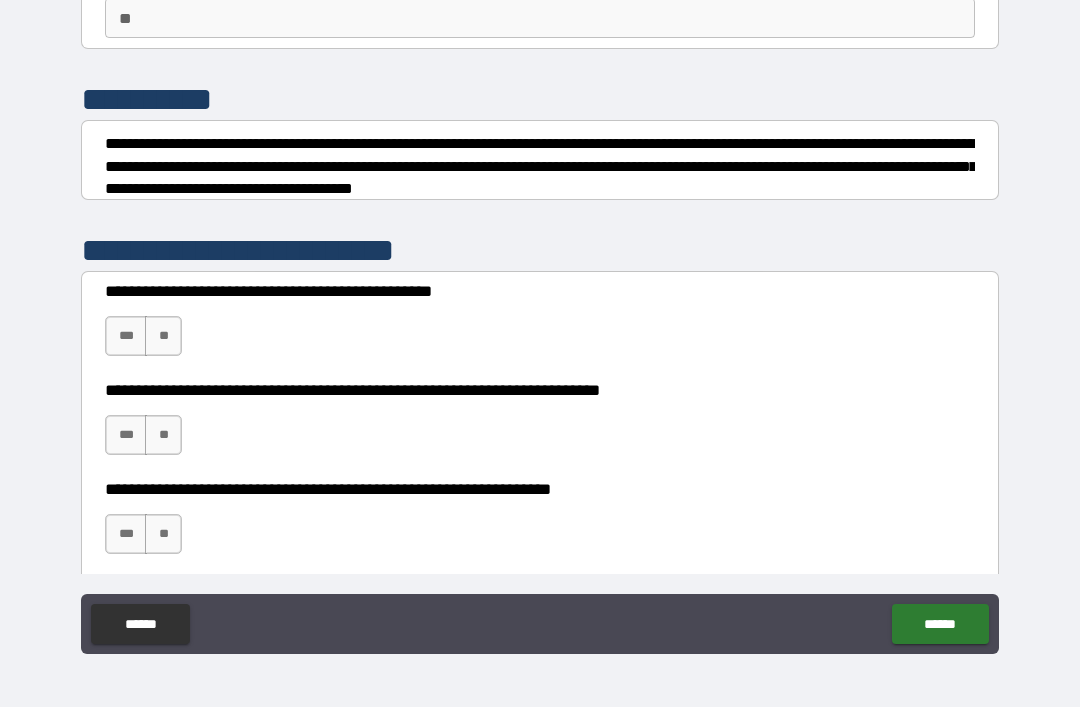 click on "**" at bounding box center [163, 336] 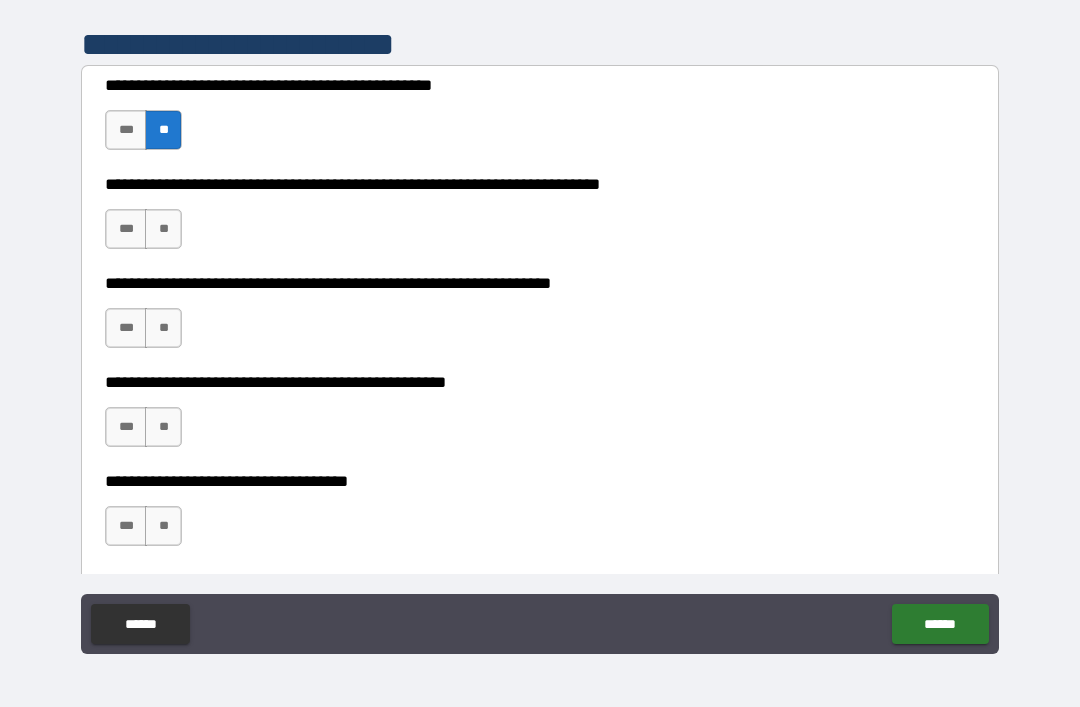 scroll, scrollTop: 392, scrollLeft: 0, axis: vertical 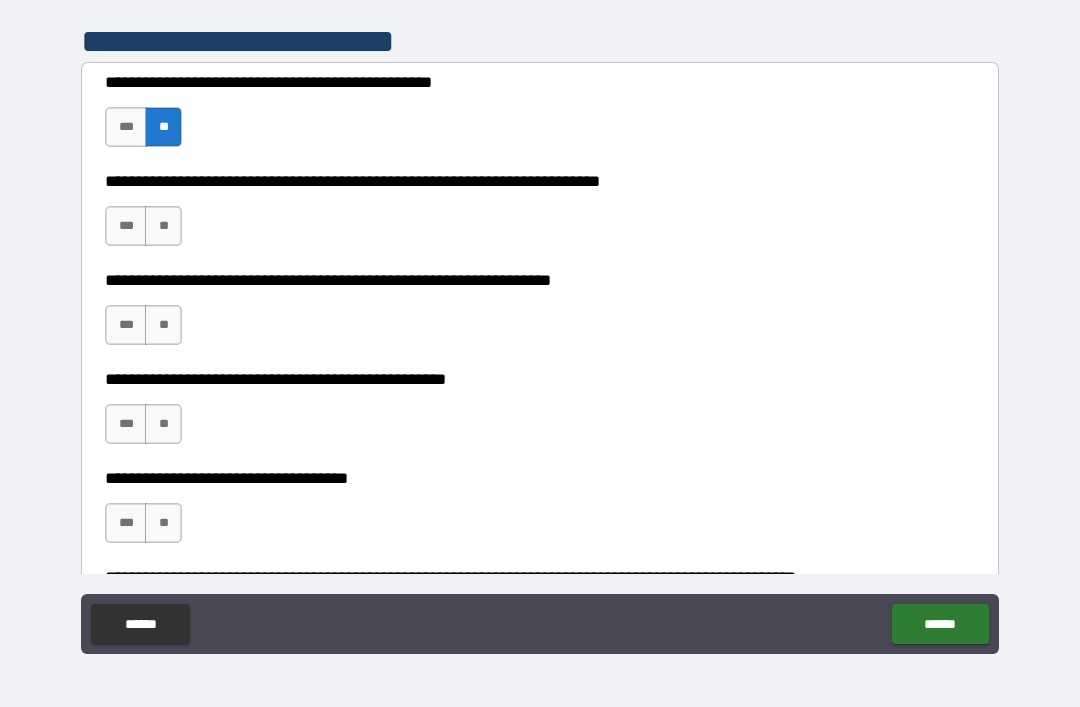 click on "**" at bounding box center (163, 226) 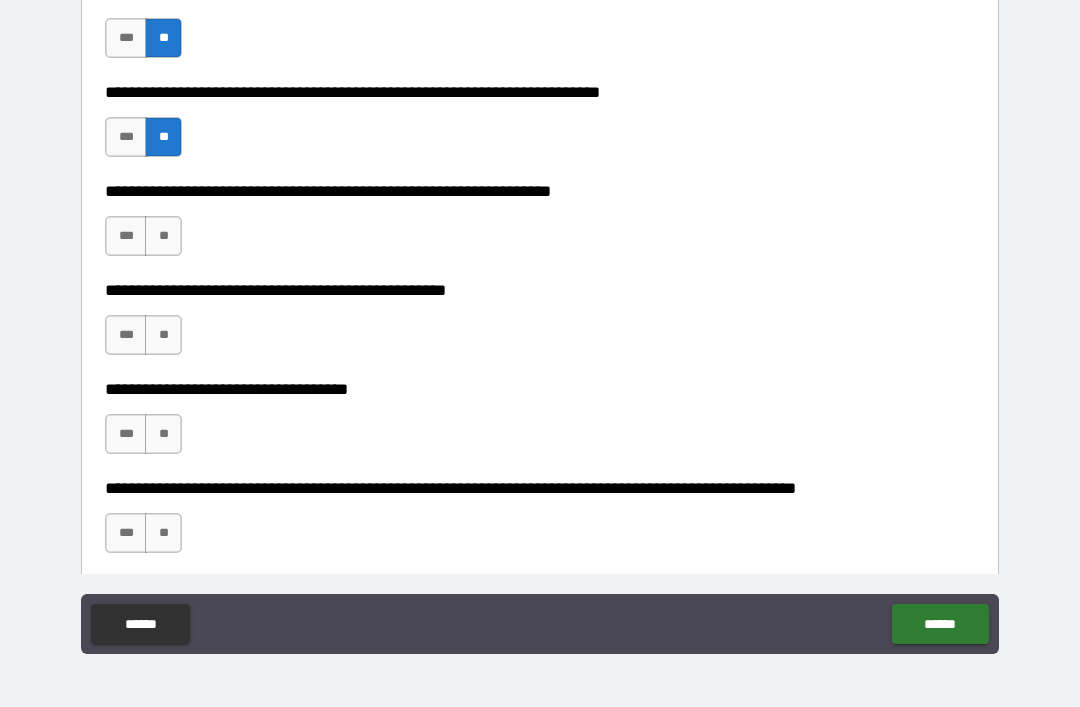 scroll, scrollTop: 482, scrollLeft: 0, axis: vertical 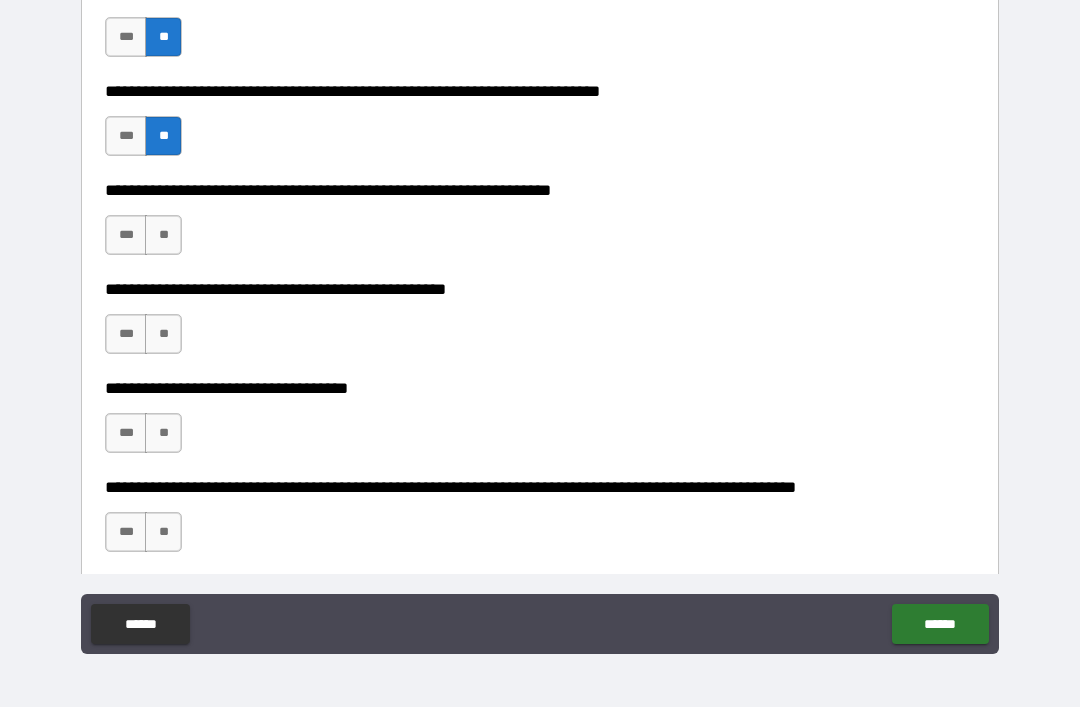 click on "**" at bounding box center (163, 235) 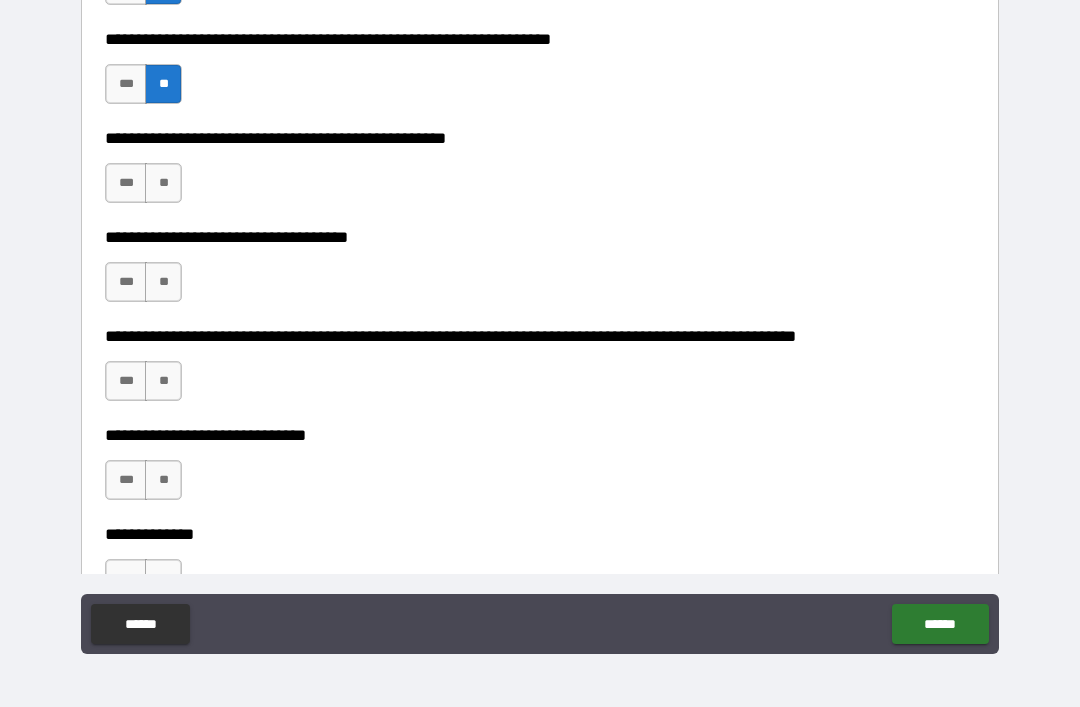 scroll, scrollTop: 640, scrollLeft: 0, axis: vertical 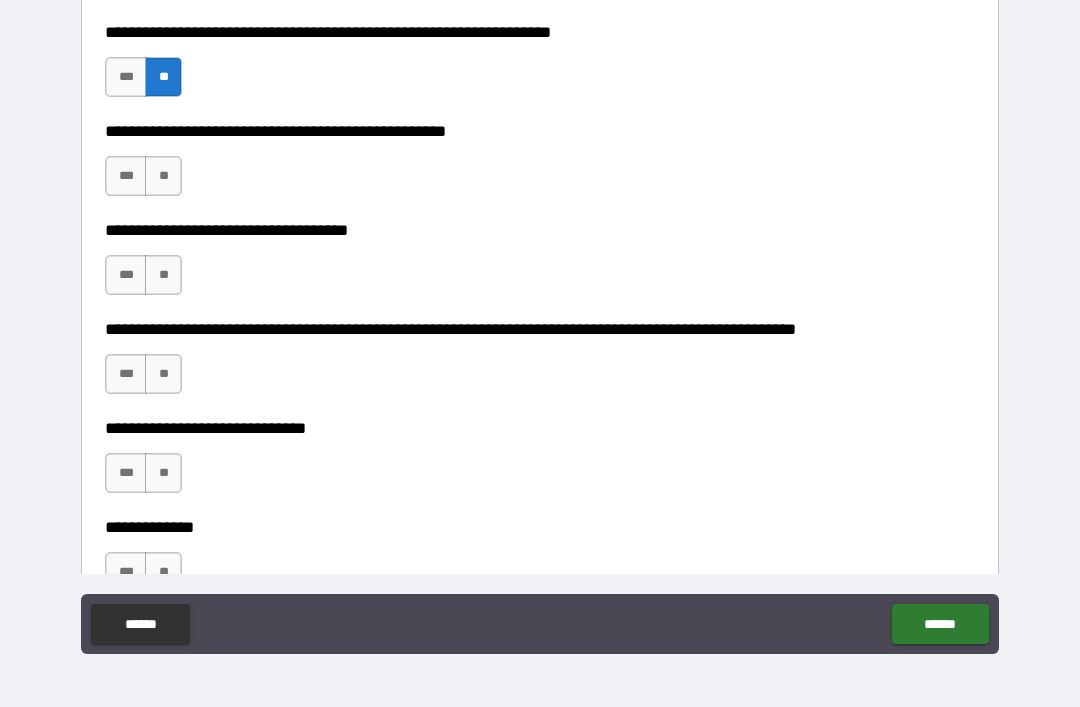 click on "**" at bounding box center (163, 176) 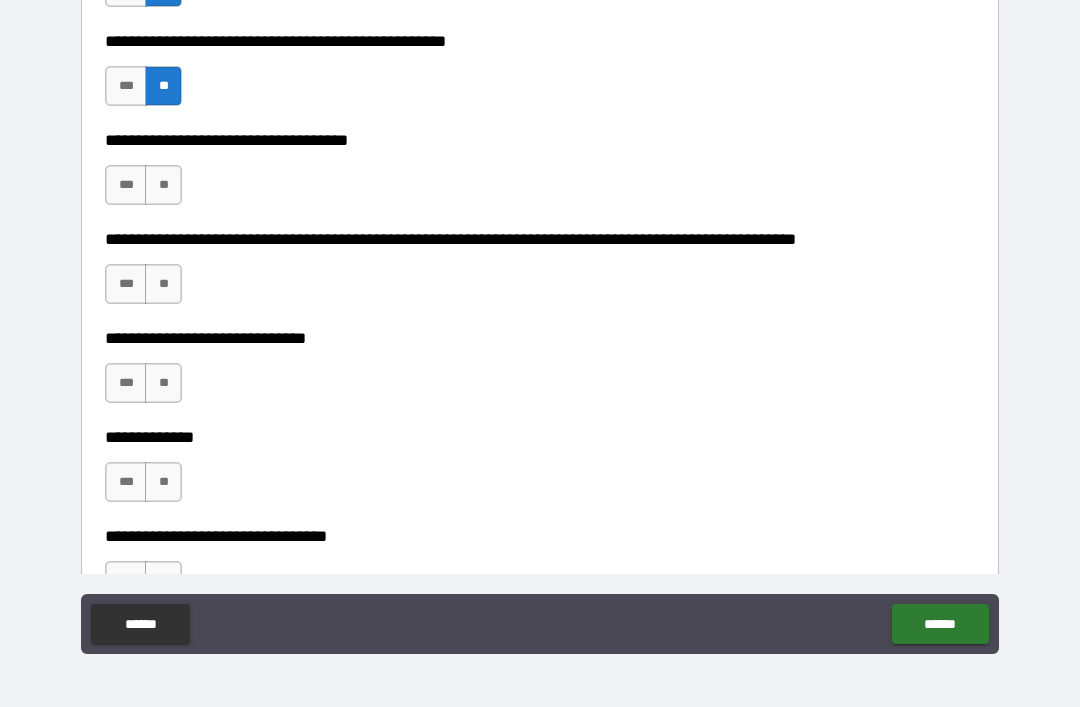 scroll, scrollTop: 755, scrollLeft: 0, axis: vertical 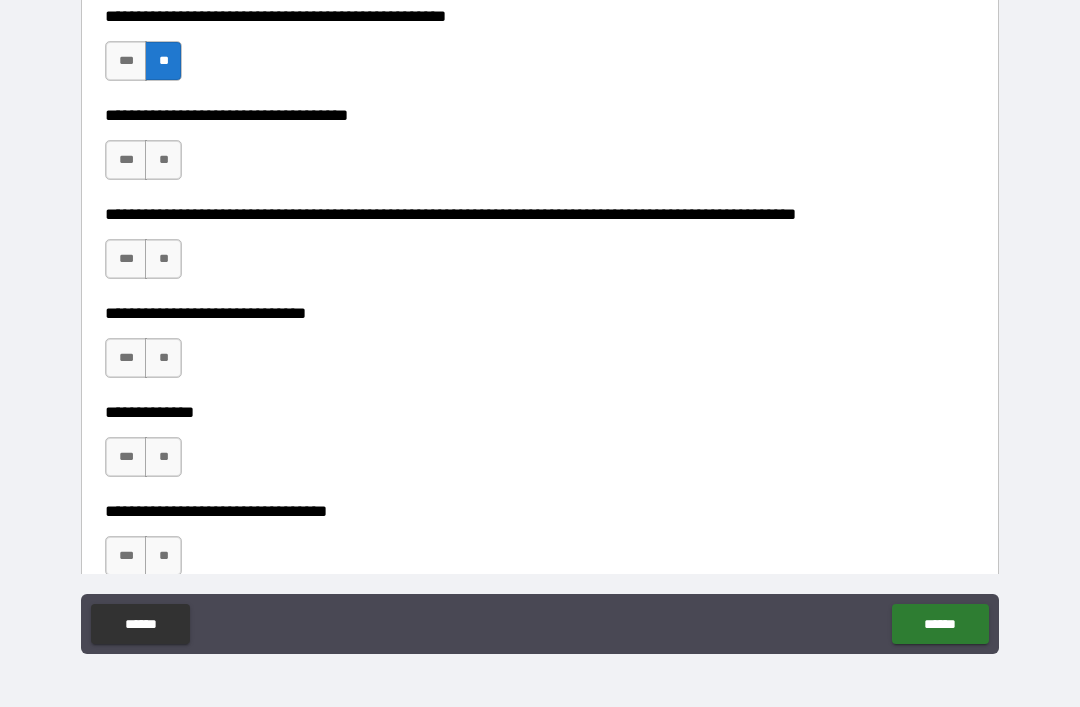 click on "**" at bounding box center (163, 160) 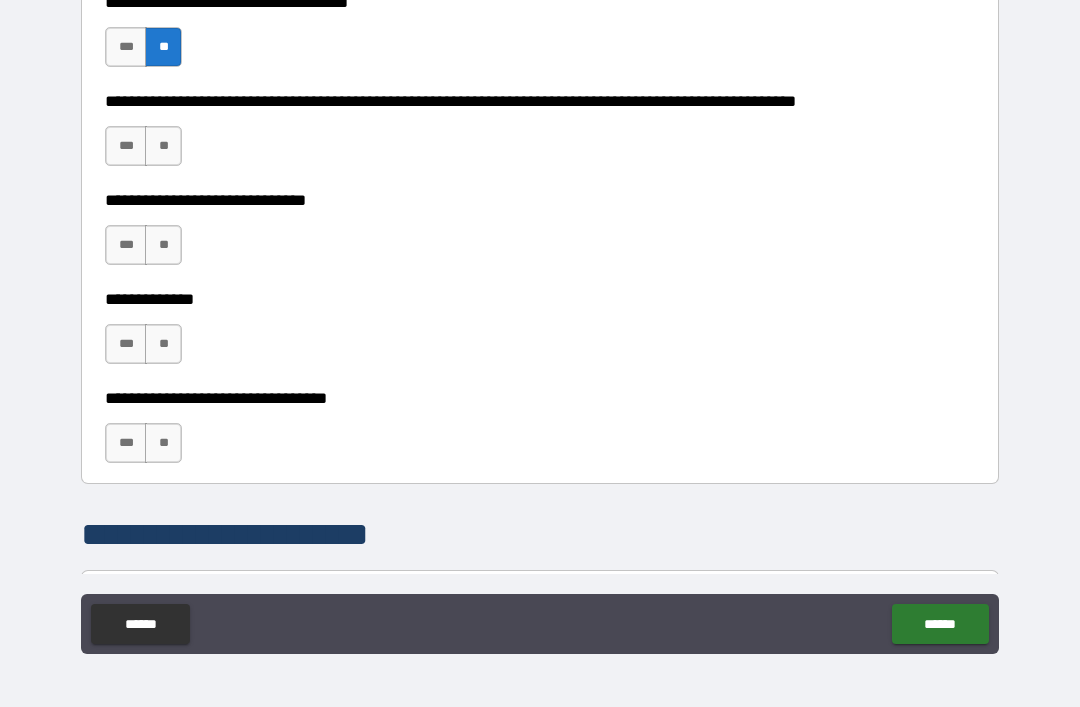 scroll, scrollTop: 869, scrollLeft: 0, axis: vertical 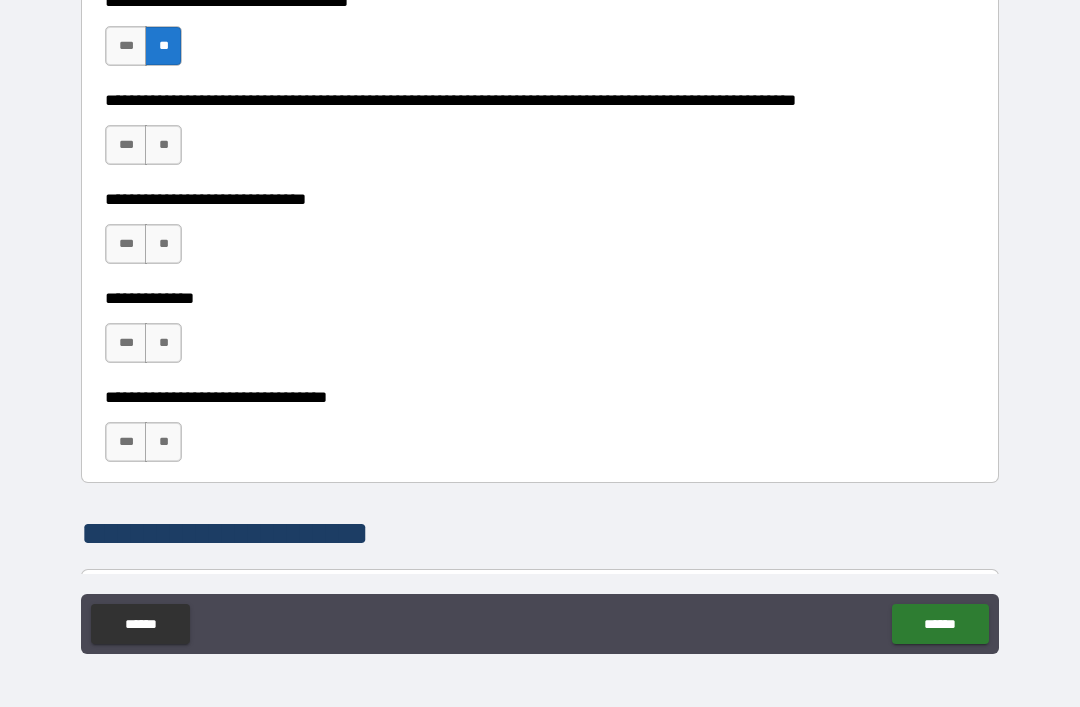 click on "**" at bounding box center (163, 145) 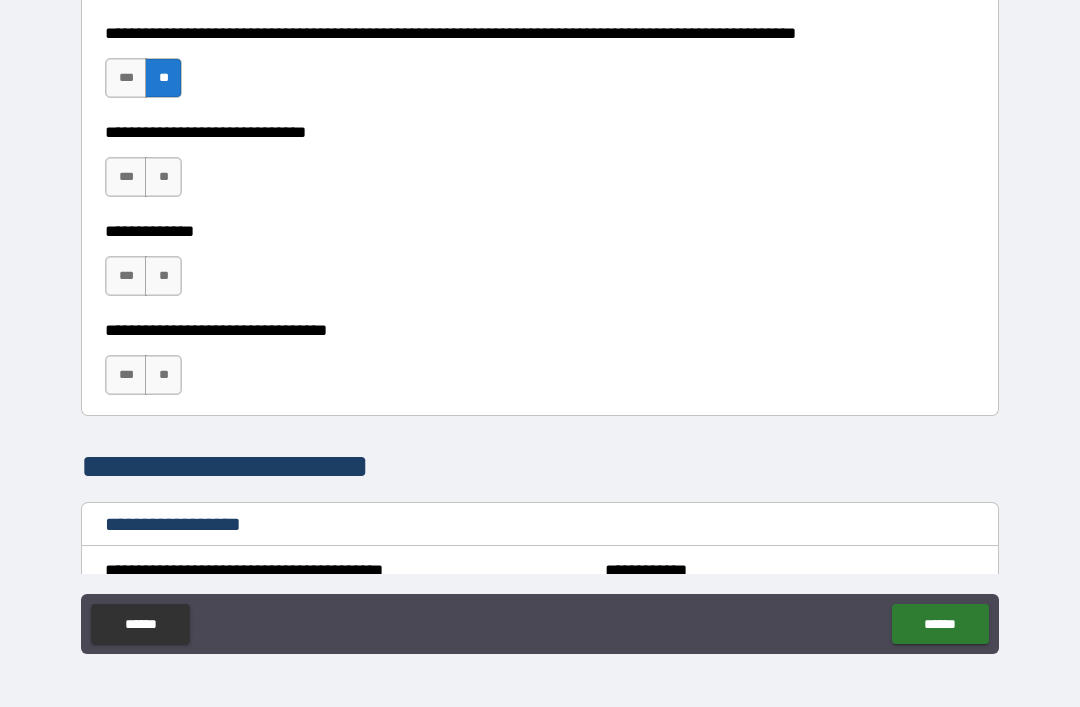scroll, scrollTop: 947, scrollLeft: 0, axis: vertical 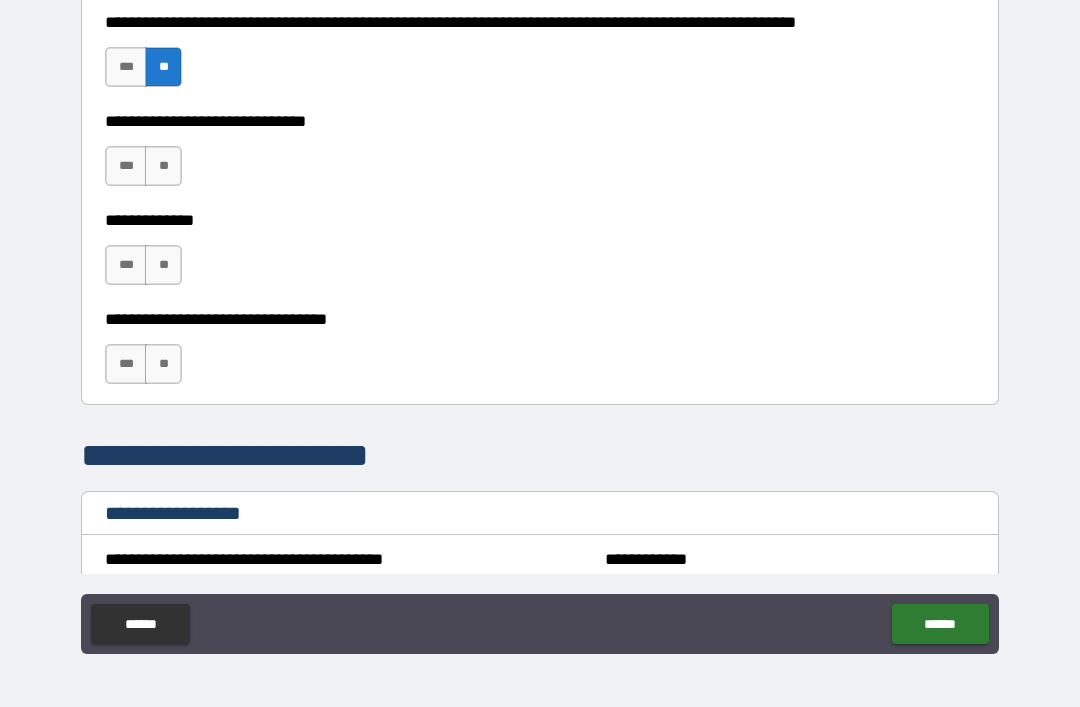 click on "**" at bounding box center (163, 166) 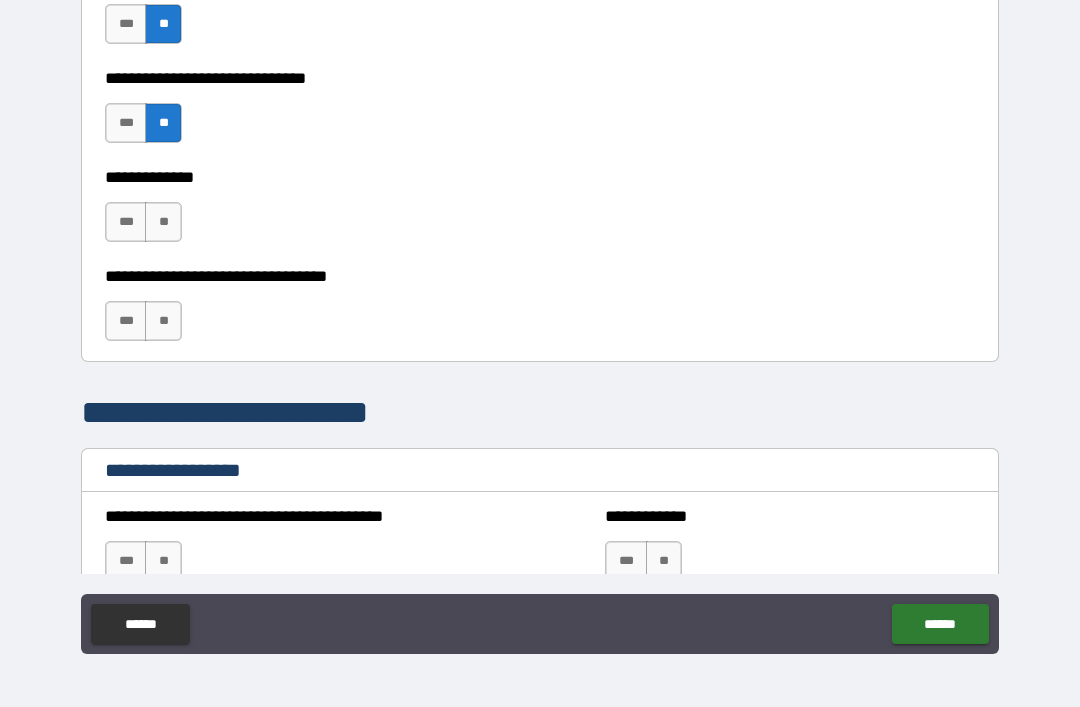 click on "**" at bounding box center [163, 222] 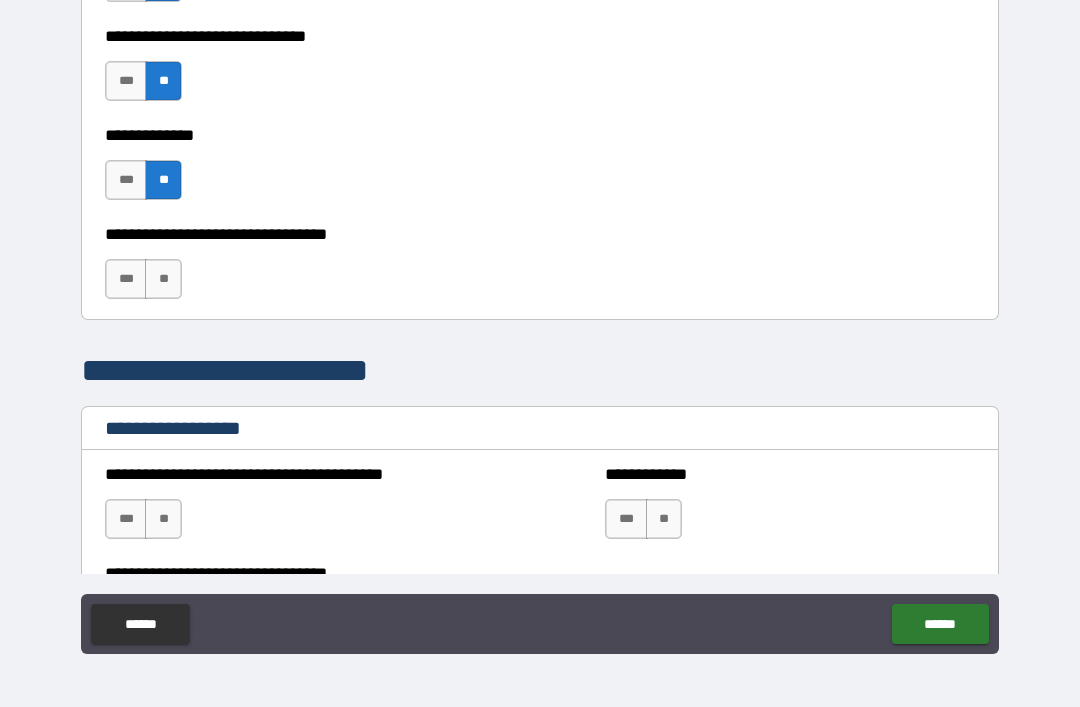 scroll, scrollTop: 1048, scrollLeft: 0, axis: vertical 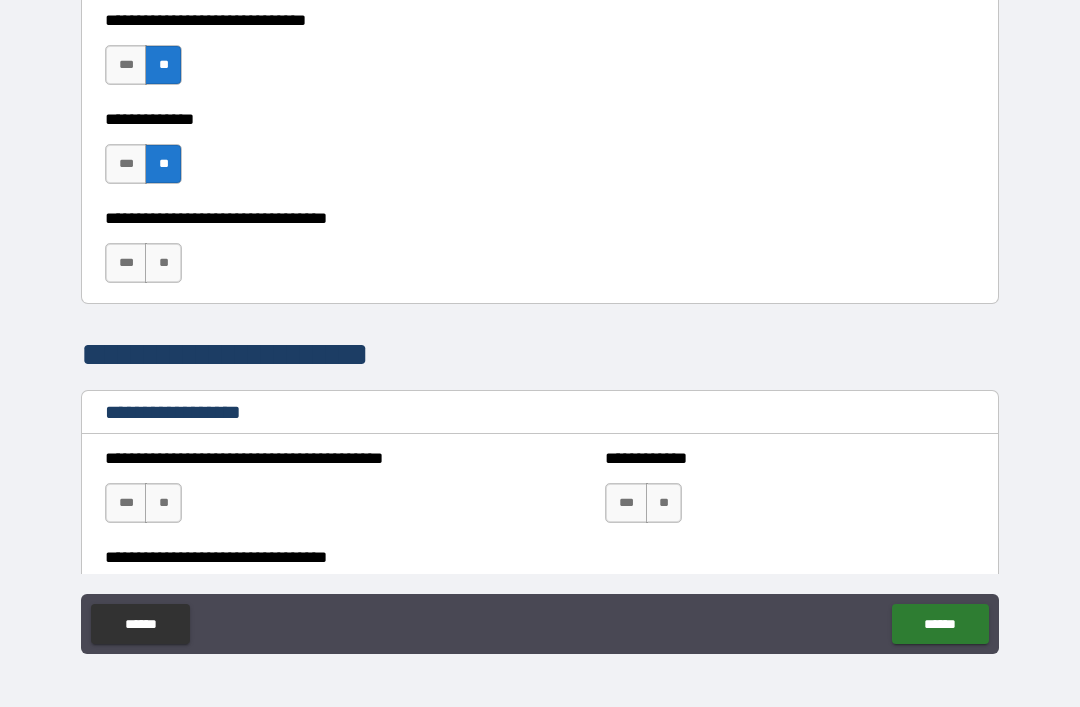 click on "**" at bounding box center [163, 263] 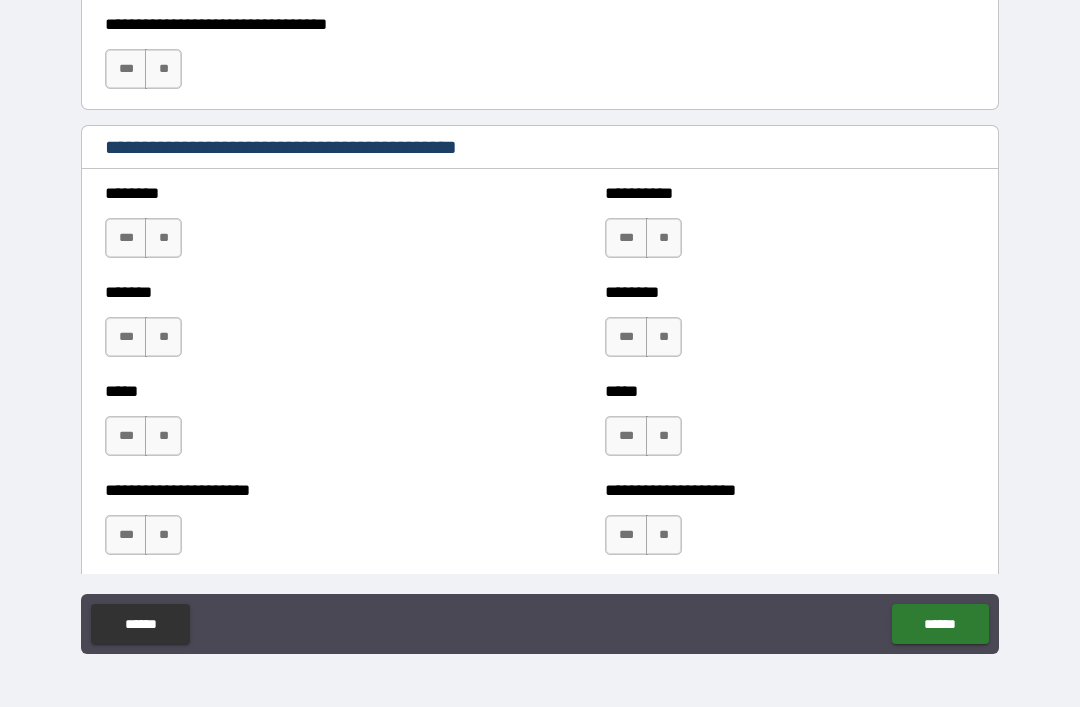 scroll, scrollTop: 1585, scrollLeft: 0, axis: vertical 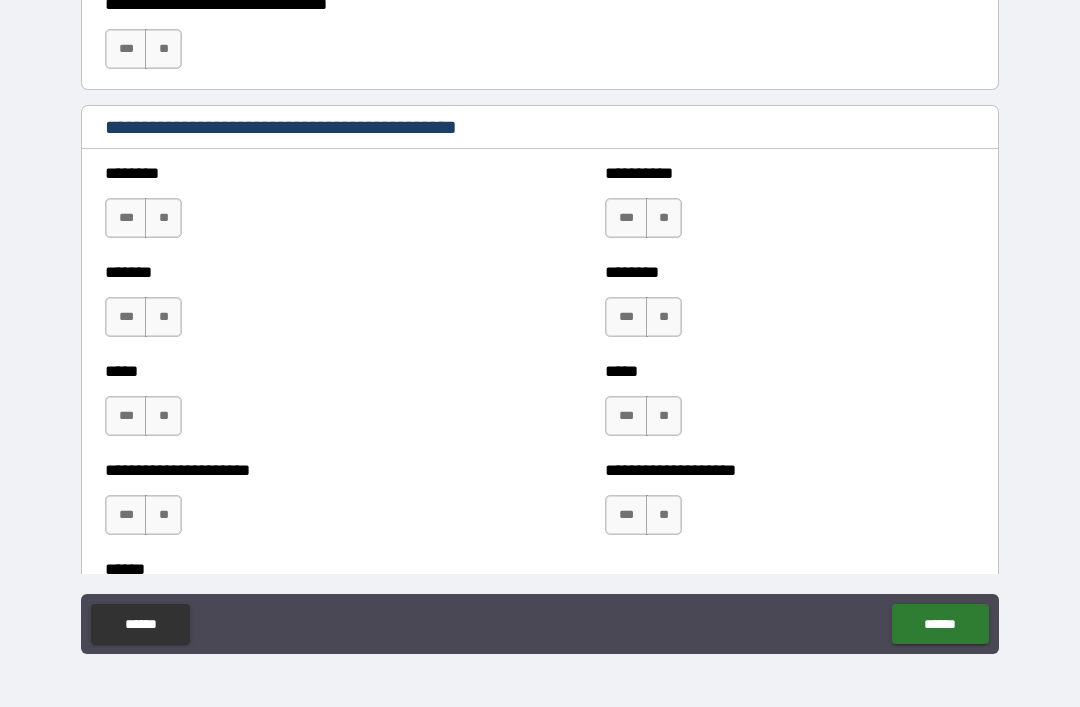 click on "**" at bounding box center [163, 218] 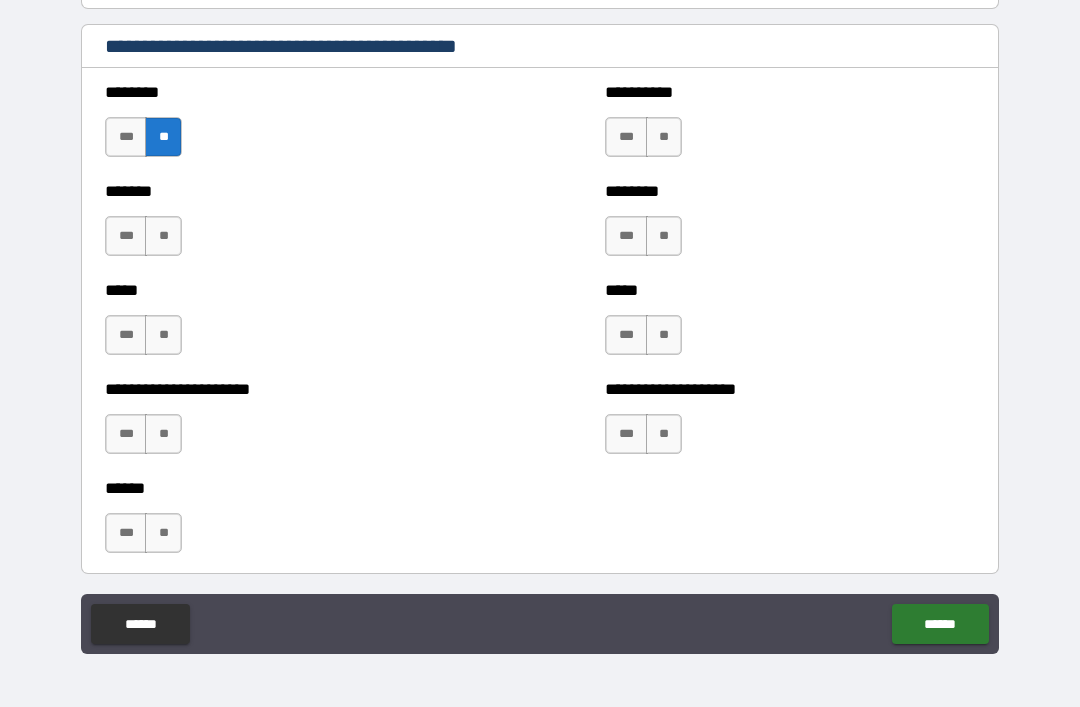 scroll, scrollTop: 1692, scrollLeft: 0, axis: vertical 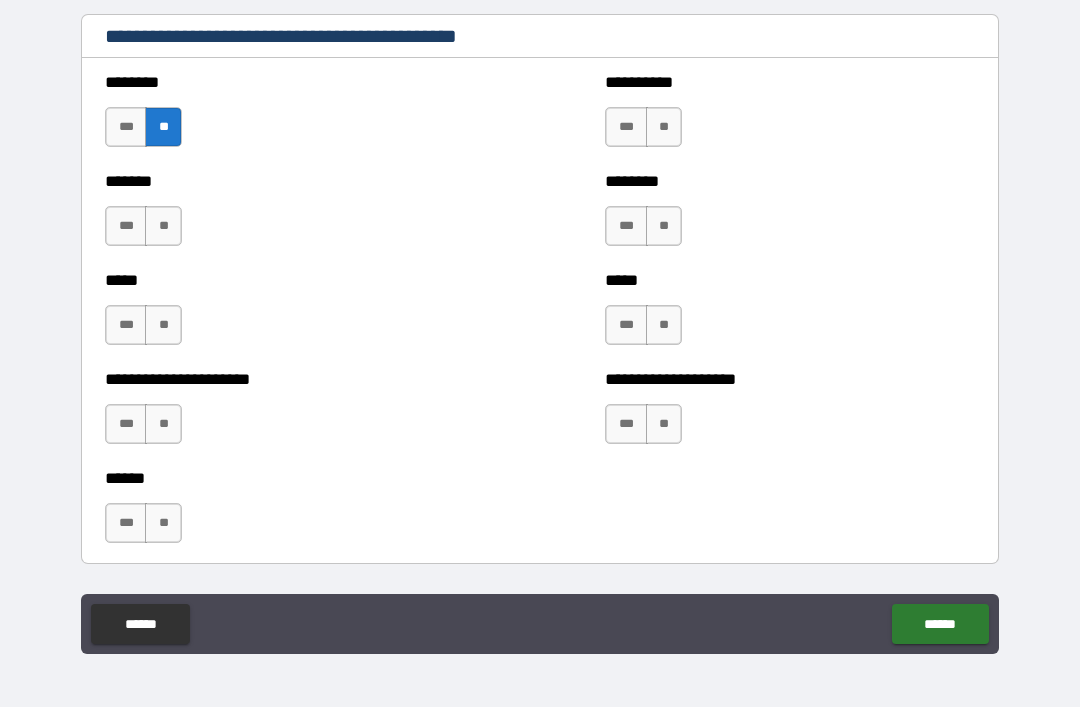 click on "**" at bounding box center [163, 226] 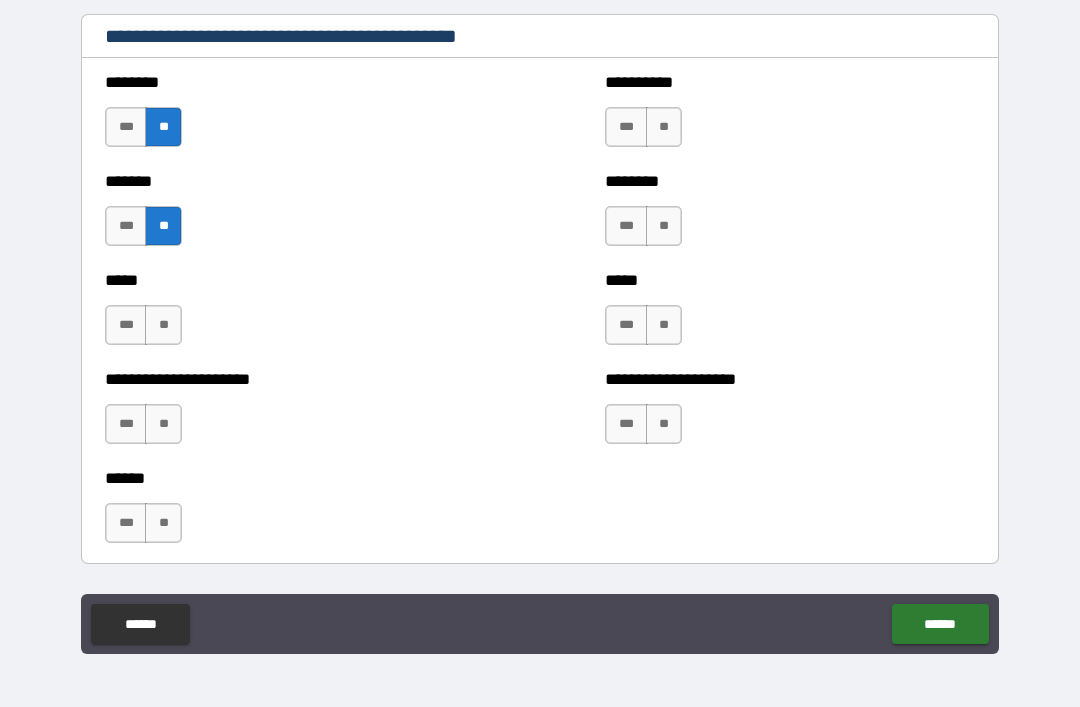 click on "**" at bounding box center (163, 325) 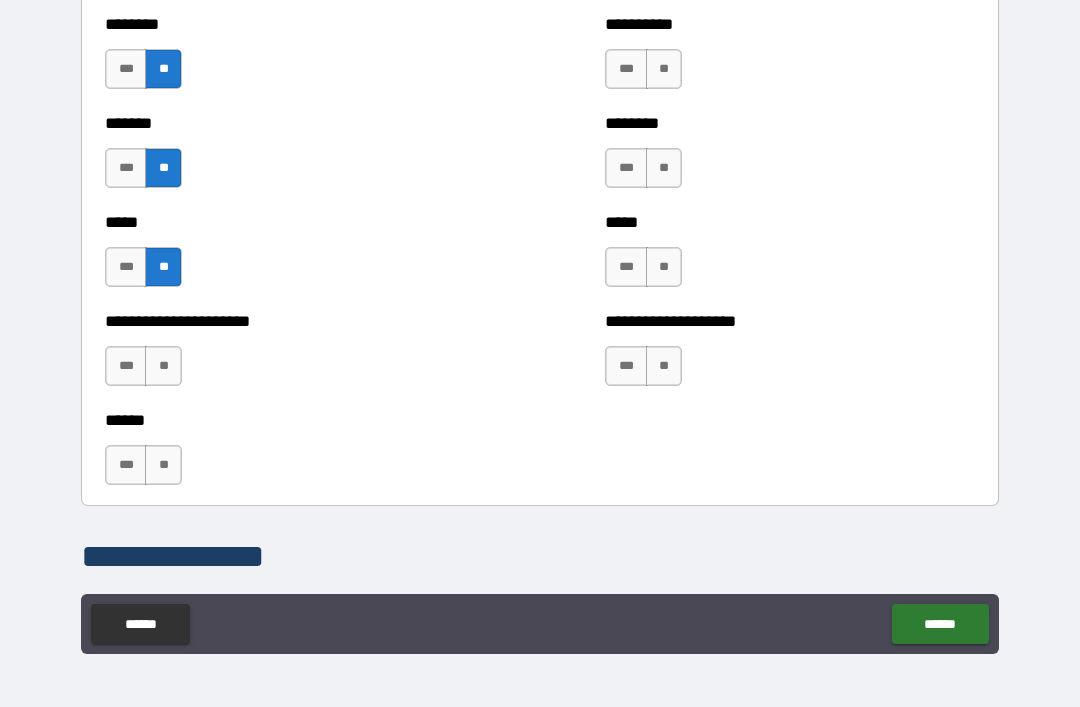 scroll, scrollTop: 1751, scrollLeft: 0, axis: vertical 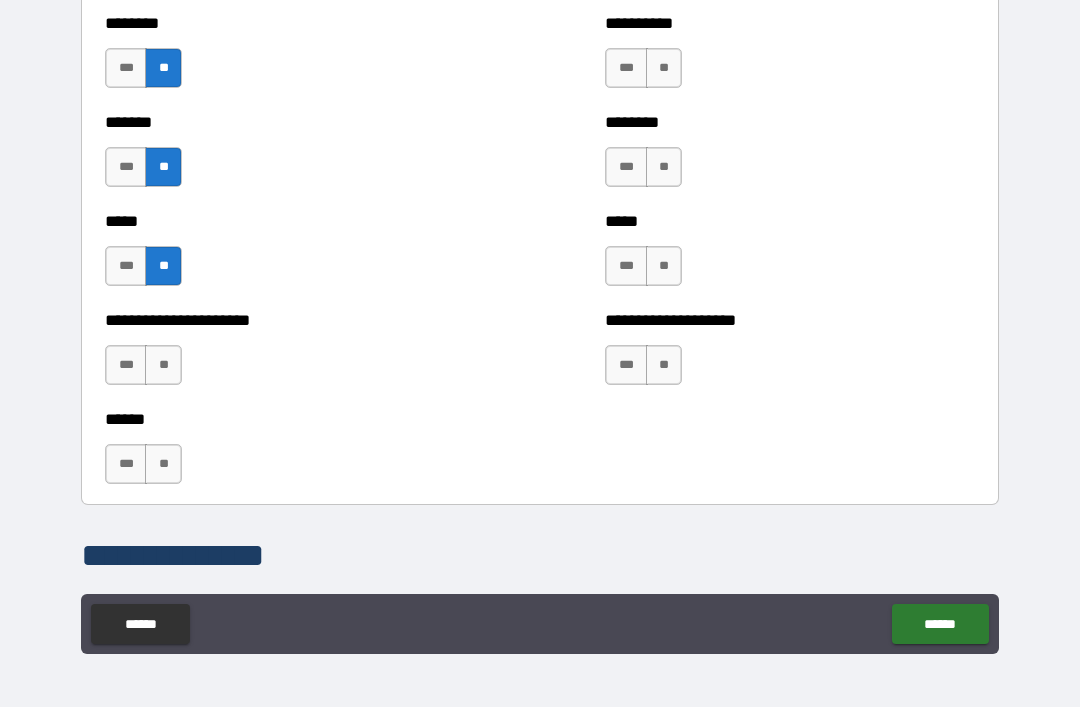 click on "**" at bounding box center (163, 365) 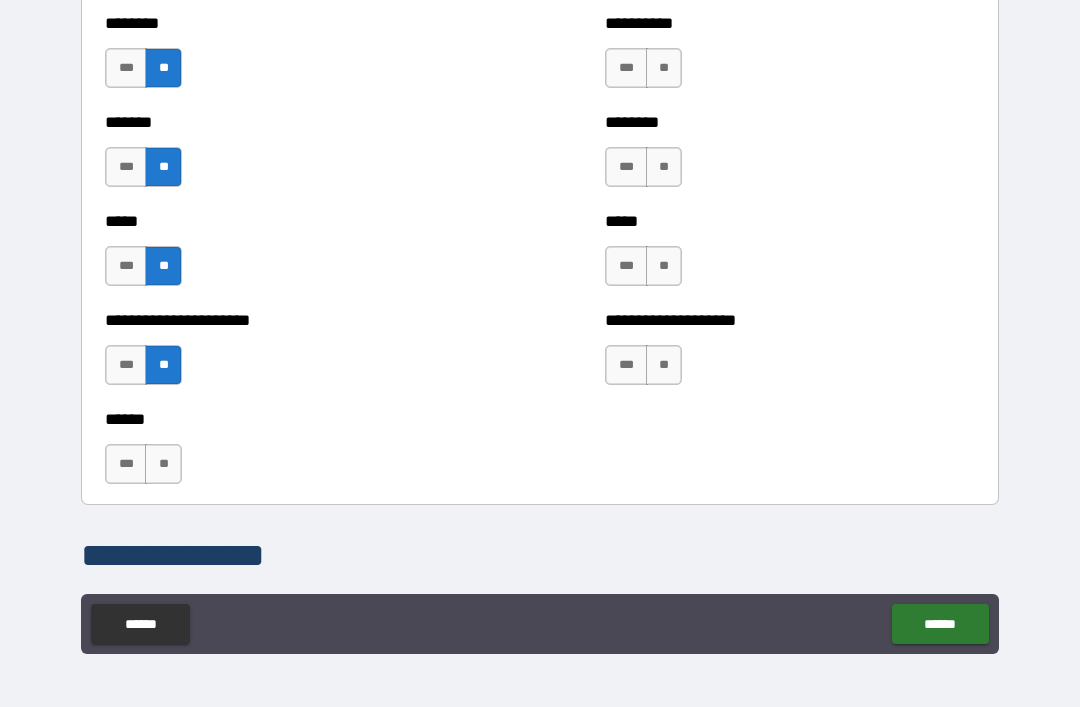 click on "**" at bounding box center (163, 464) 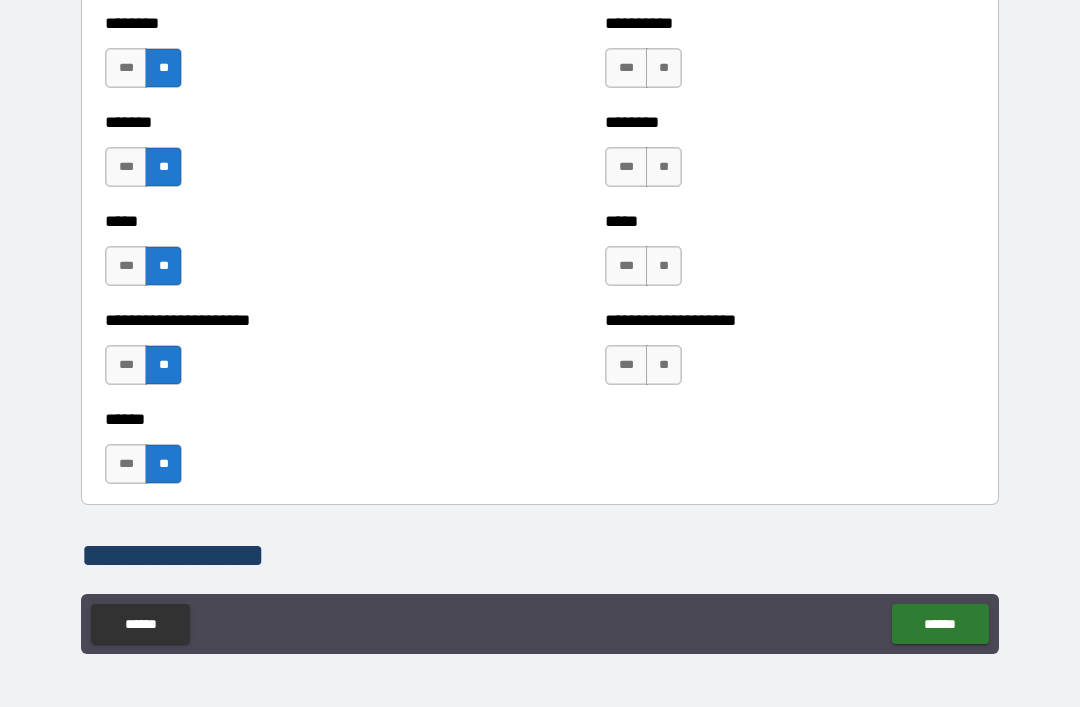 click on "**" at bounding box center (664, 68) 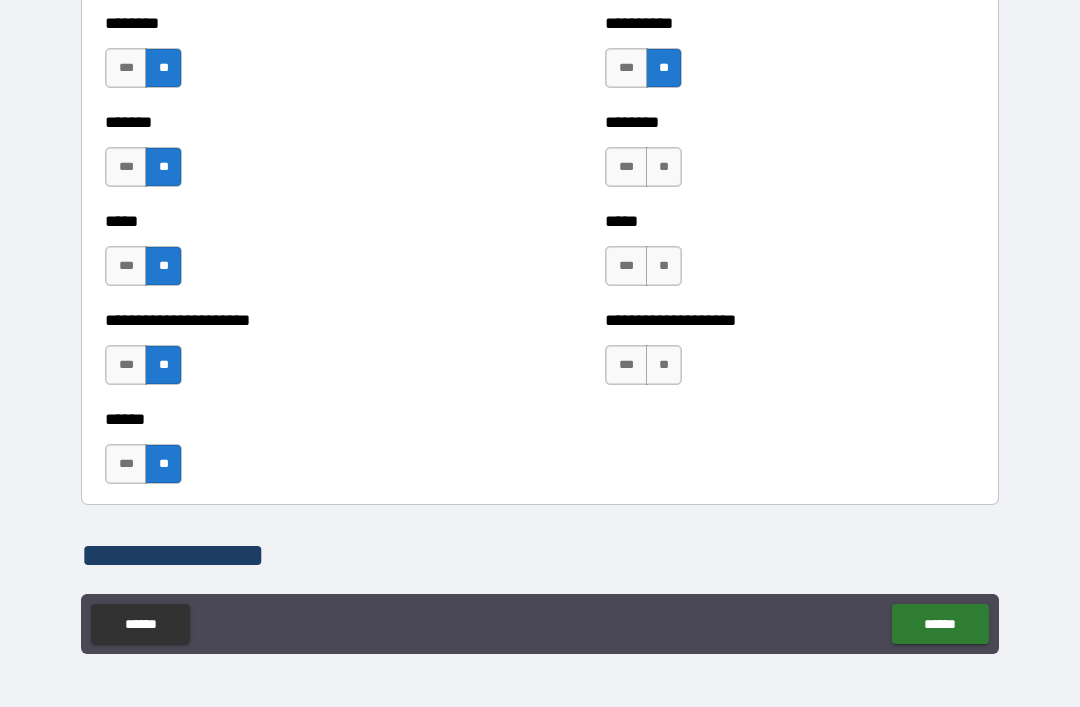 click on "**" at bounding box center (664, 167) 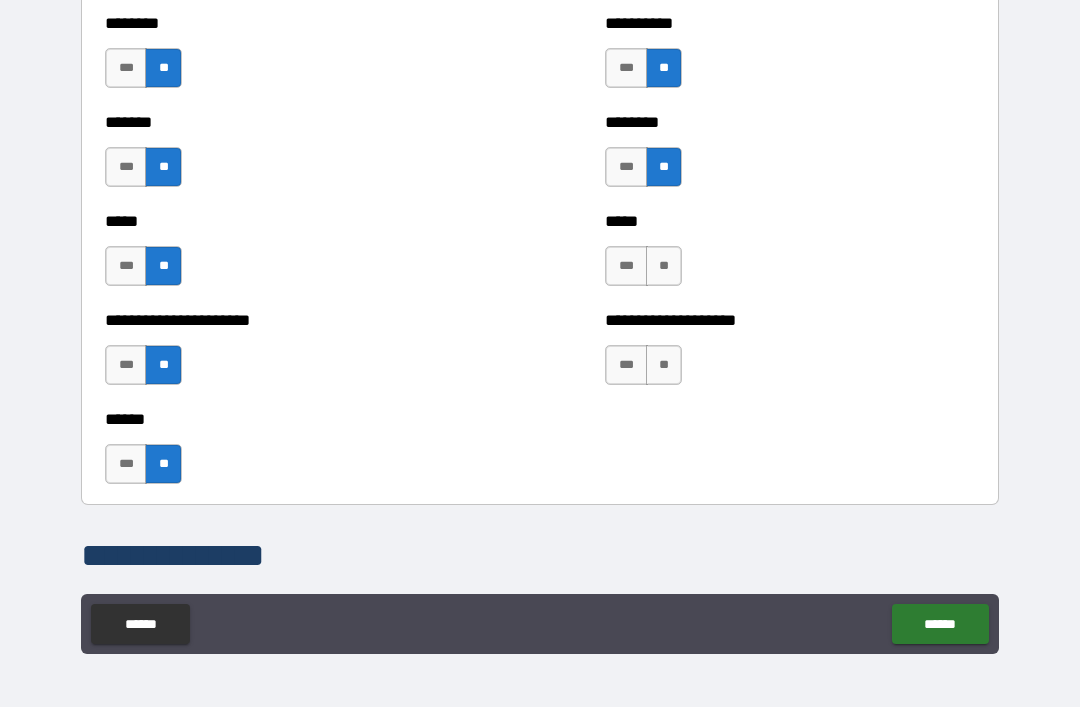 click on "**" at bounding box center (664, 266) 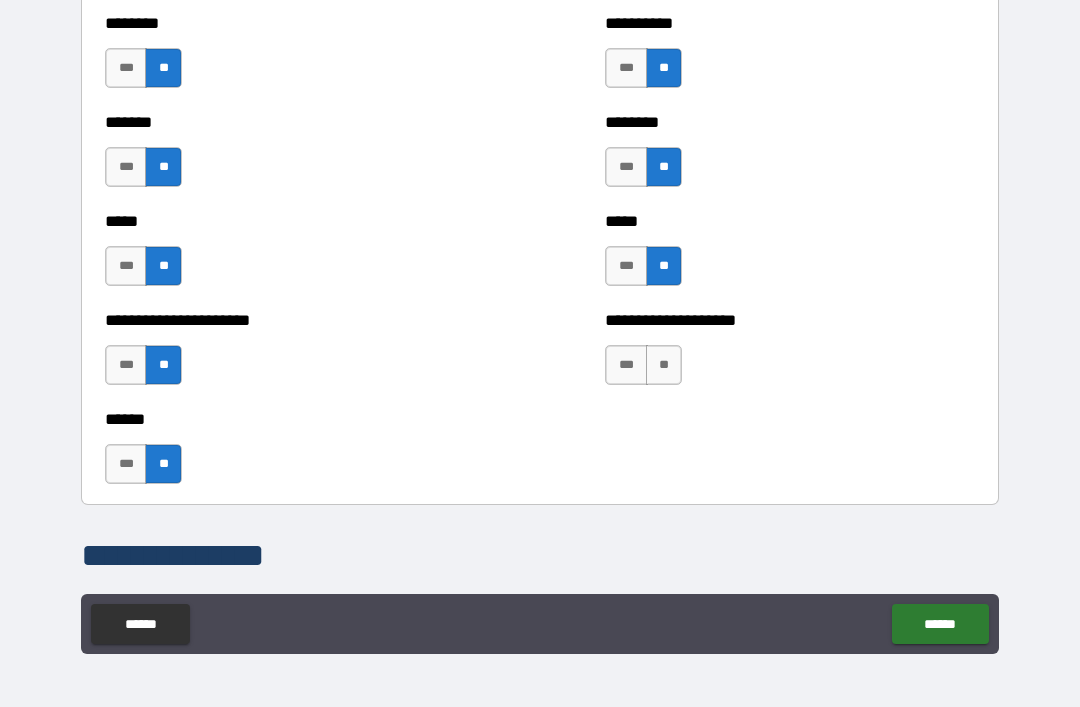 click on "**" at bounding box center (664, 365) 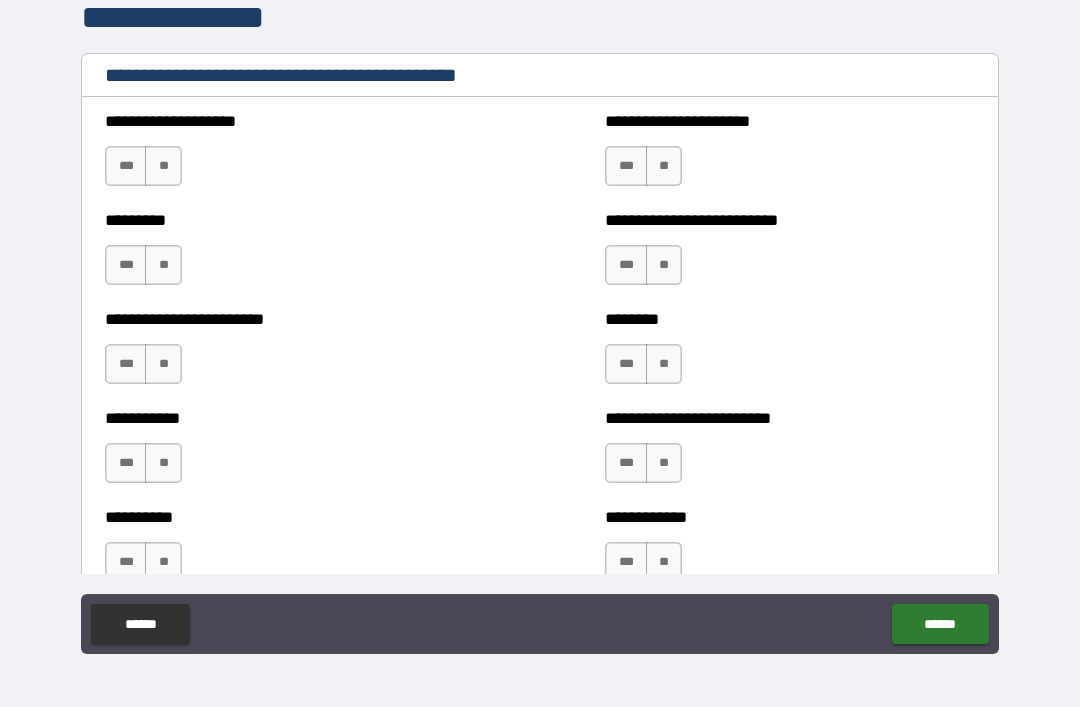 scroll, scrollTop: 2291, scrollLeft: 0, axis: vertical 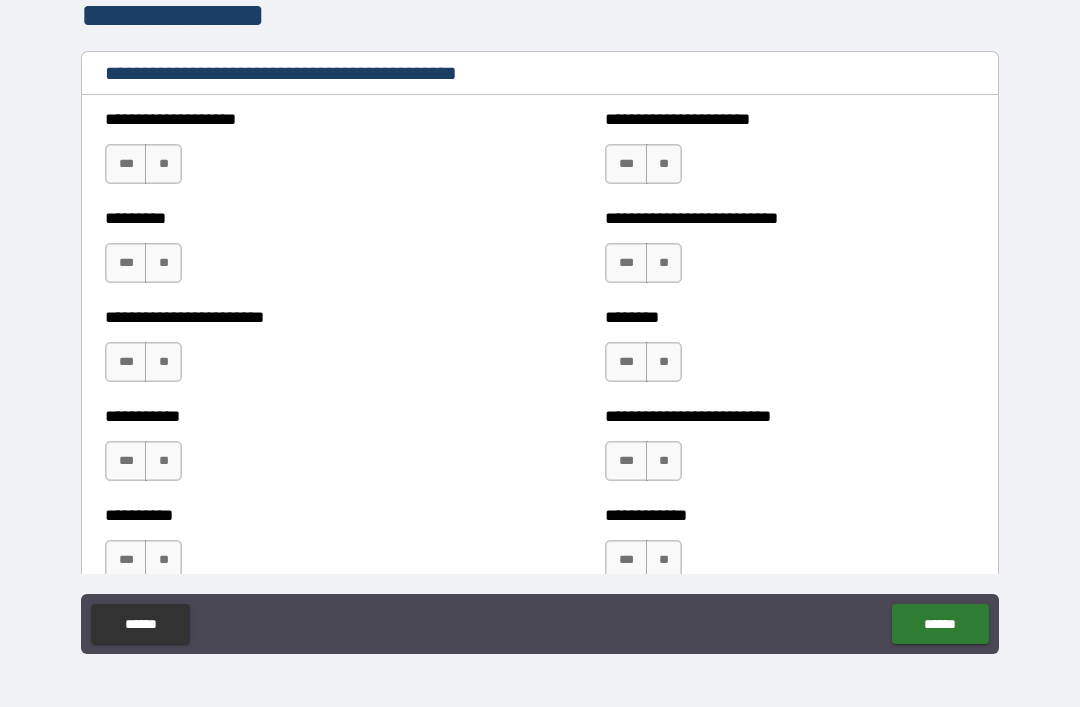 click on "**" at bounding box center [163, 164] 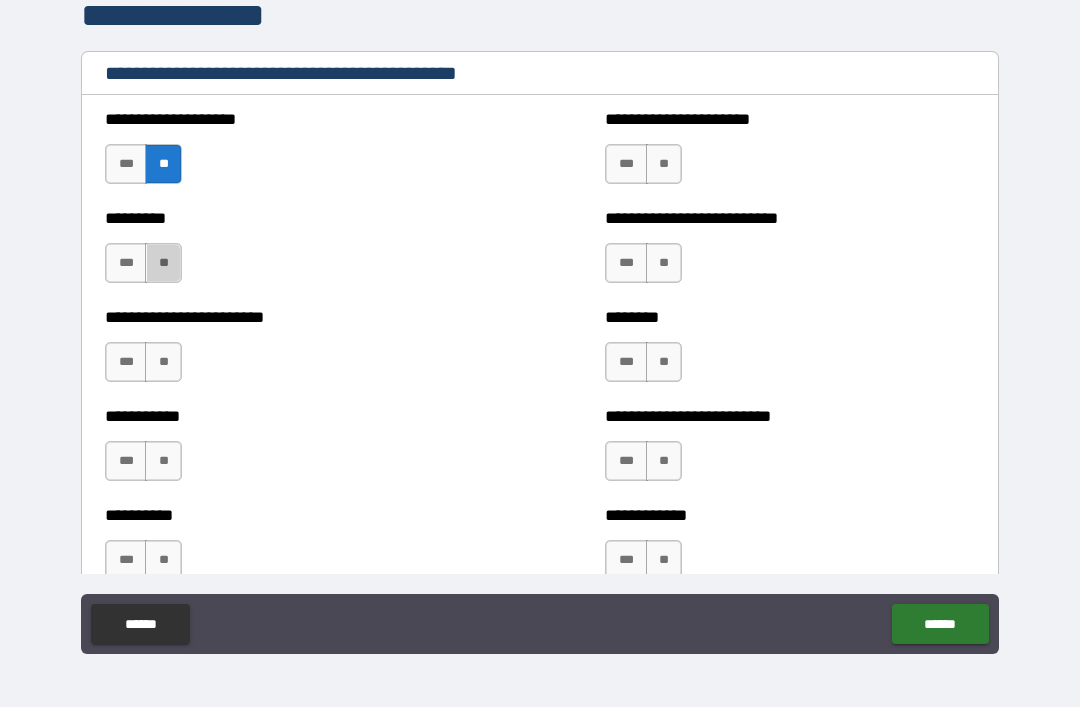 click on "**" at bounding box center [163, 263] 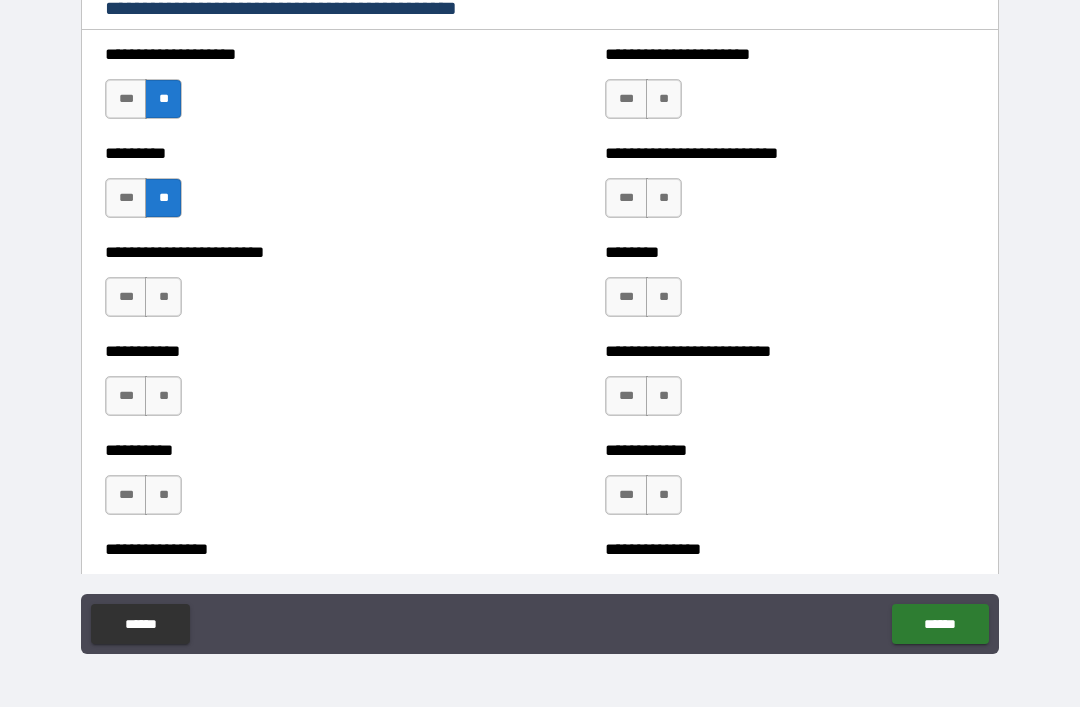 click on "**" at bounding box center (163, 297) 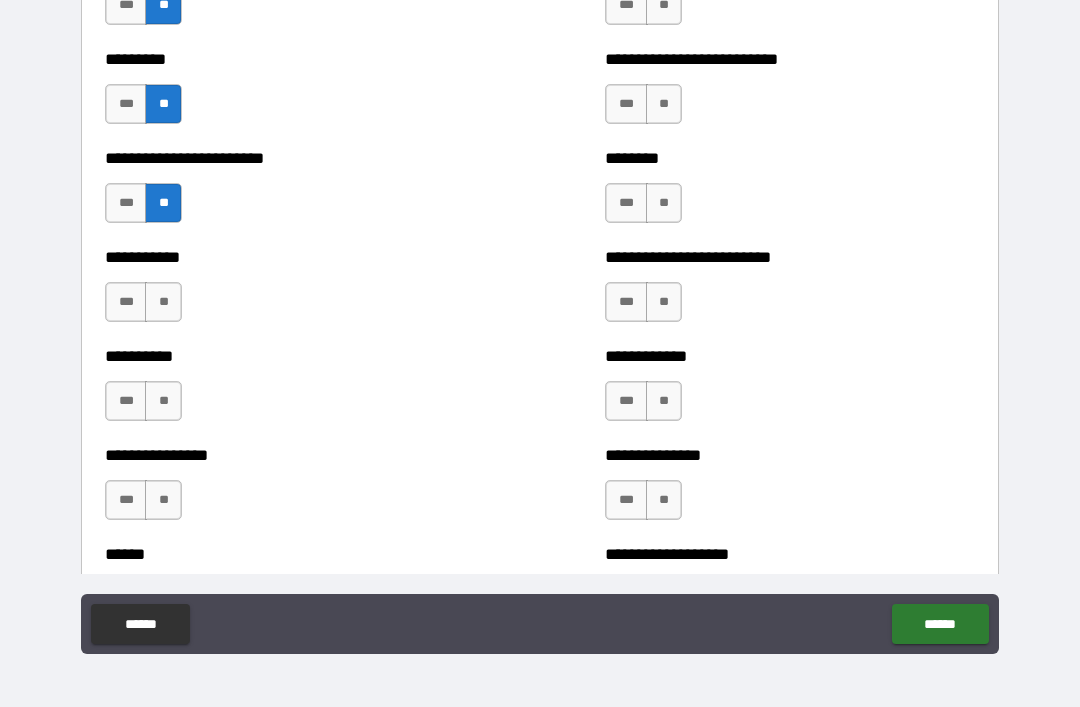scroll, scrollTop: 2460, scrollLeft: 0, axis: vertical 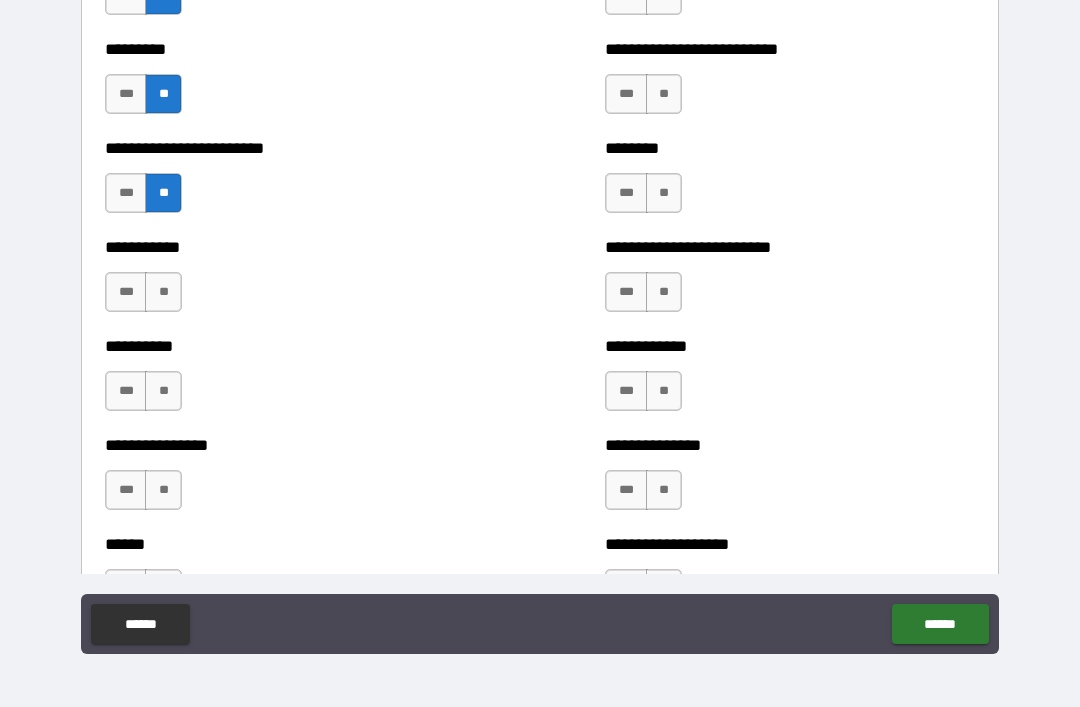click on "**" at bounding box center [163, 292] 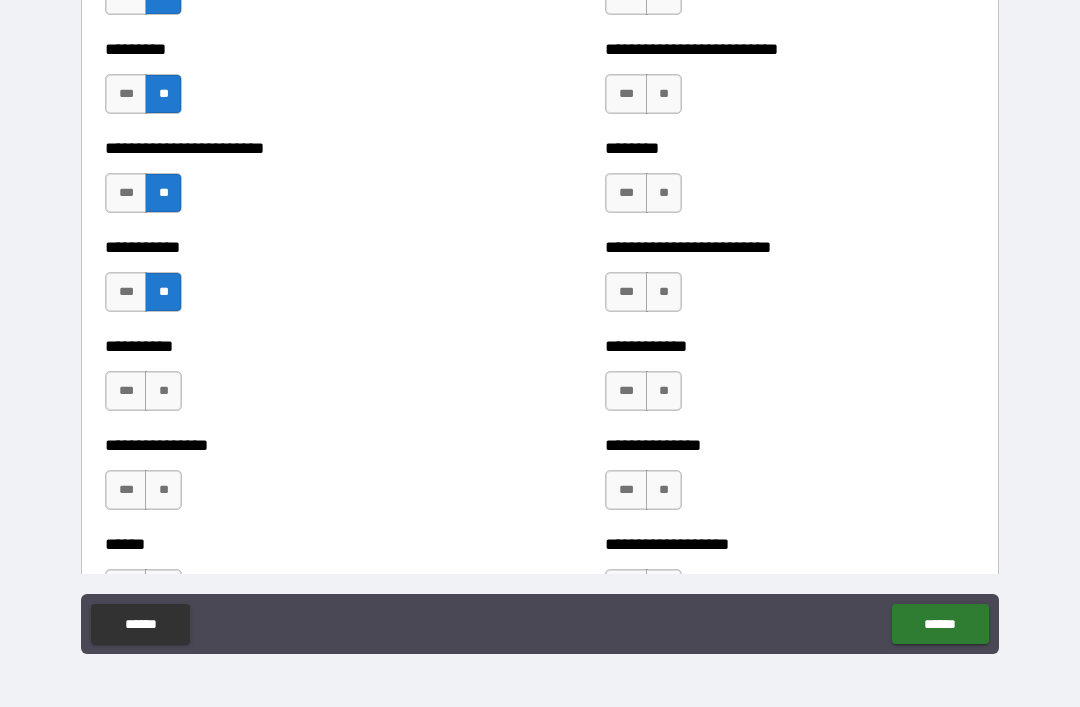 click on "**" at bounding box center (163, 391) 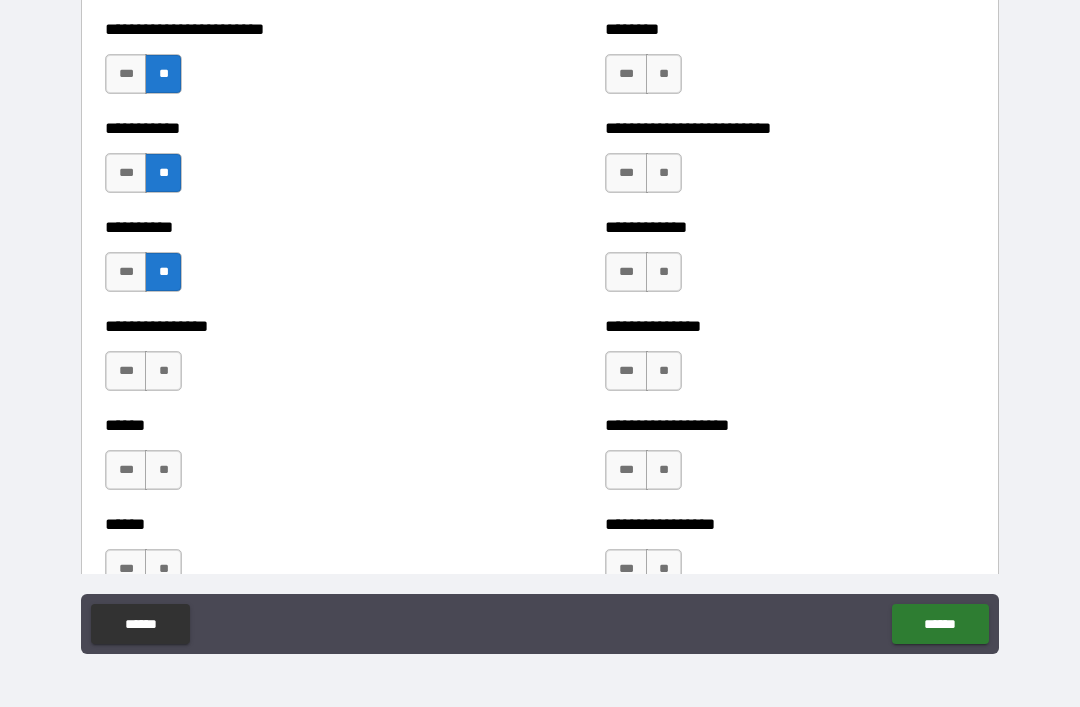 click on "**" at bounding box center (163, 371) 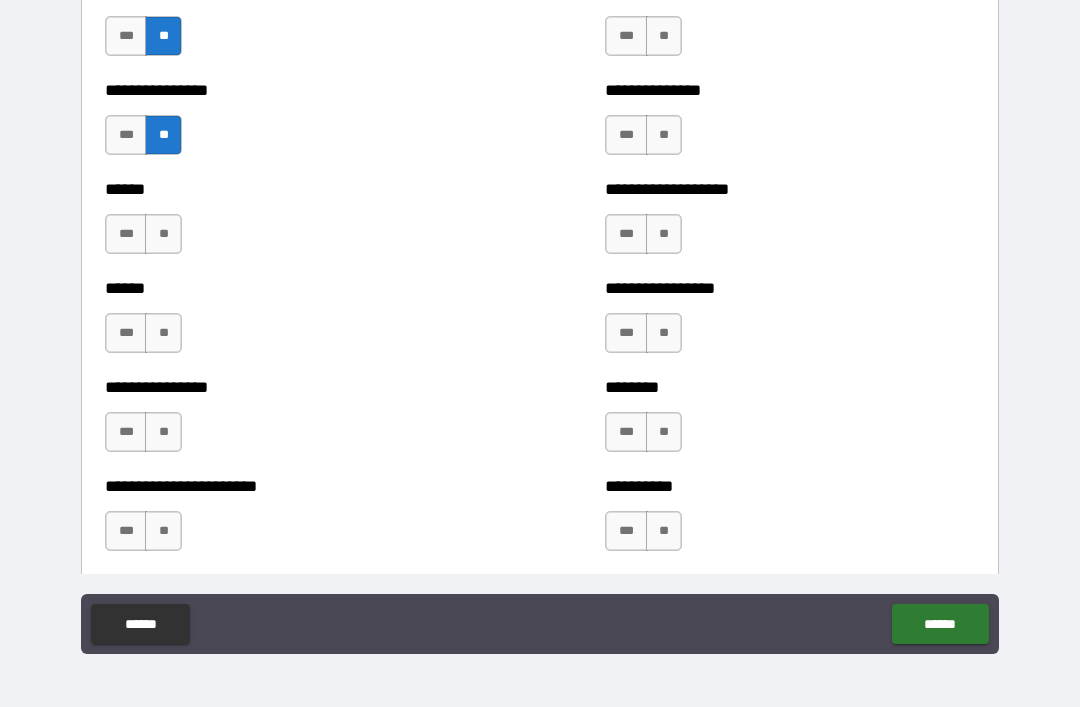 scroll, scrollTop: 2850, scrollLeft: 0, axis: vertical 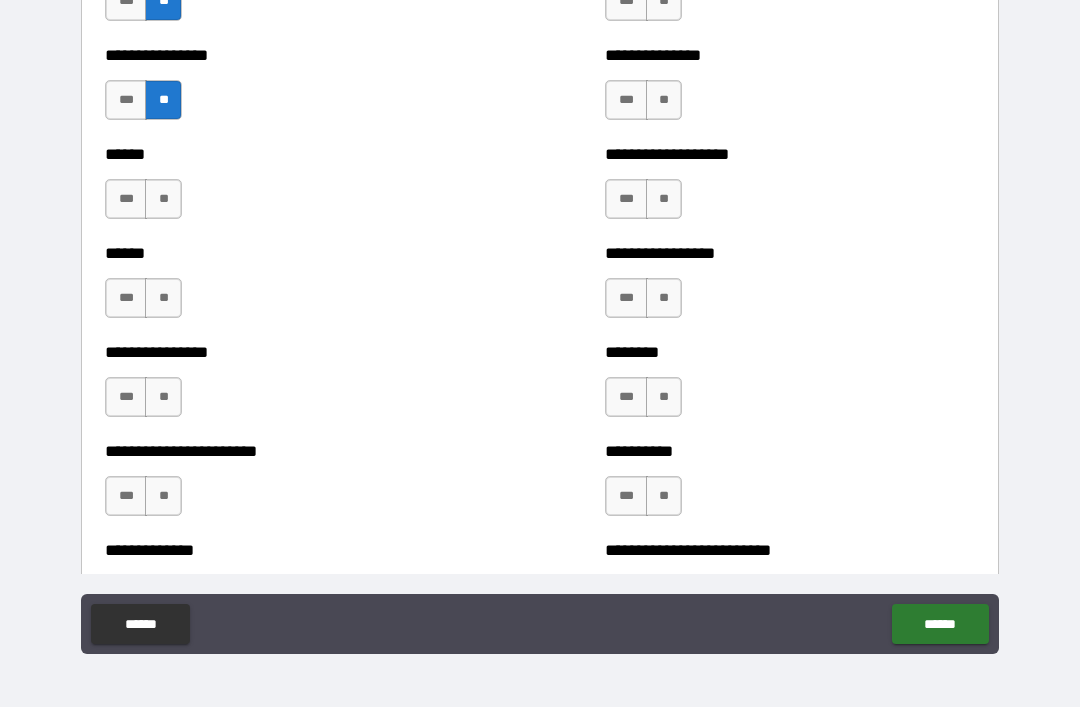 click on "**" at bounding box center (163, 199) 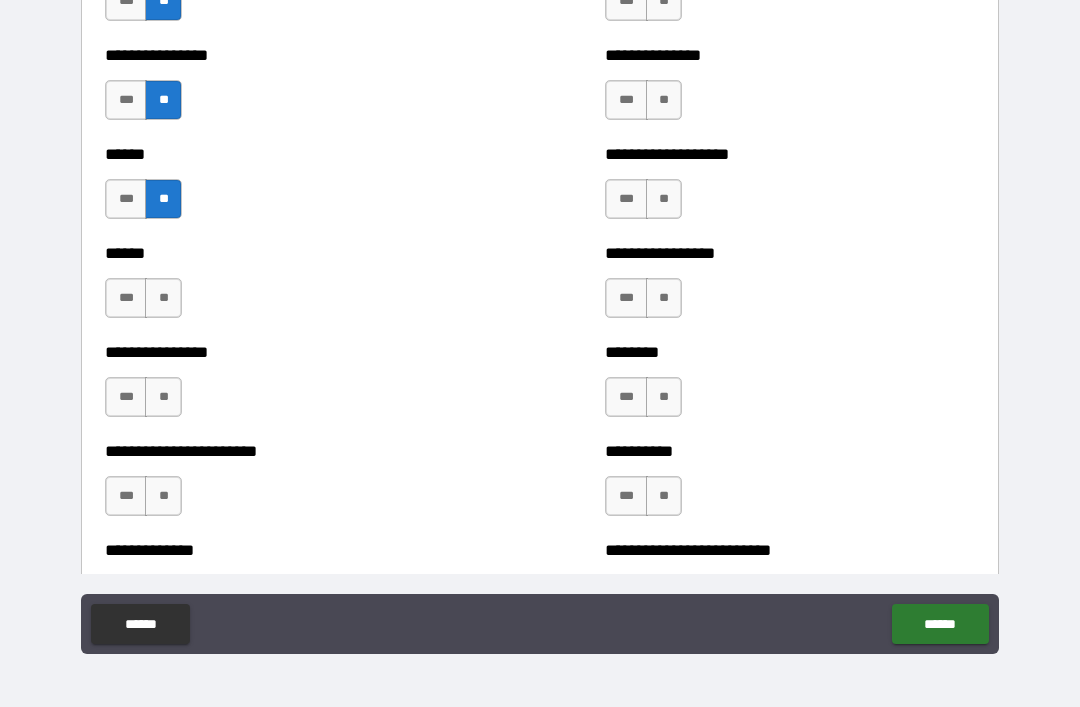 click on "**" at bounding box center [163, 298] 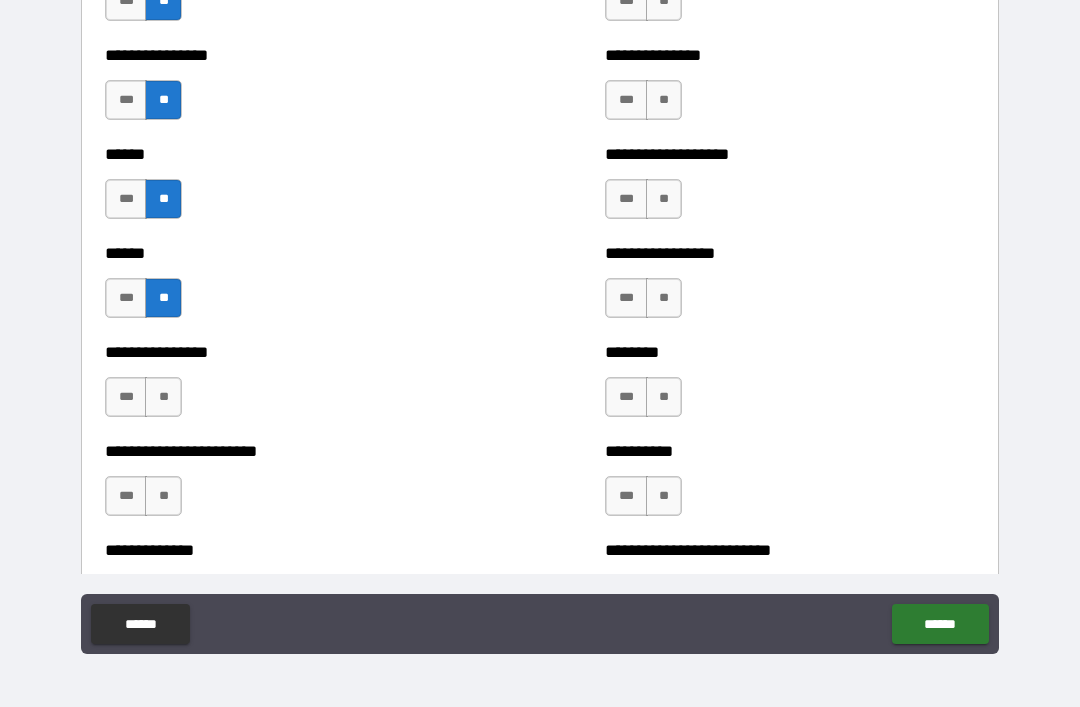 click on "**" at bounding box center (163, 397) 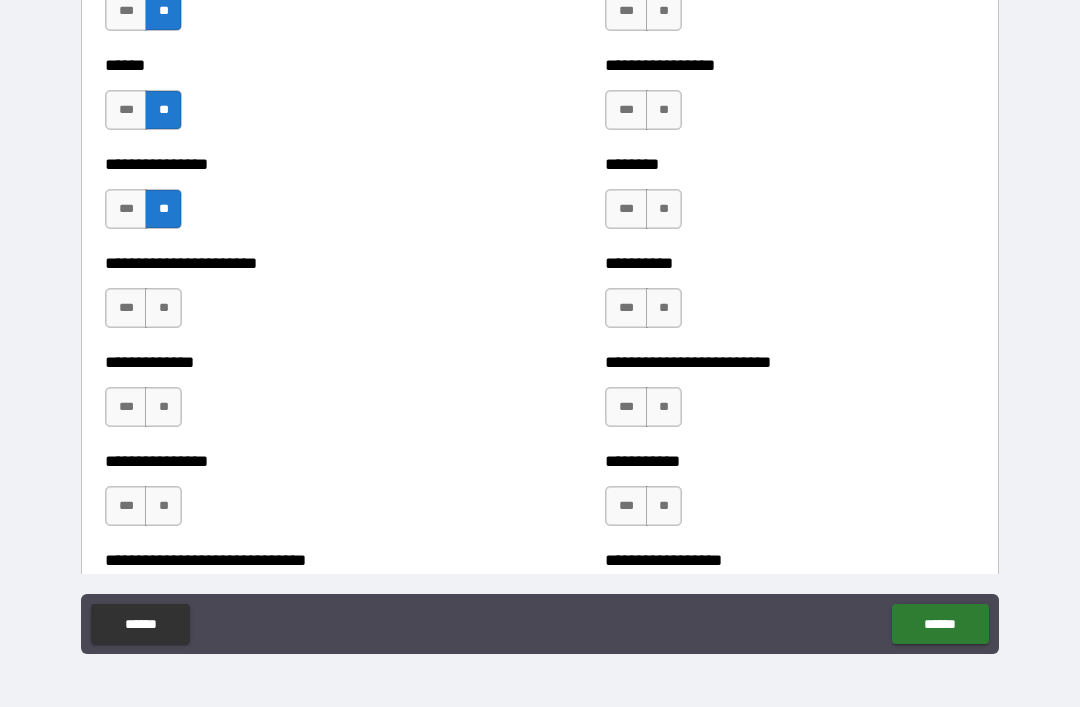 scroll, scrollTop: 3041, scrollLeft: 0, axis: vertical 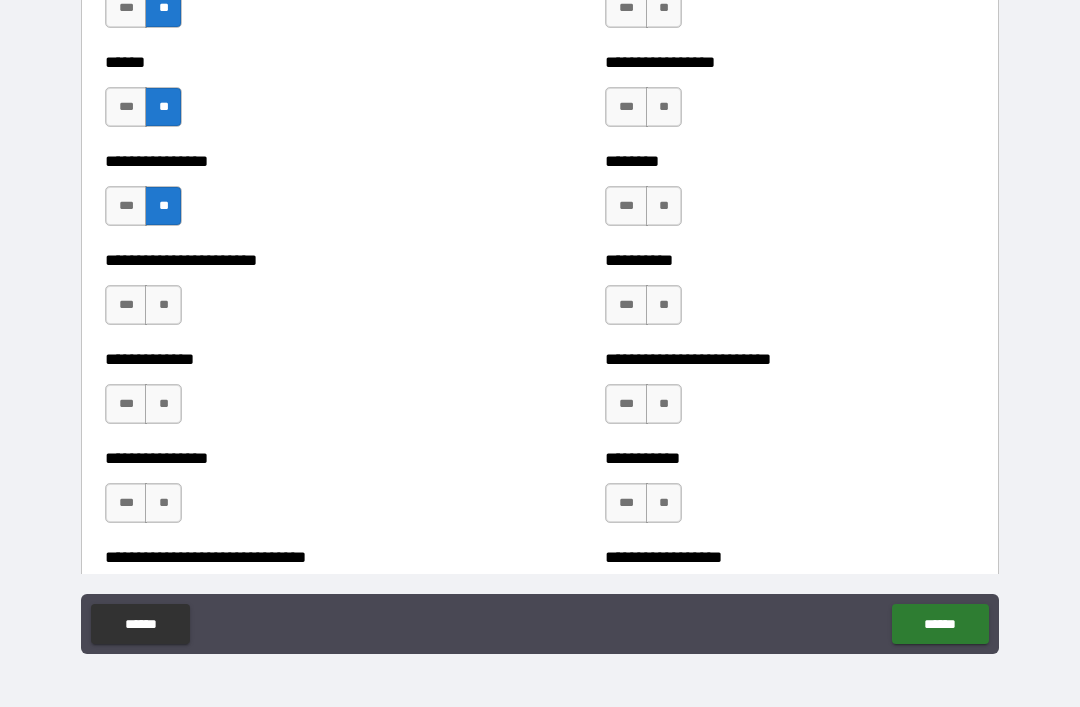 click on "**" at bounding box center [163, 305] 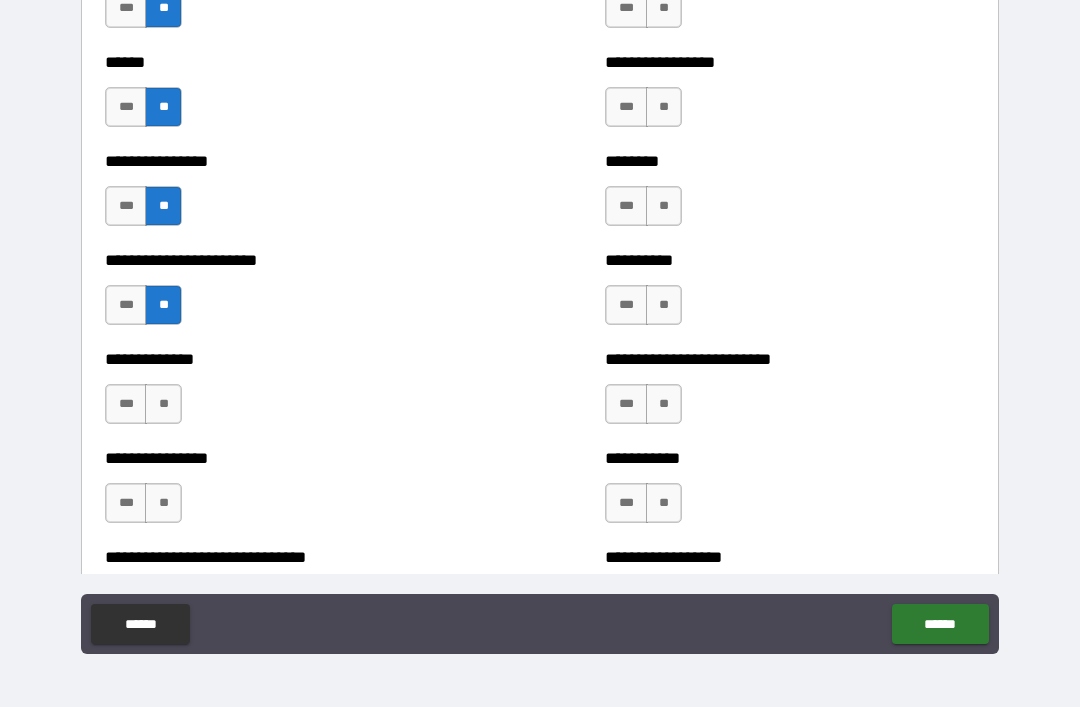 click on "**" at bounding box center [163, 404] 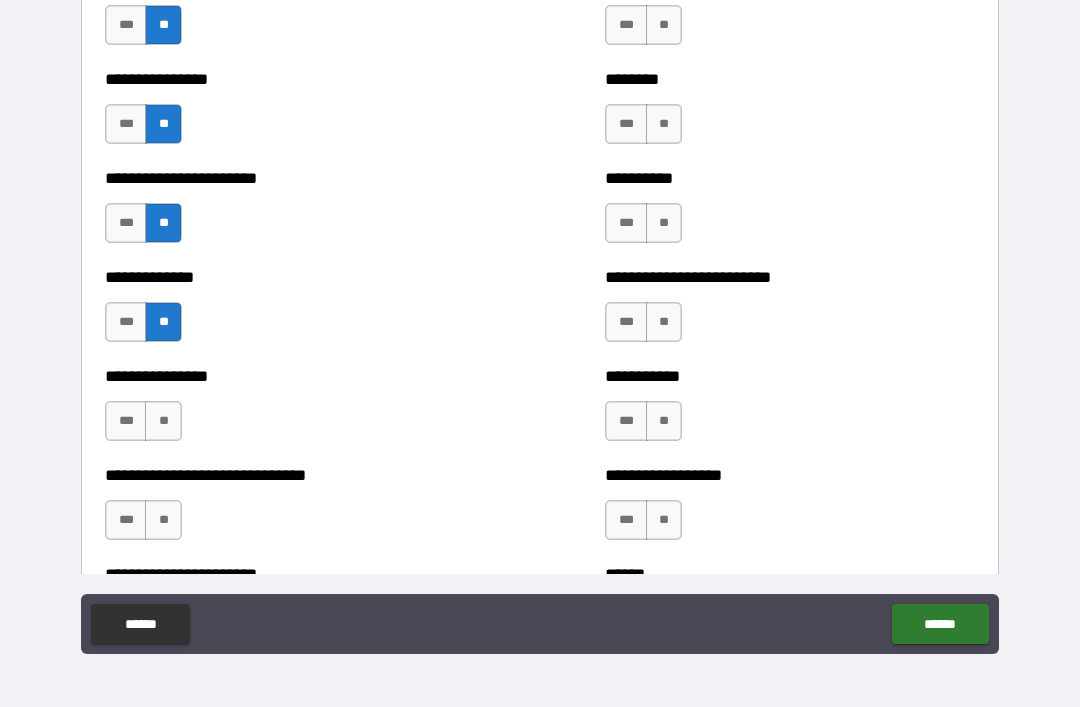 click on "**" at bounding box center [163, 421] 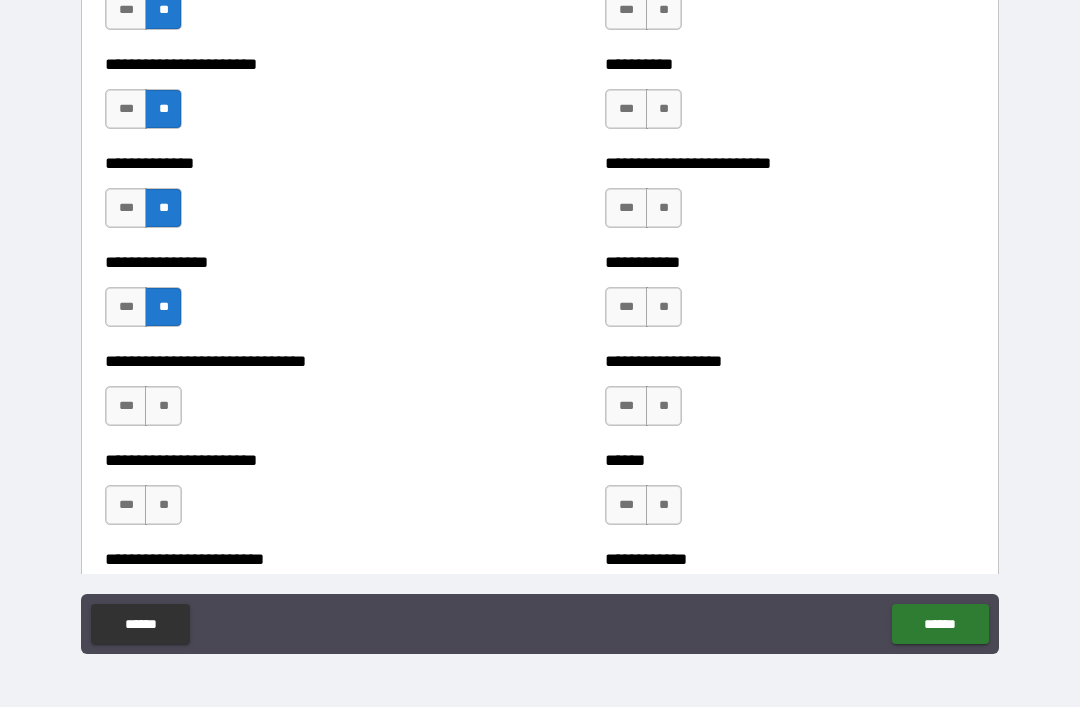 scroll, scrollTop: 3257, scrollLeft: 0, axis: vertical 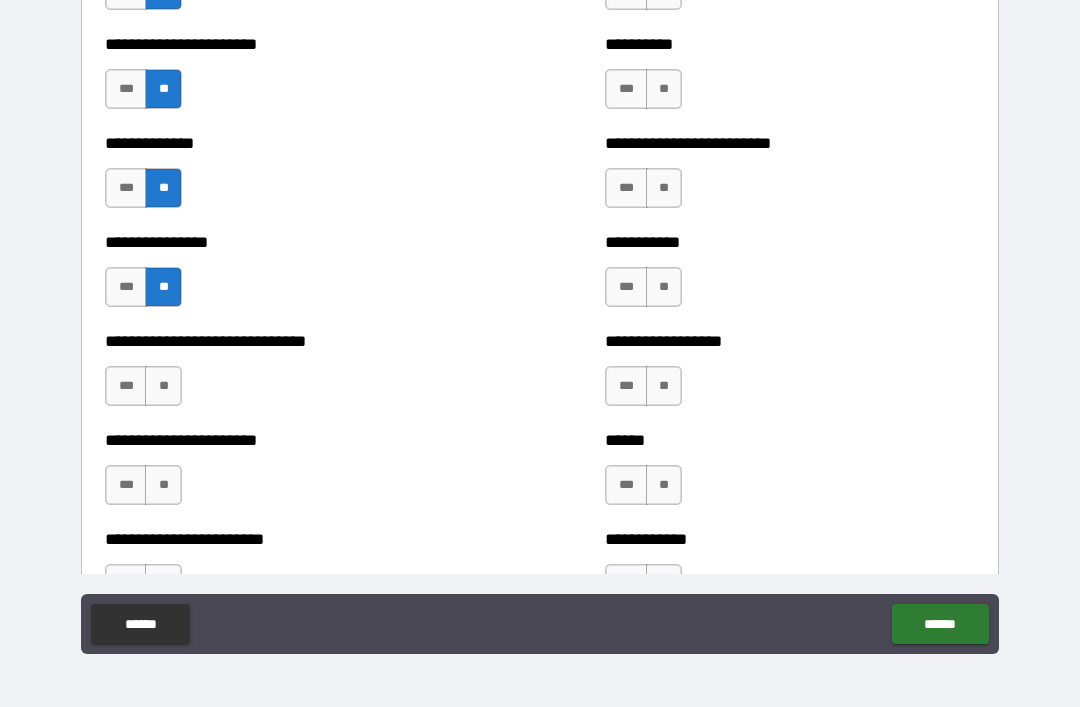 click on "**" at bounding box center (163, 386) 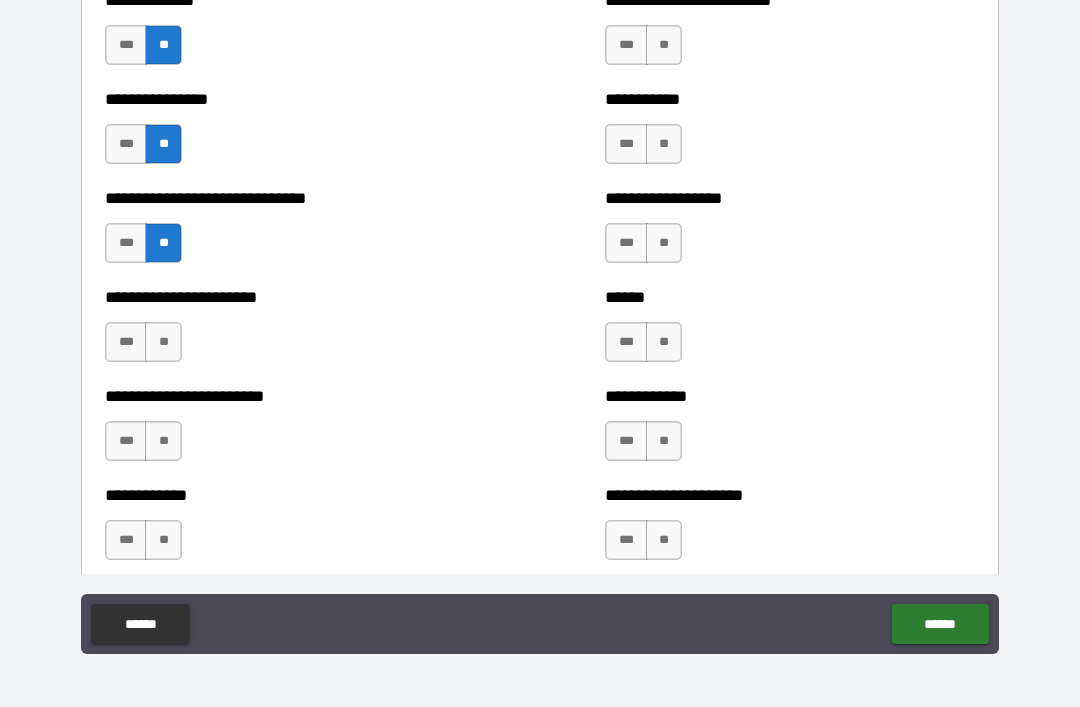 click on "**" at bounding box center [163, 342] 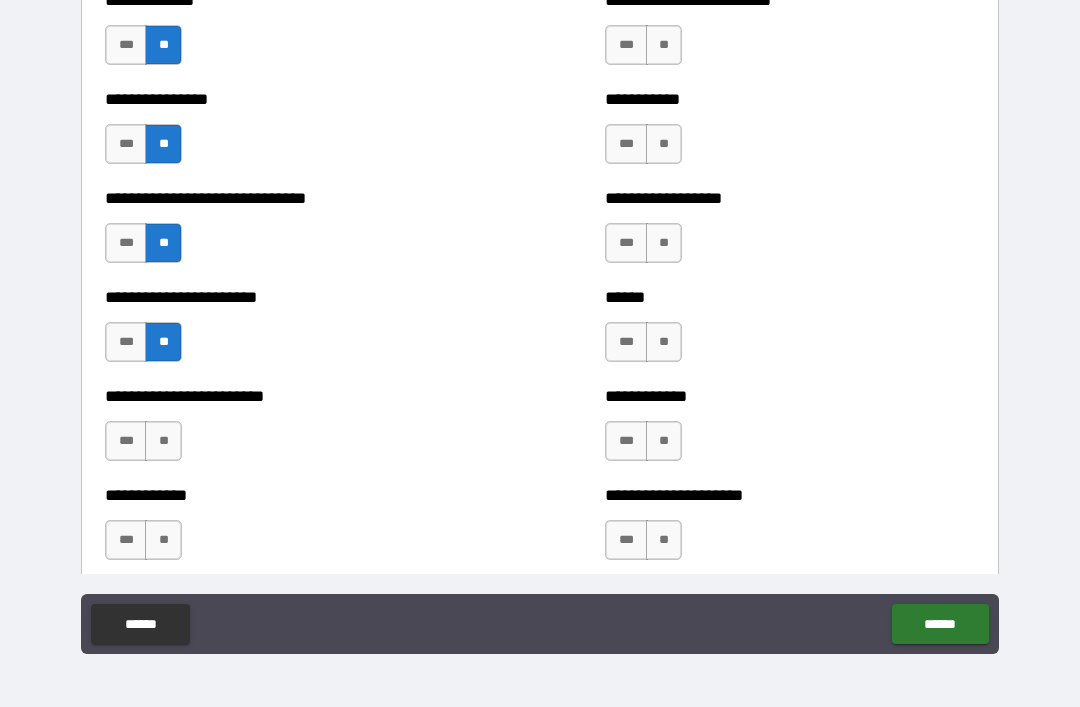 scroll, scrollTop: 3471, scrollLeft: 0, axis: vertical 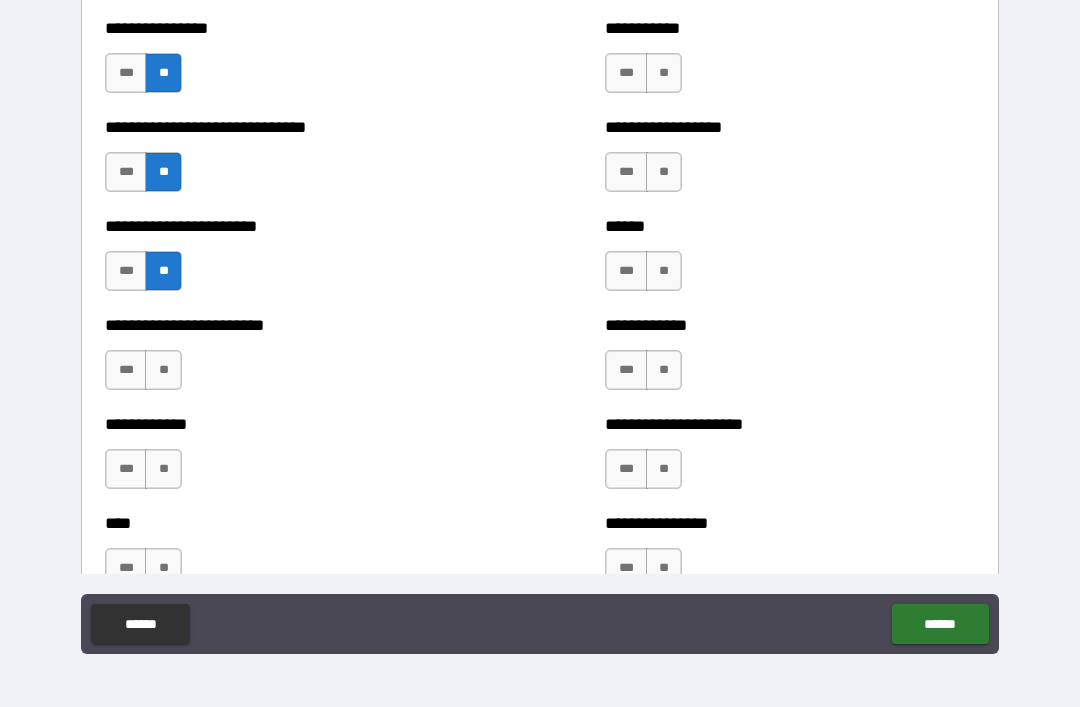 click on "**" at bounding box center (163, 370) 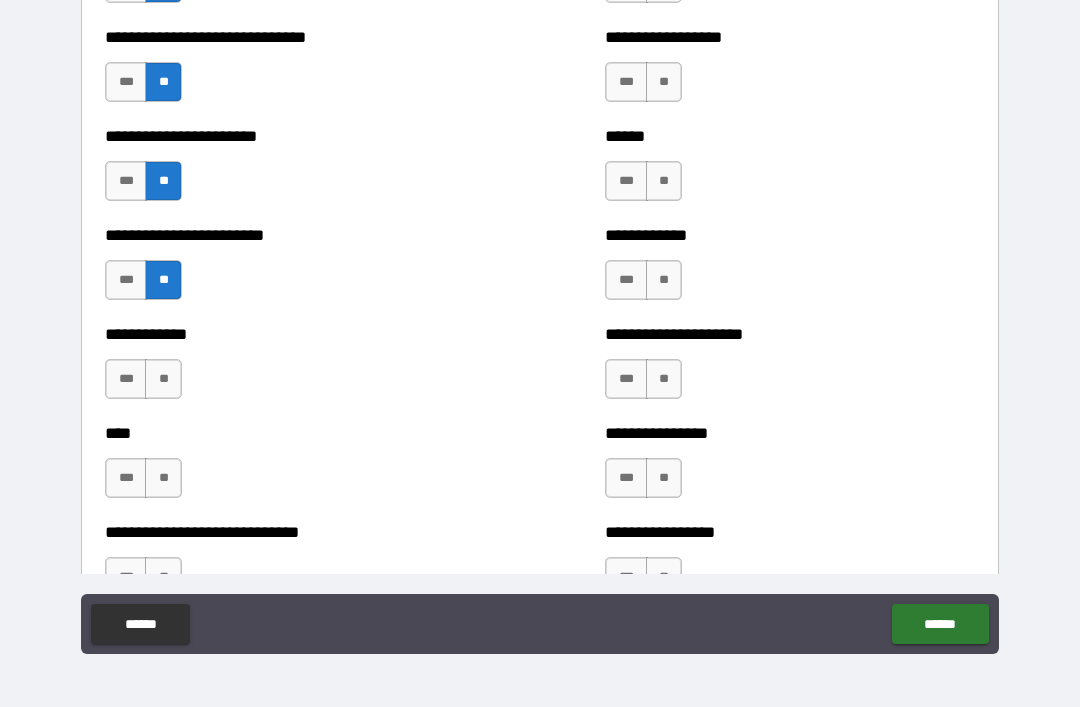 scroll, scrollTop: 3567, scrollLeft: 0, axis: vertical 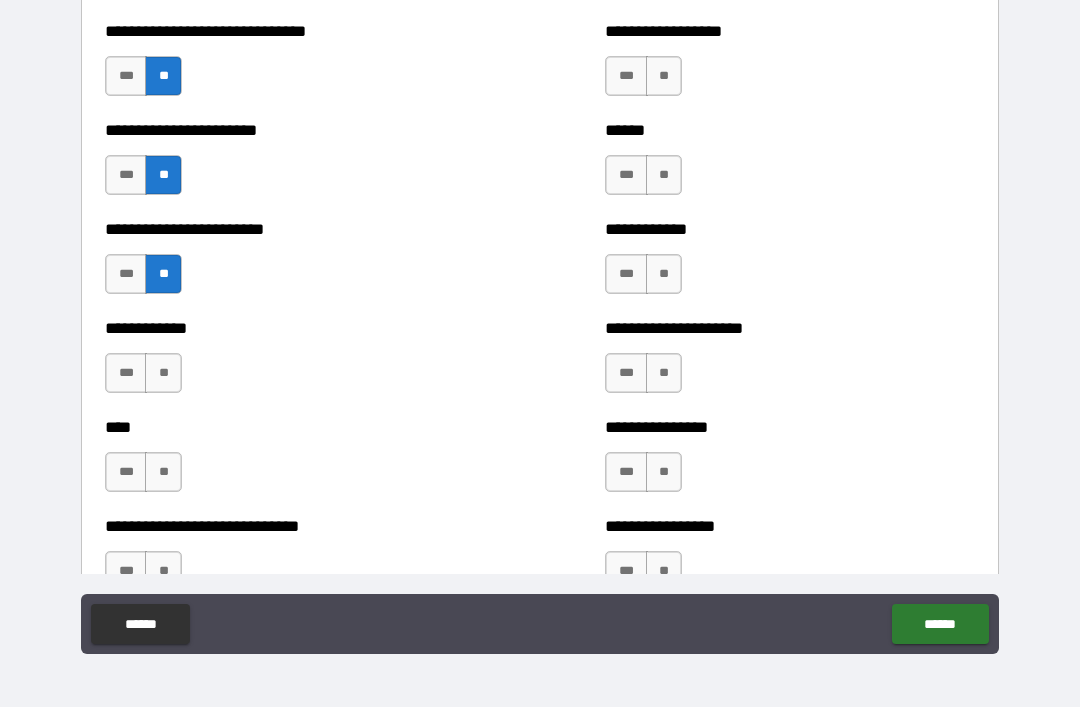 click on "**" at bounding box center (163, 373) 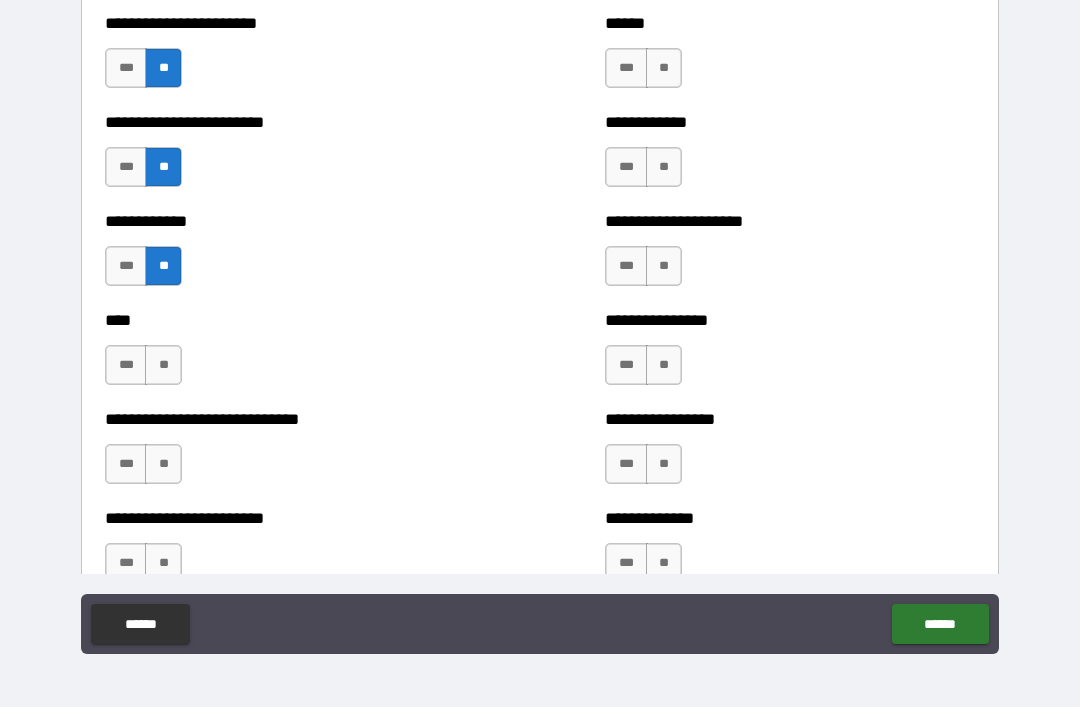 click on "**" at bounding box center [163, 365] 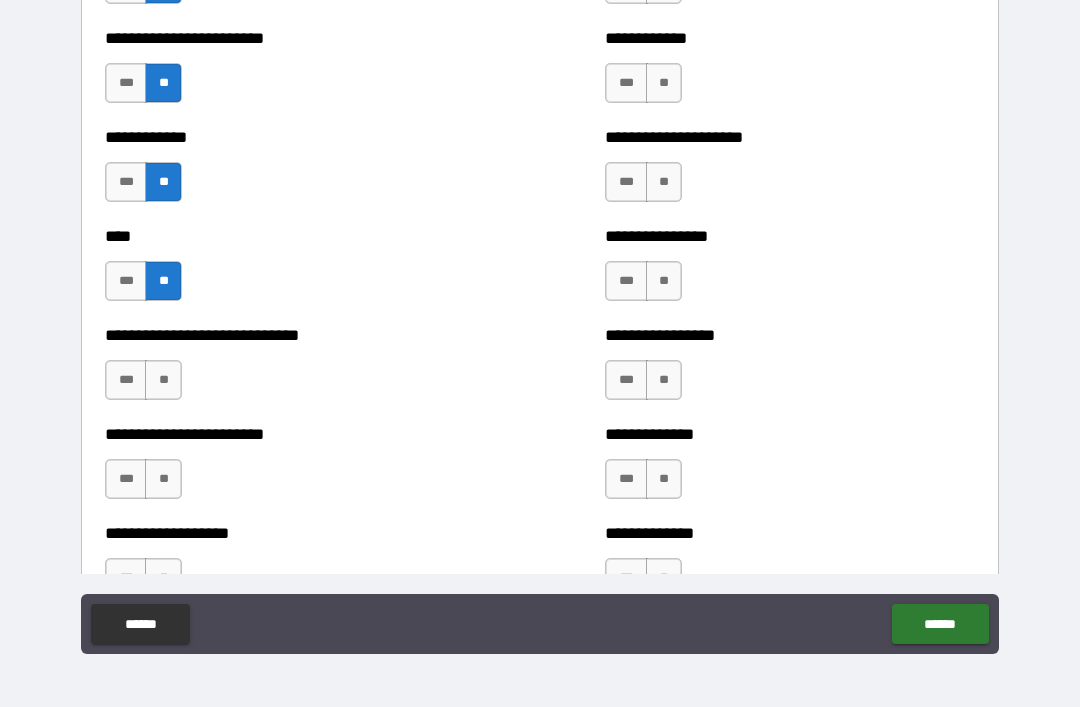 scroll, scrollTop: 3764, scrollLeft: 0, axis: vertical 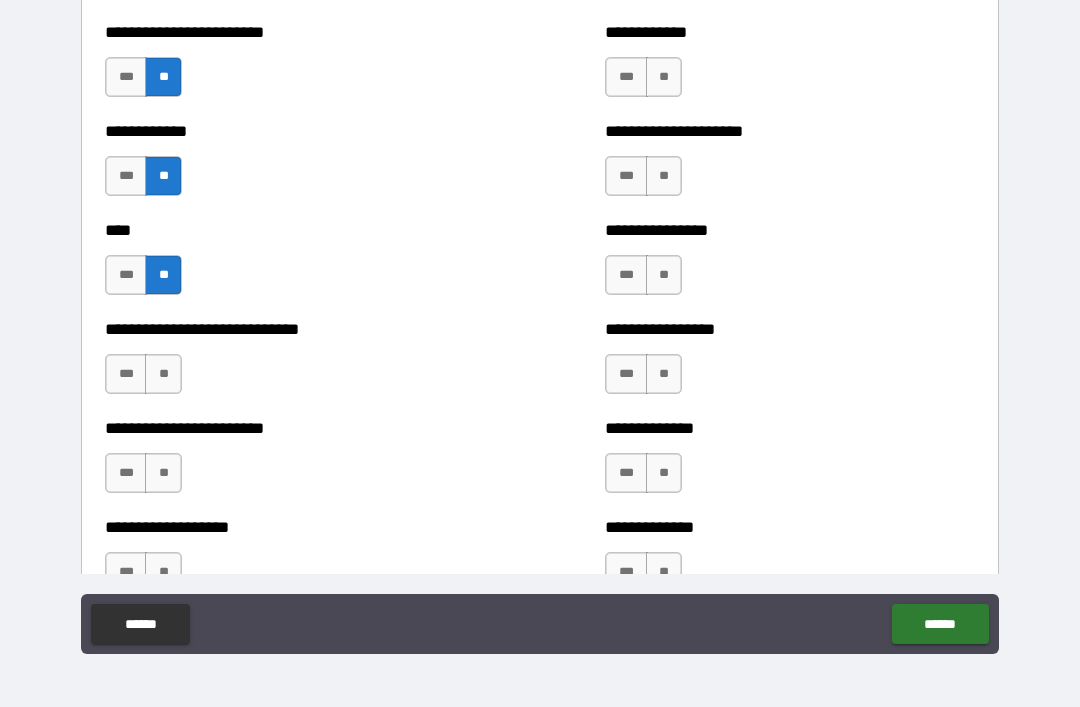 click on "**" at bounding box center [163, 374] 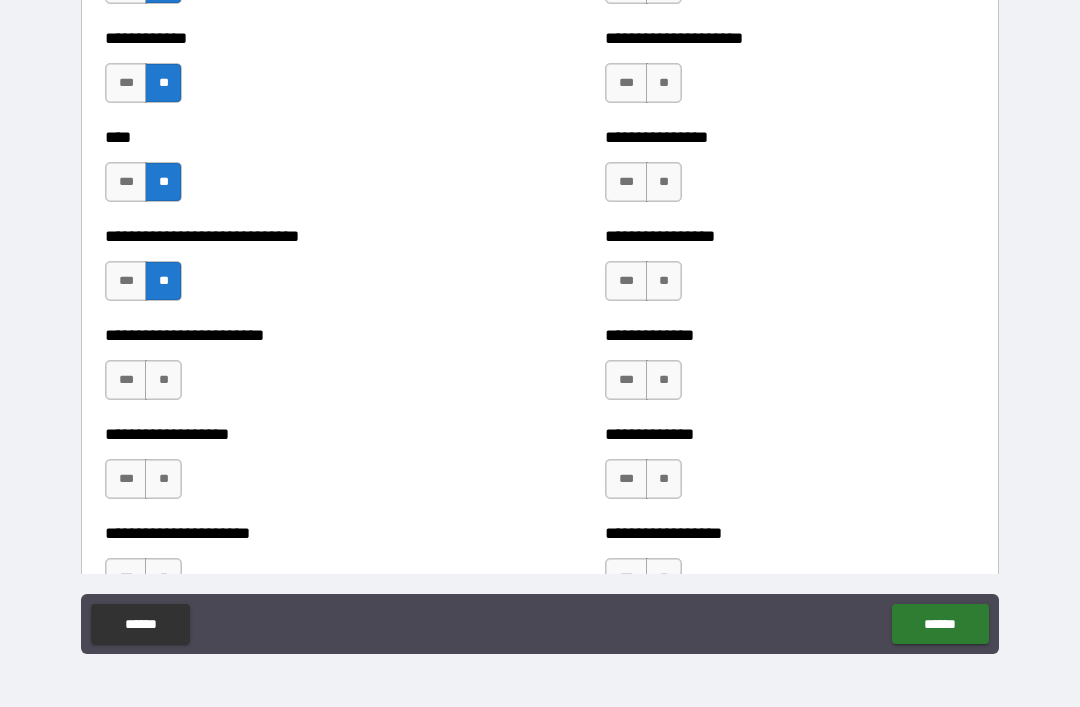 click on "**" at bounding box center [163, 380] 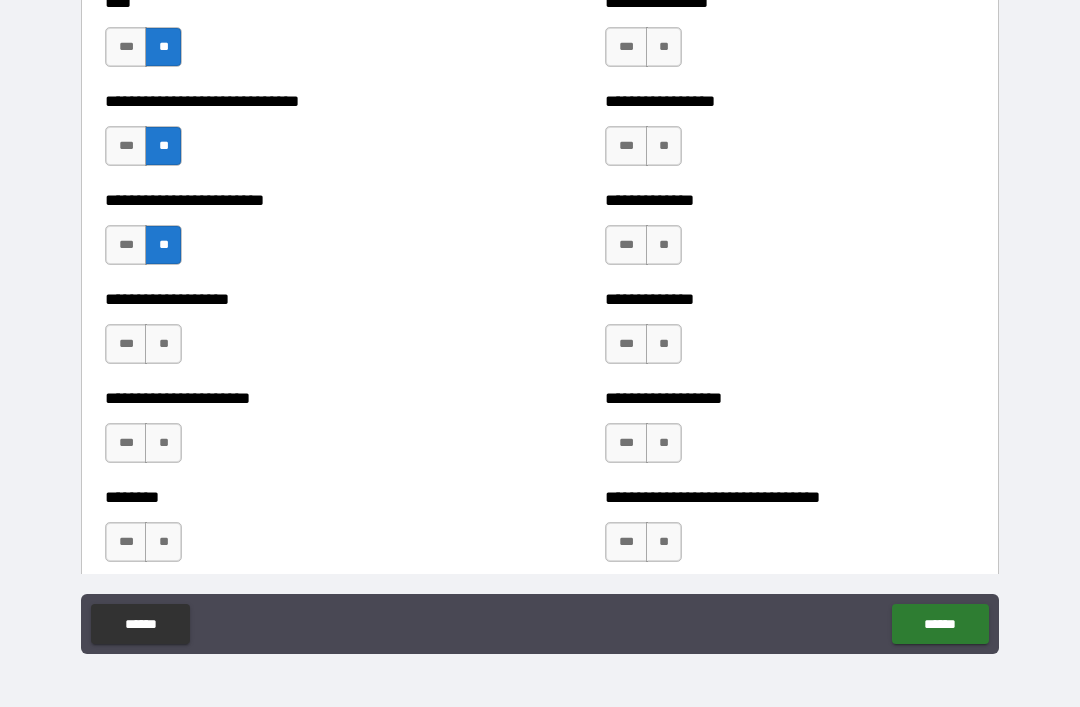 click on "**" at bounding box center (163, 344) 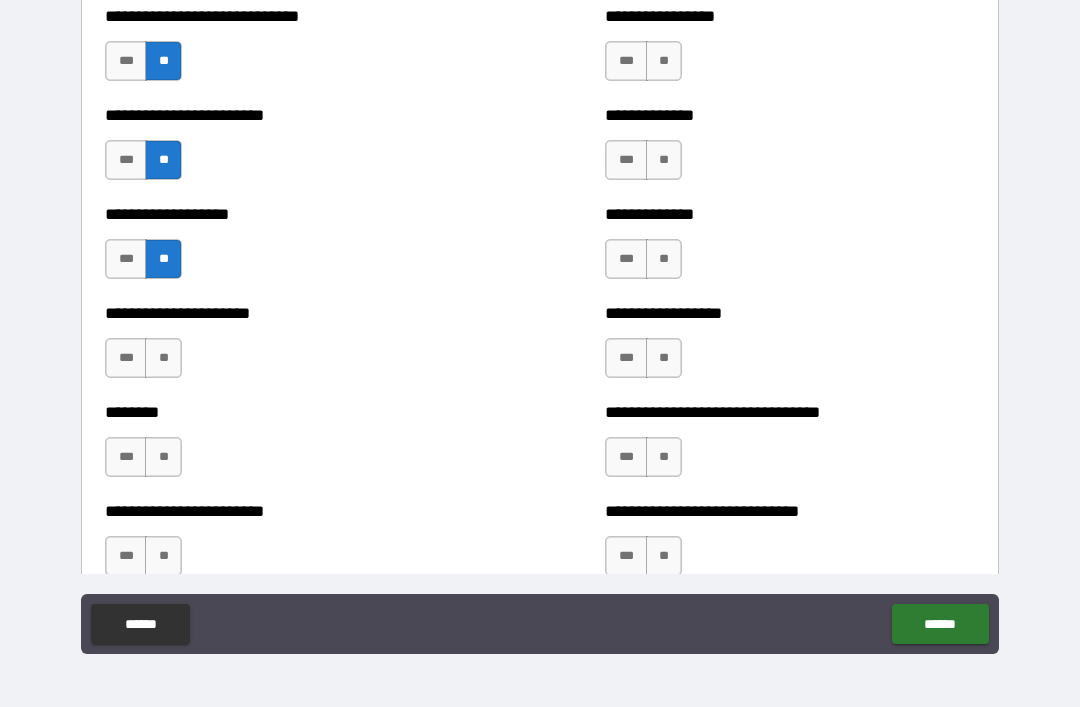 scroll, scrollTop: 4078, scrollLeft: 0, axis: vertical 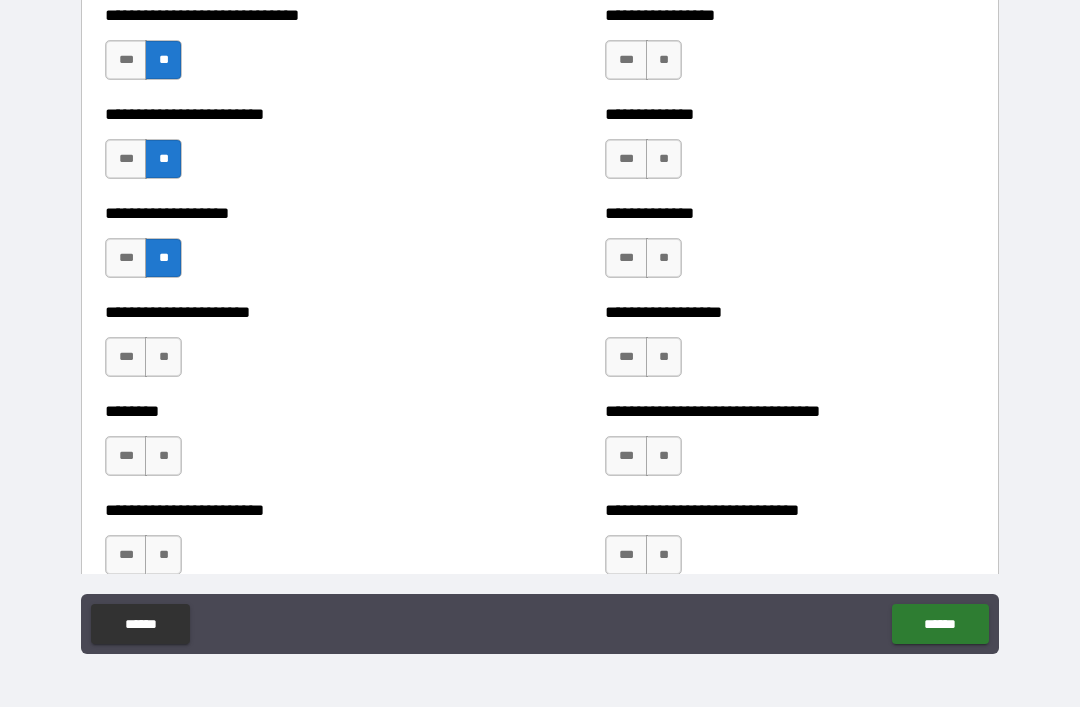 click on "**" at bounding box center [163, 357] 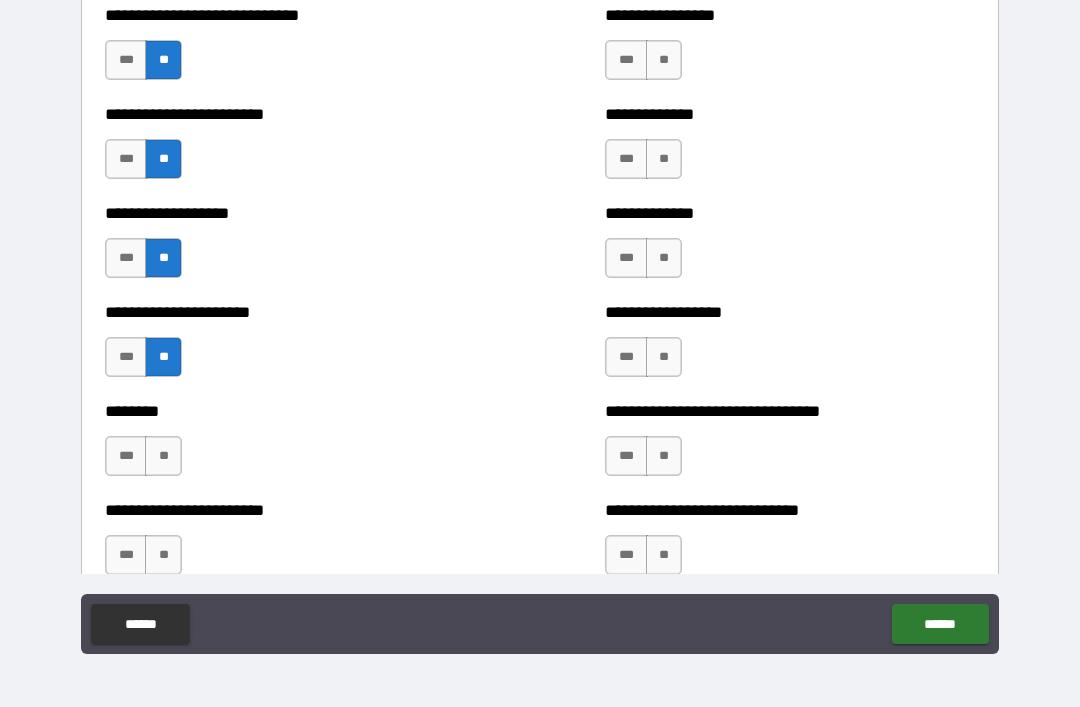 click on "**" at bounding box center [163, 456] 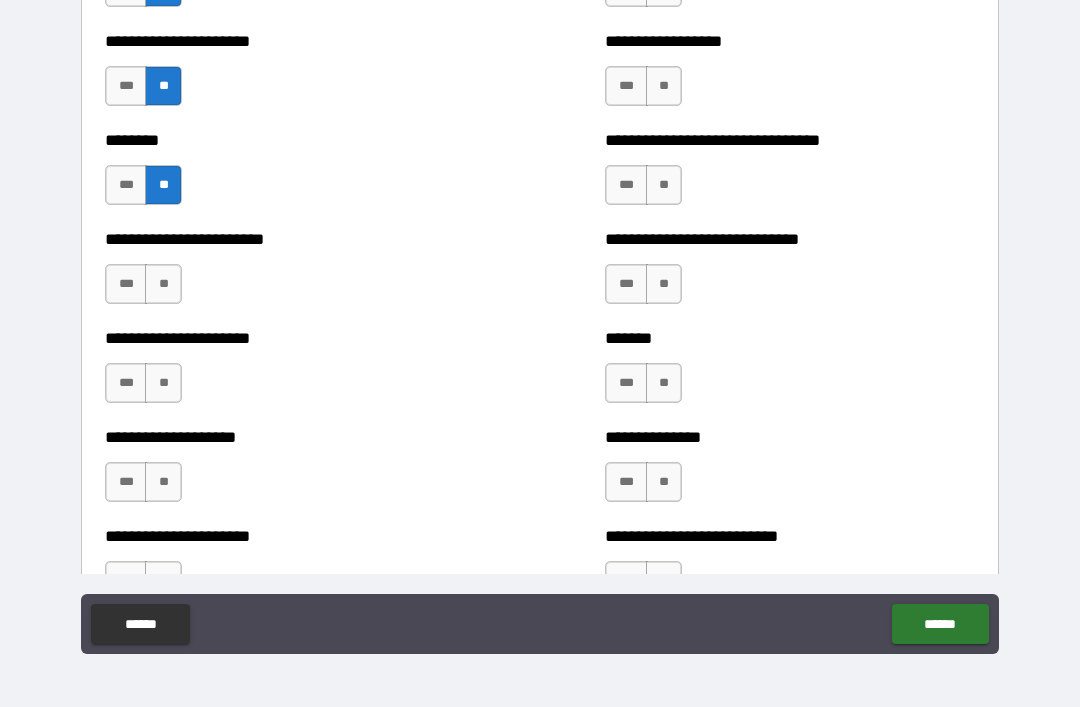 scroll, scrollTop: 4358, scrollLeft: 0, axis: vertical 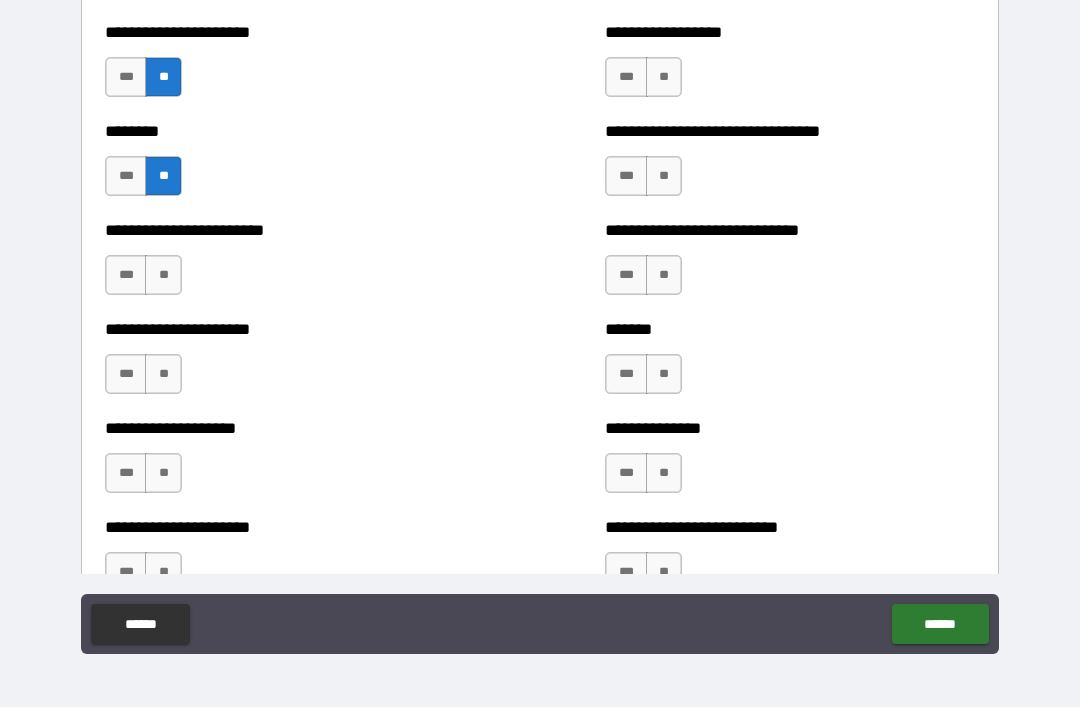 click on "**" at bounding box center (163, 275) 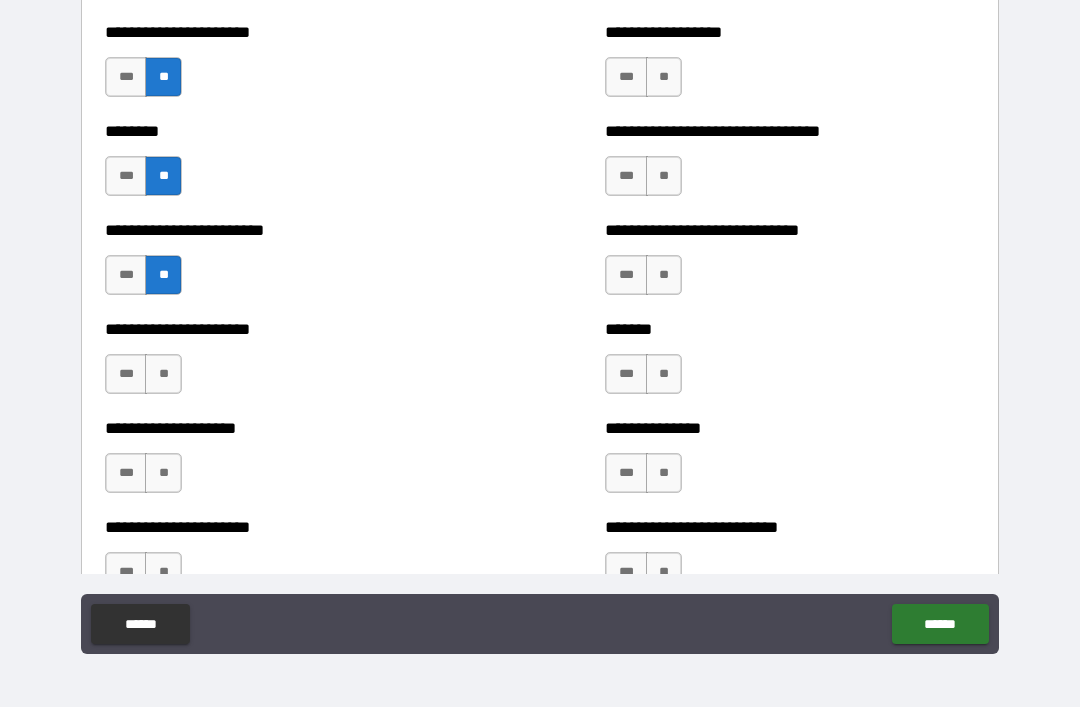 click on "**" at bounding box center (163, 374) 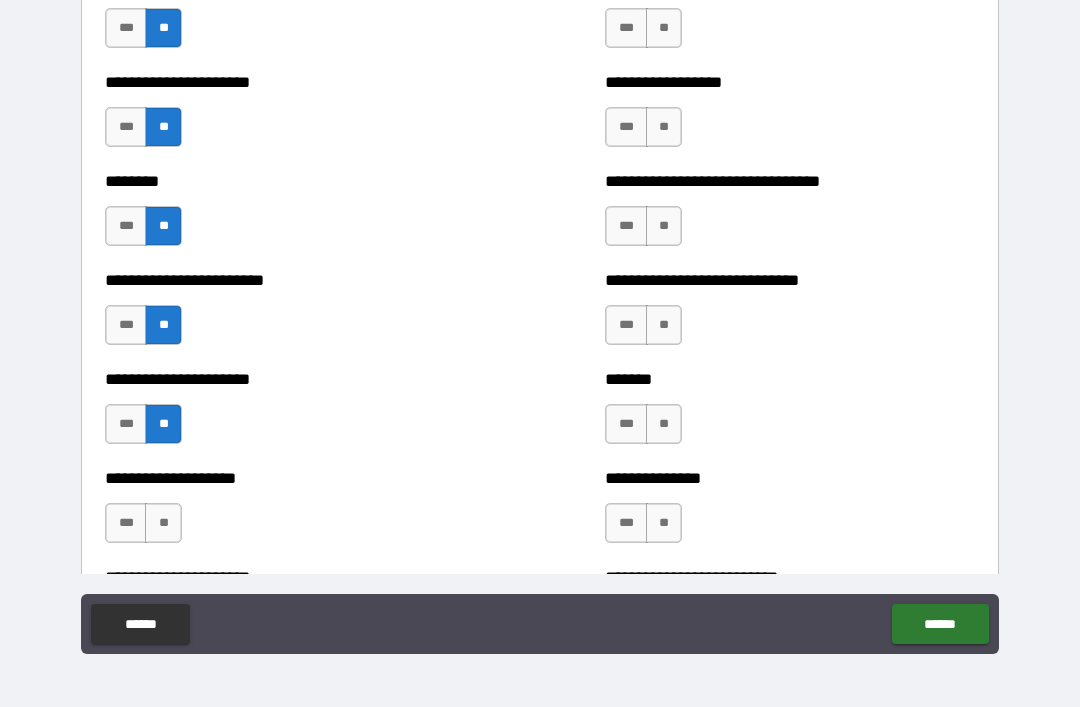 scroll, scrollTop: 4294, scrollLeft: 0, axis: vertical 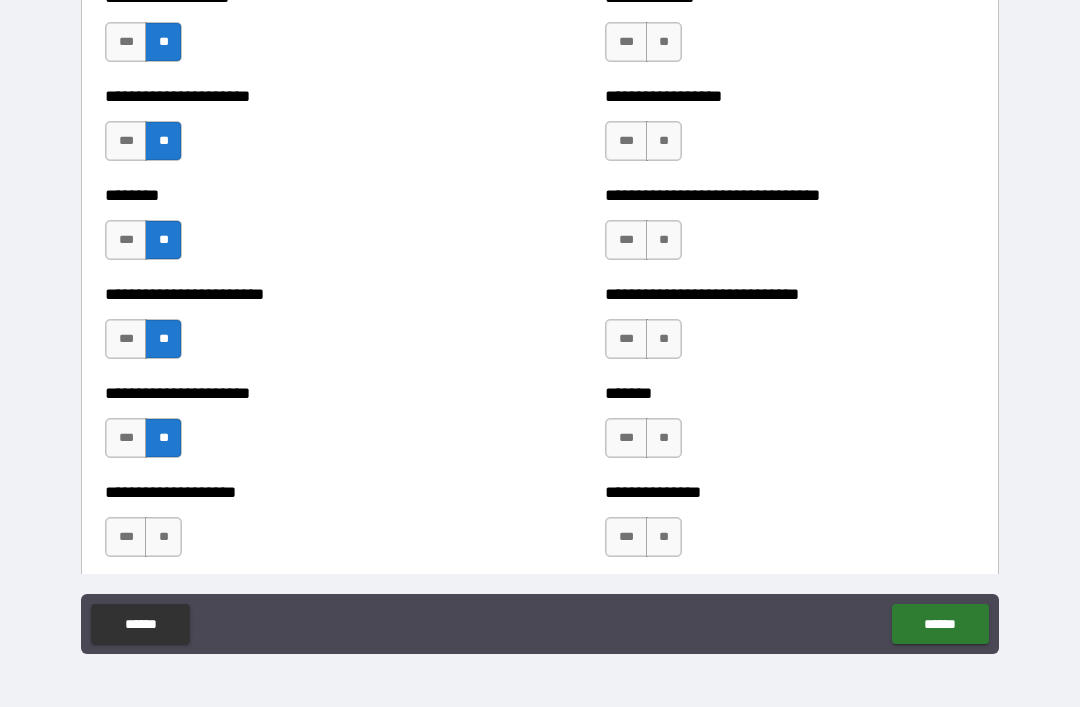 click on "**" at bounding box center [664, 339] 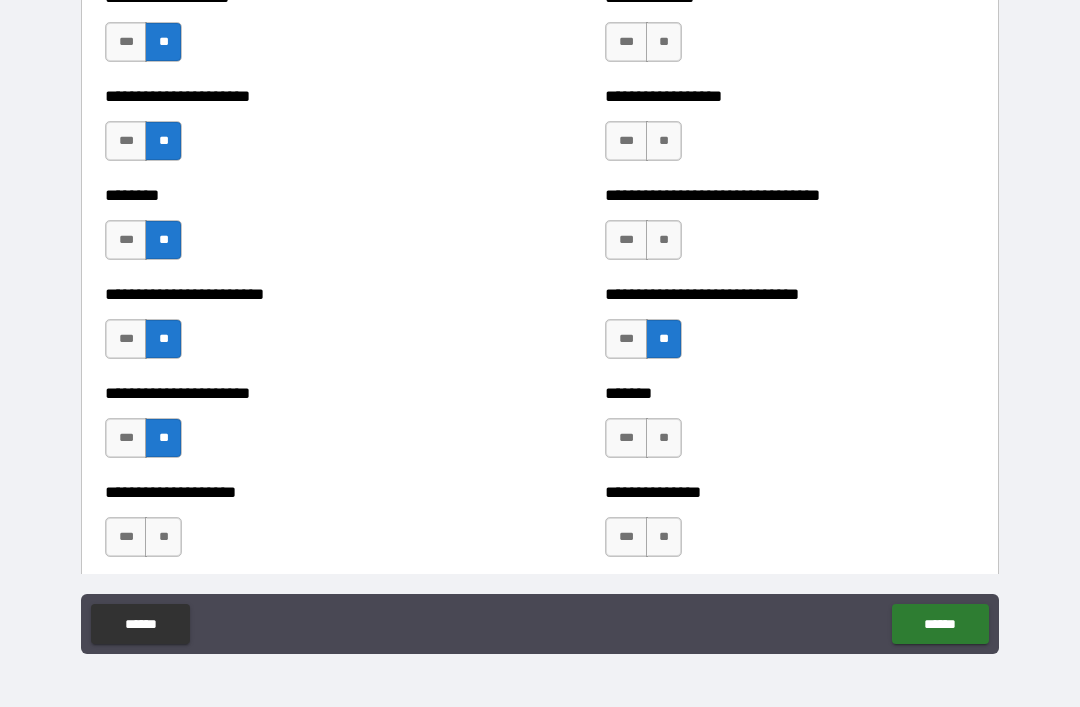 click on "***" at bounding box center (626, 339) 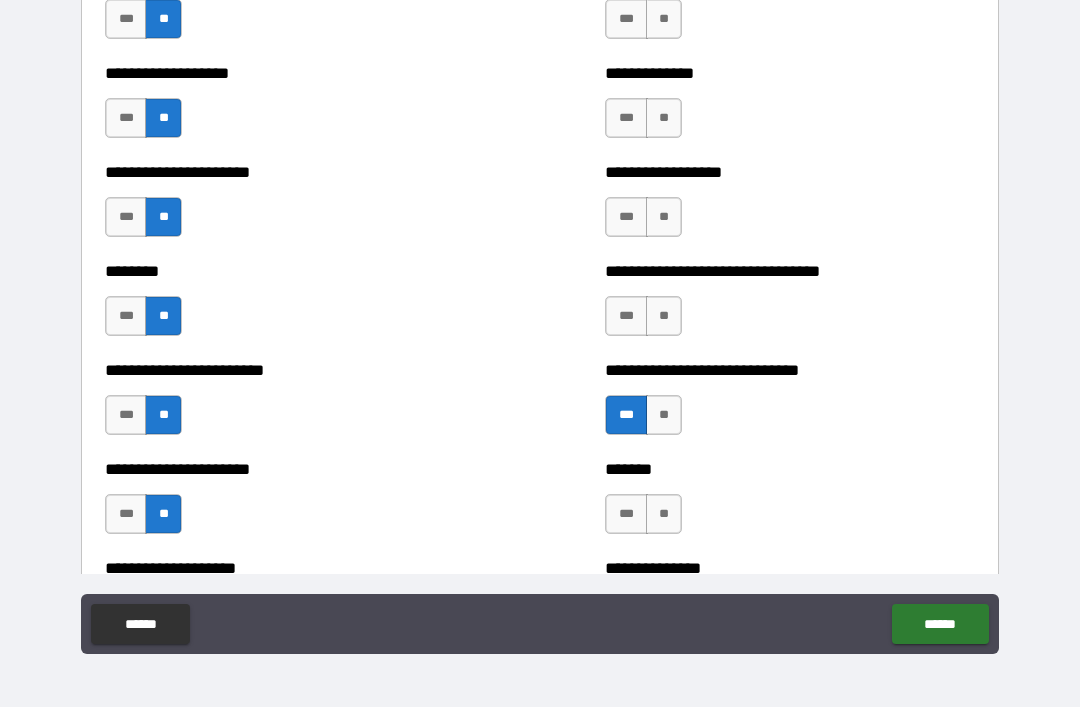 scroll, scrollTop: 4215, scrollLeft: 0, axis: vertical 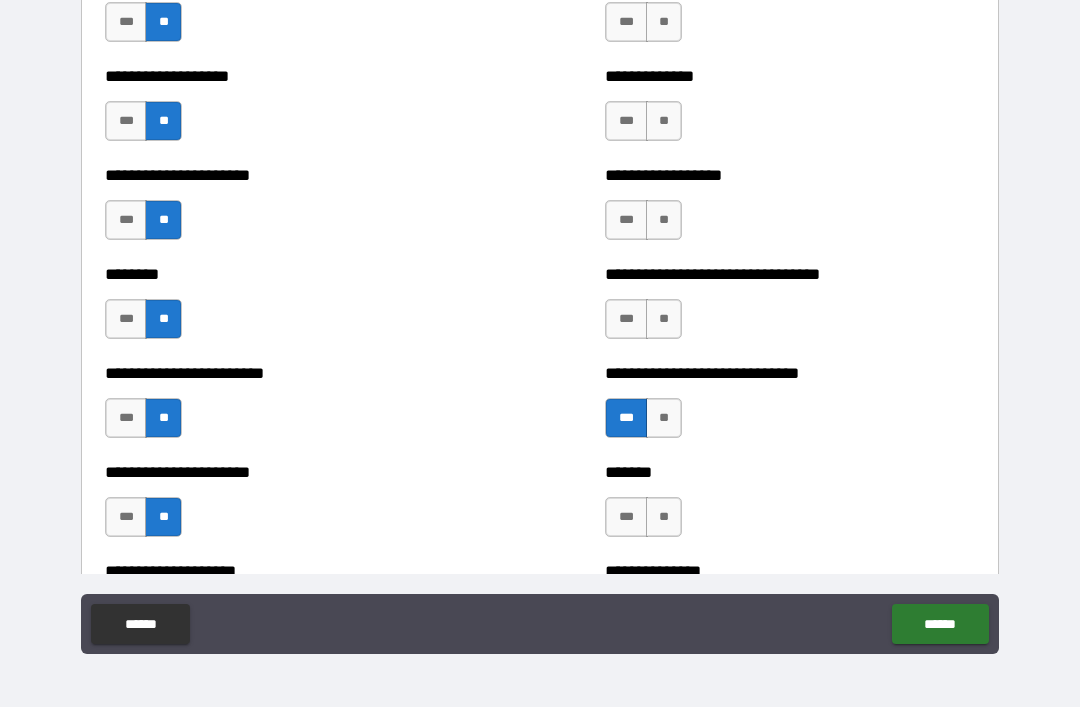 click on "**" at bounding box center (664, 319) 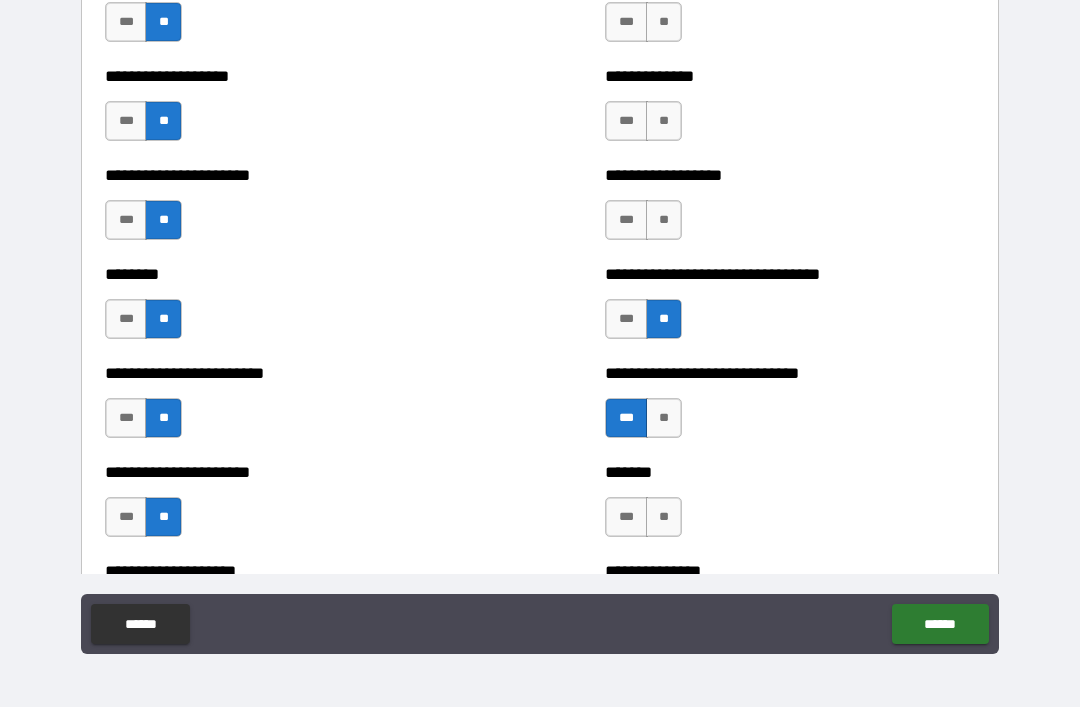 click on "**" at bounding box center [664, 220] 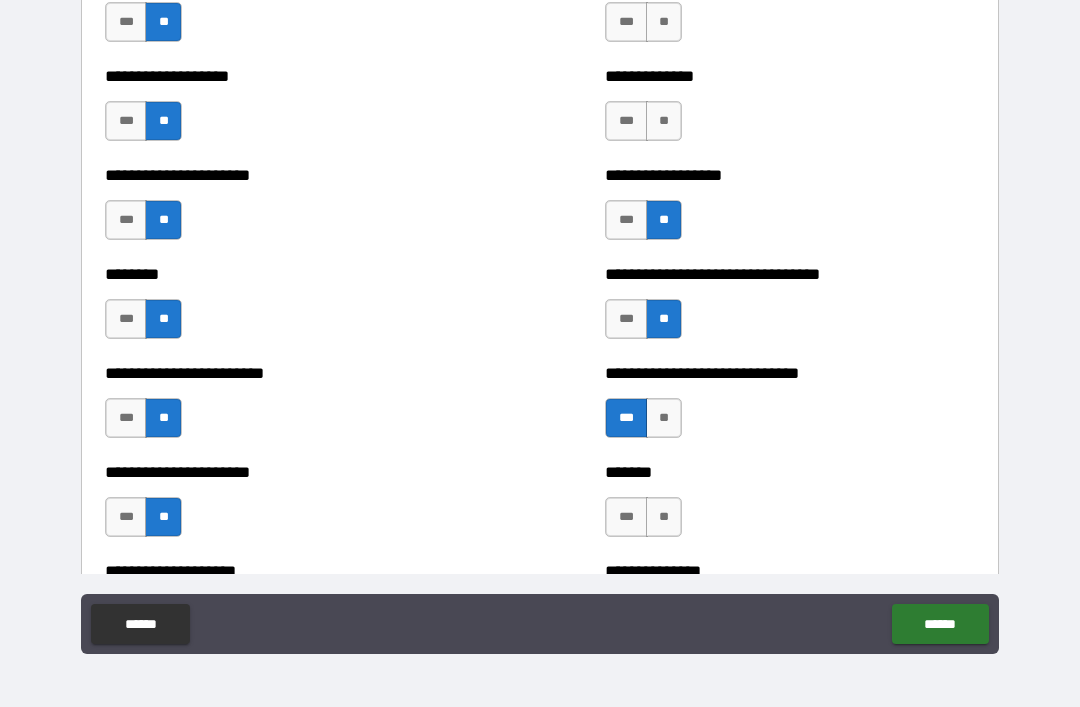 click on "**" at bounding box center [664, 121] 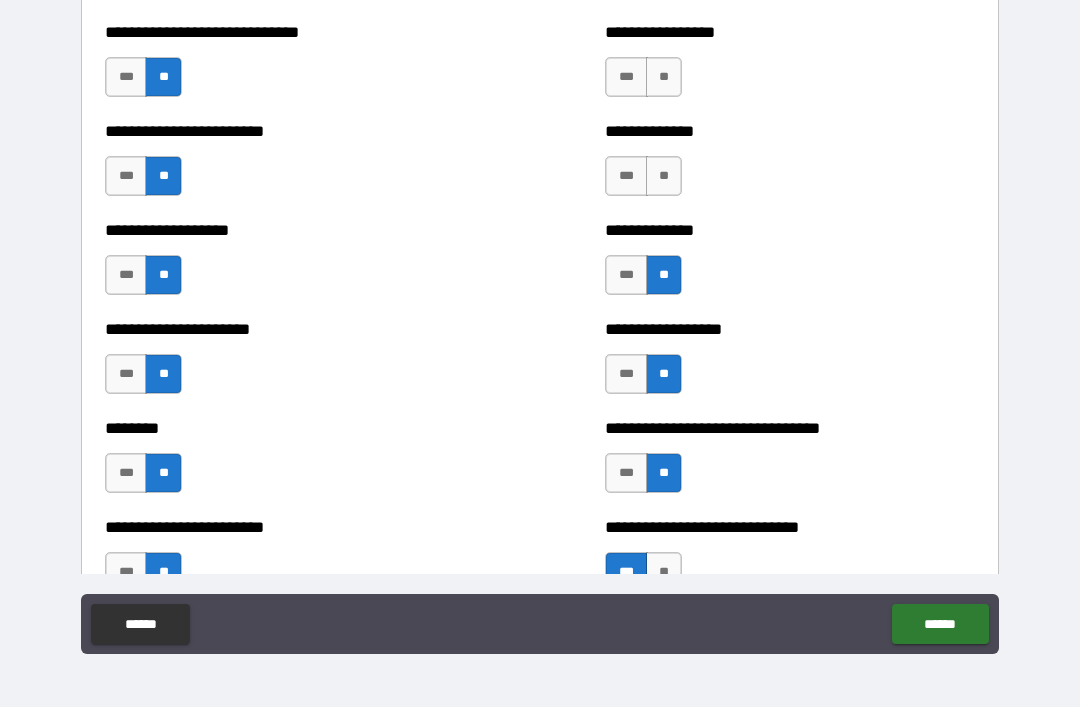 click on "**" at bounding box center (664, 176) 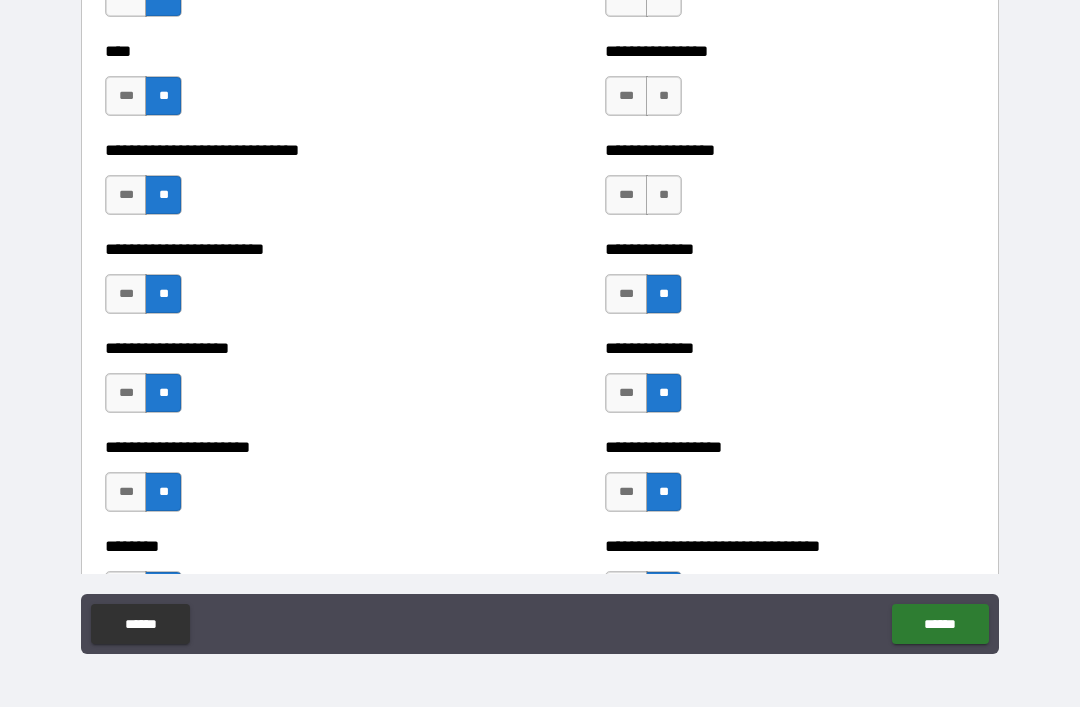 scroll, scrollTop: 3942, scrollLeft: 0, axis: vertical 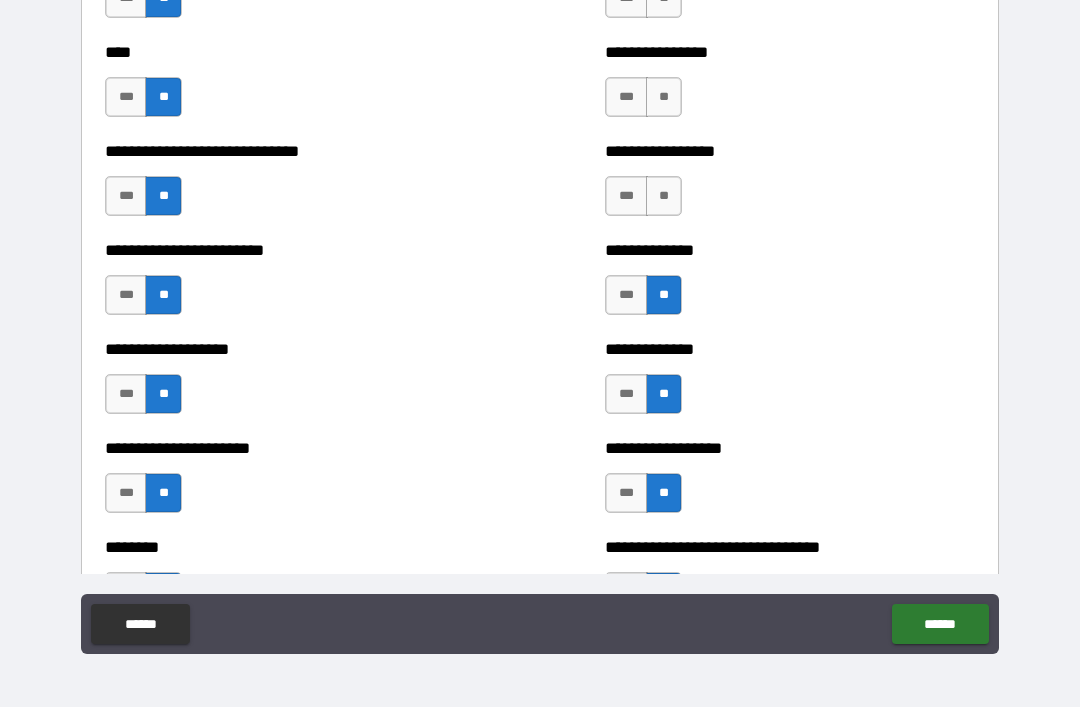 click on "**" at bounding box center (664, 196) 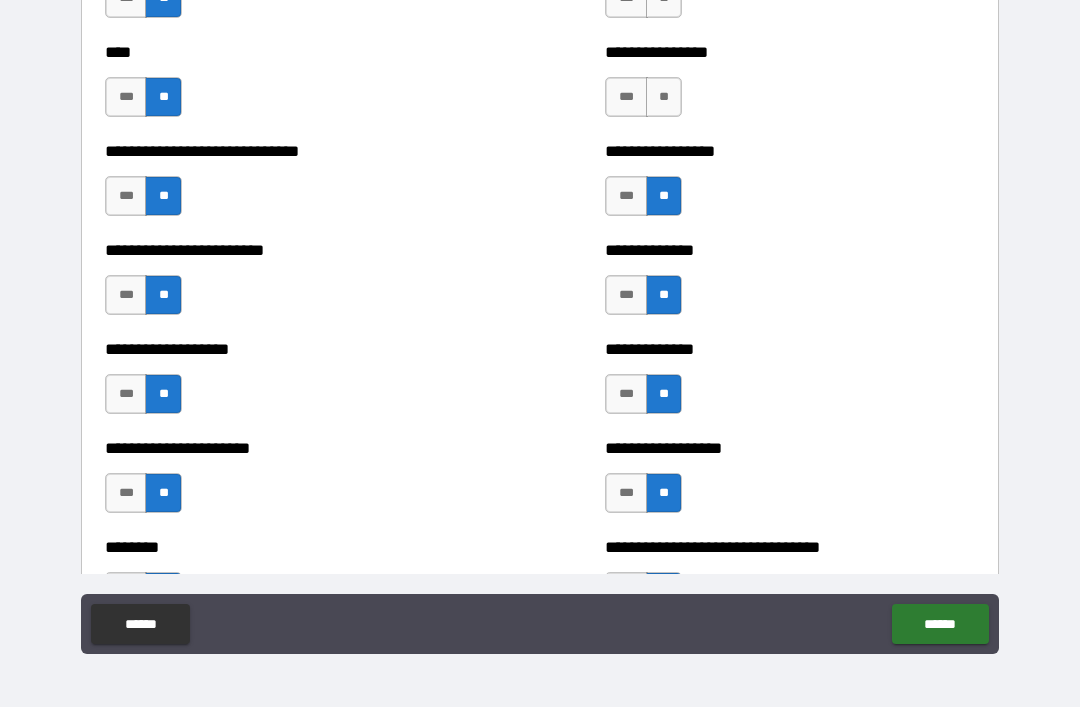 click on "**" at bounding box center (664, 97) 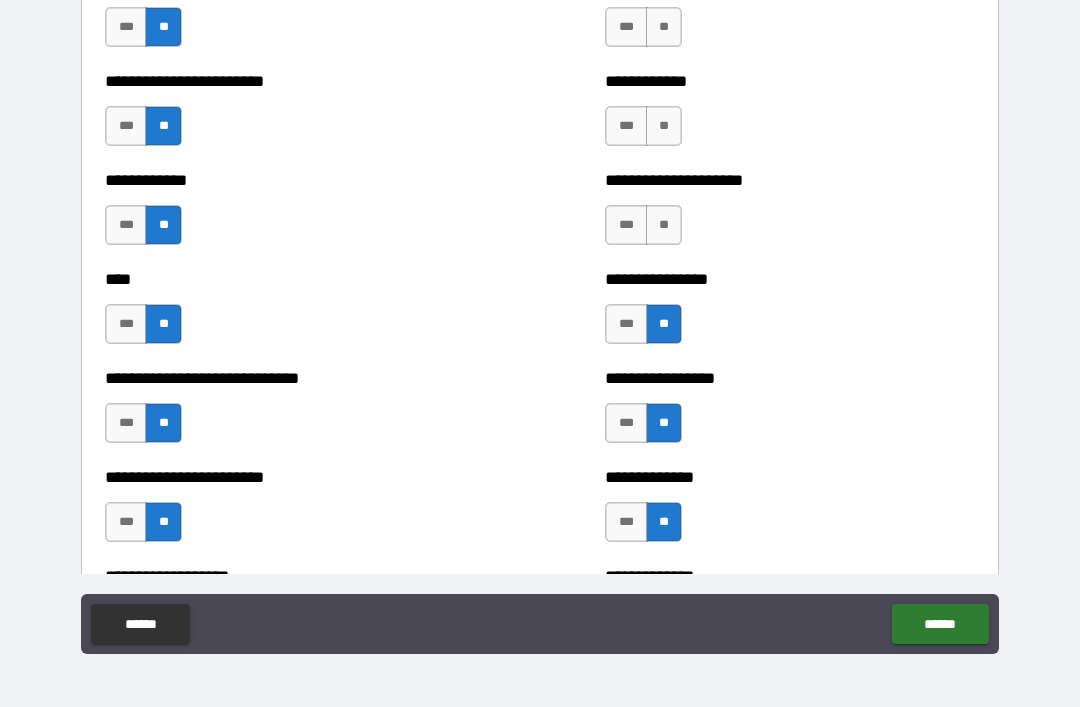 scroll, scrollTop: 3714, scrollLeft: 0, axis: vertical 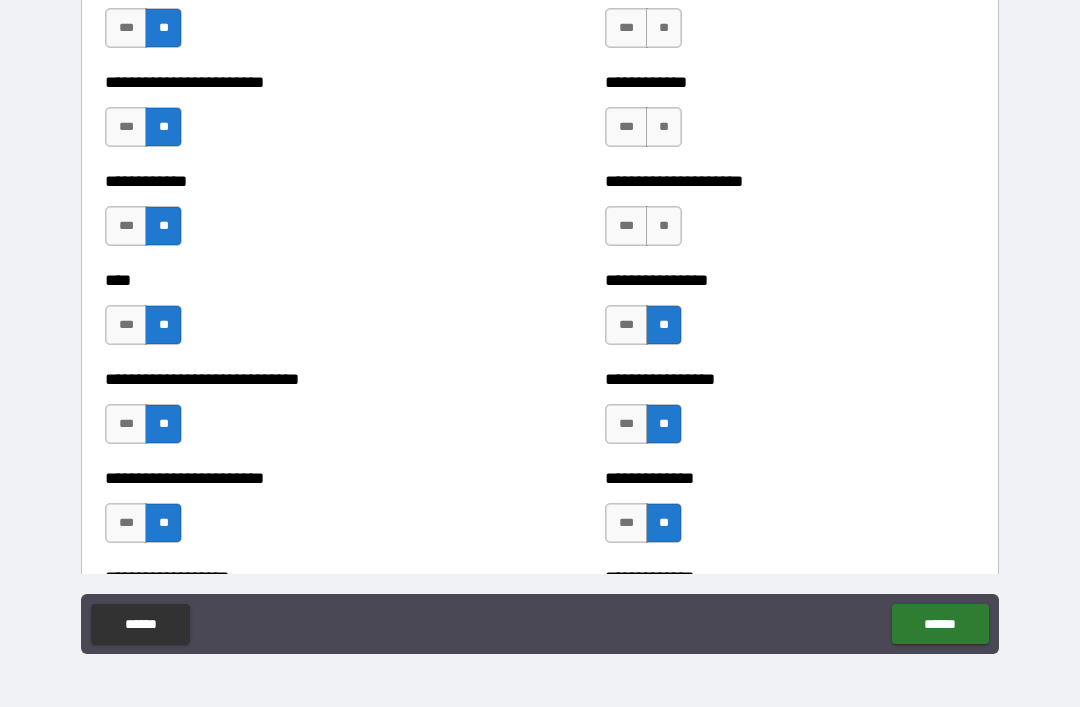 click on "**" at bounding box center [664, 226] 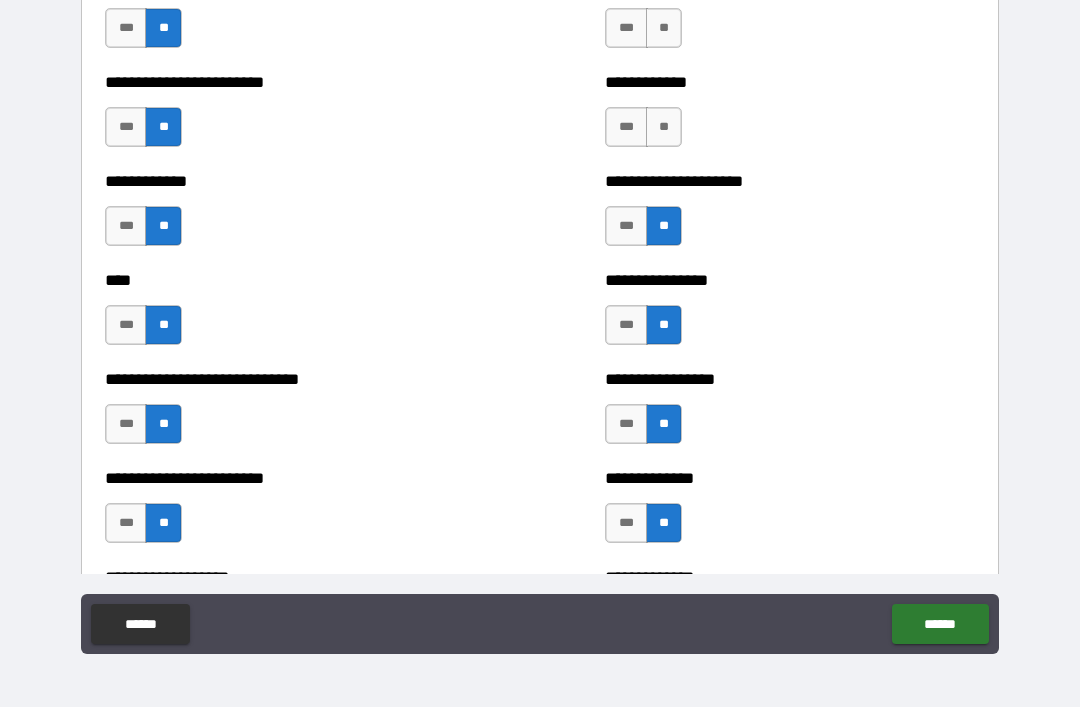 click on "**" at bounding box center [664, 127] 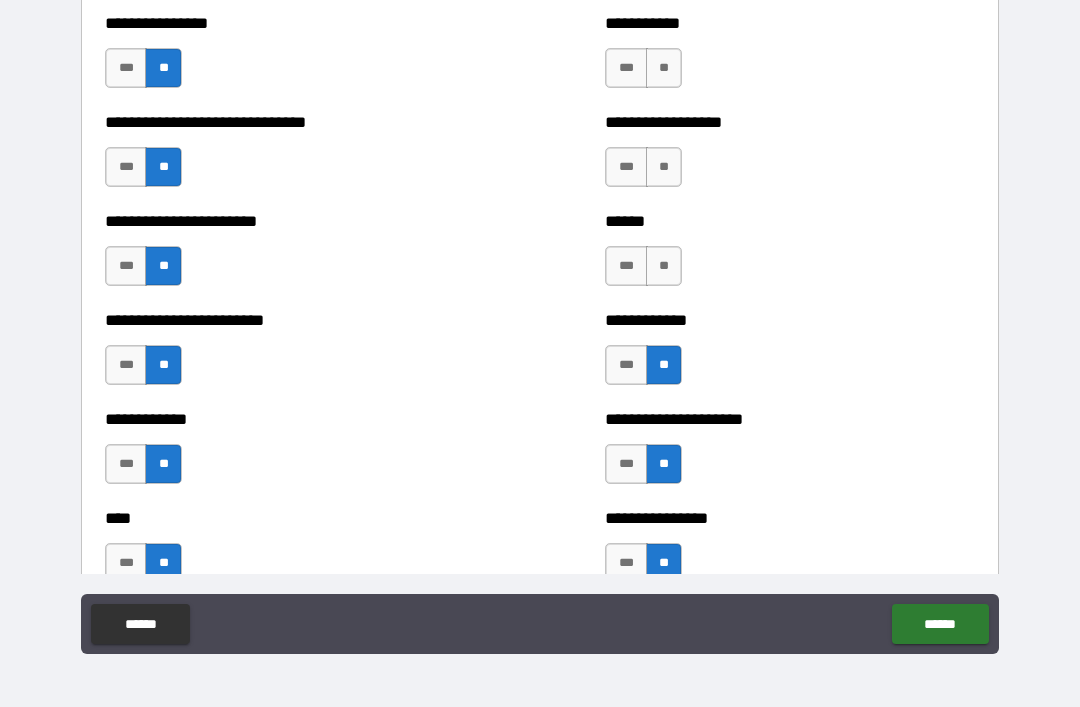 scroll, scrollTop: 3469, scrollLeft: 0, axis: vertical 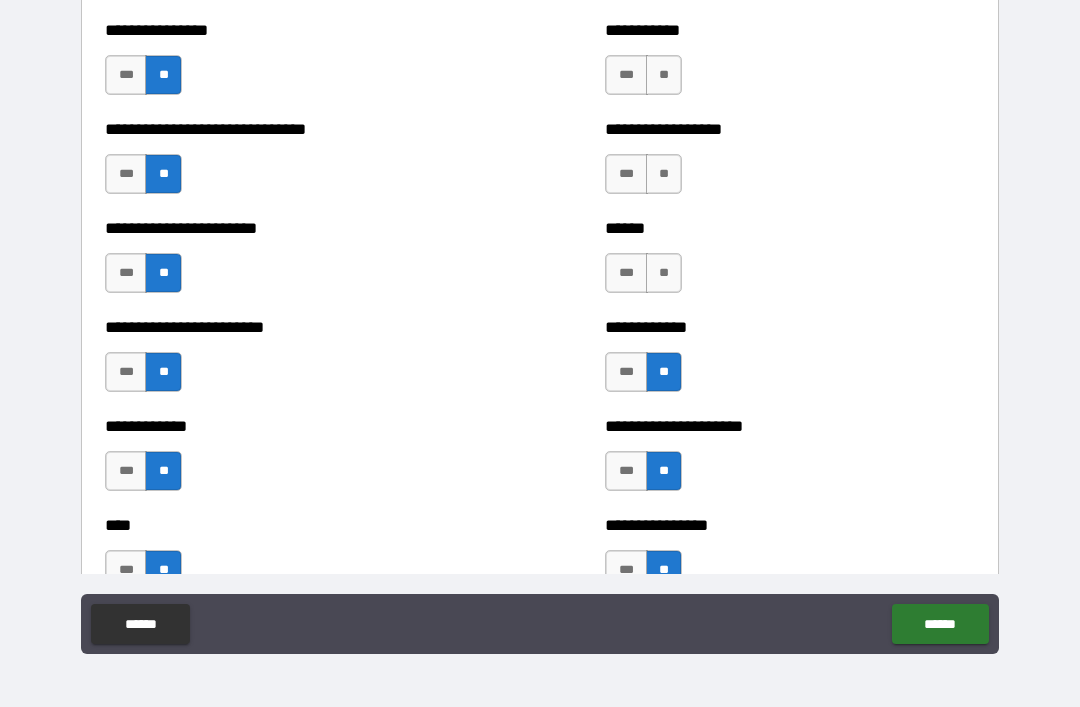 click on "**" at bounding box center (664, 273) 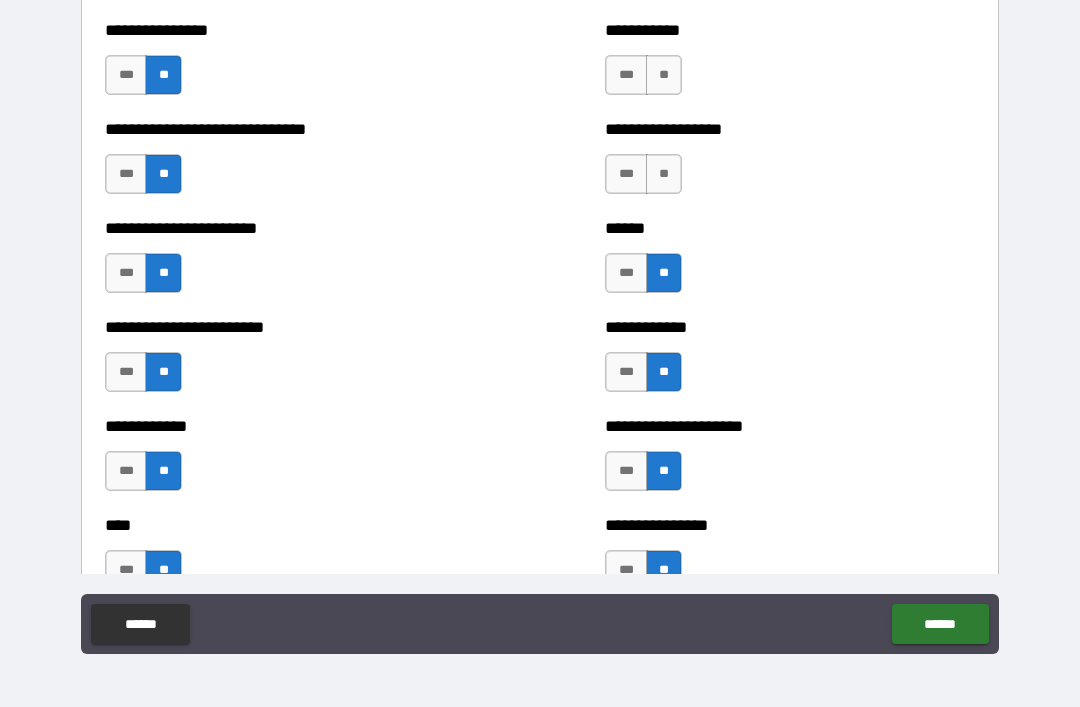 click on "**" at bounding box center [664, 174] 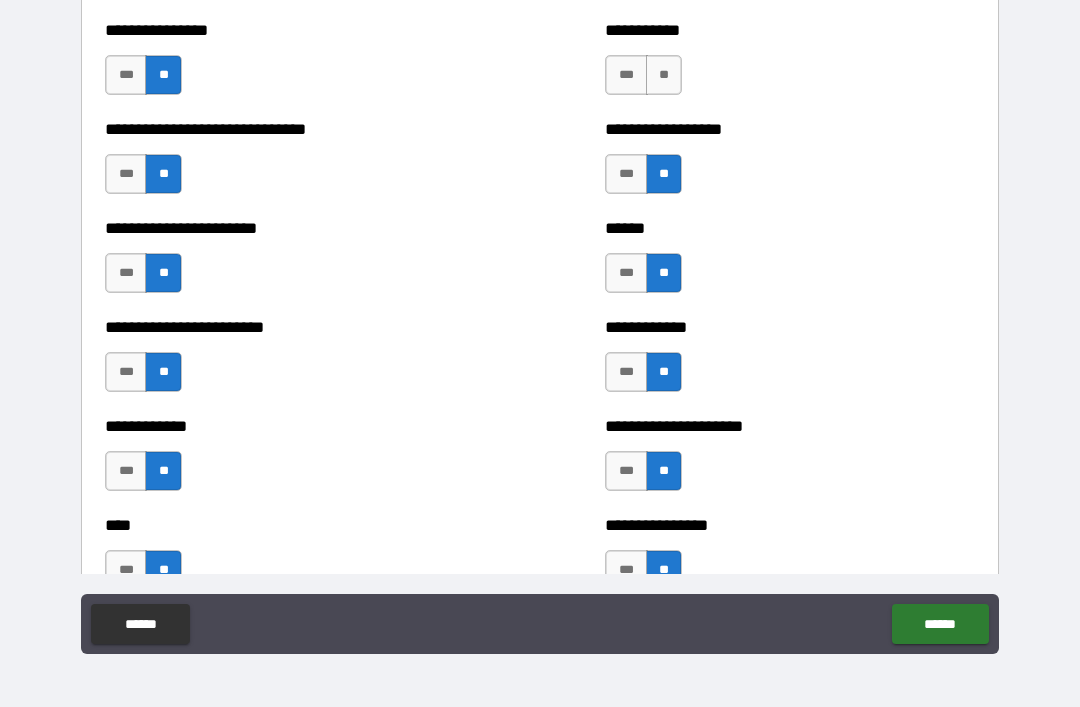 click on "**" at bounding box center [664, 75] 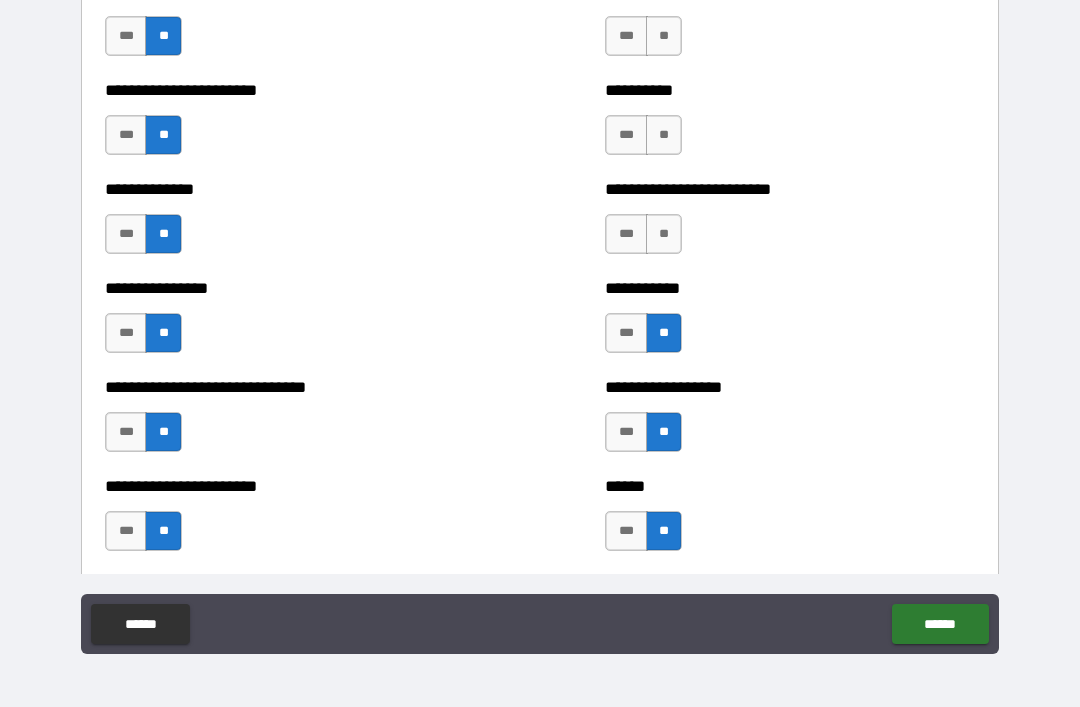 scroll, scrollTop: 3206, scrollLeft: 0, axis: vertical 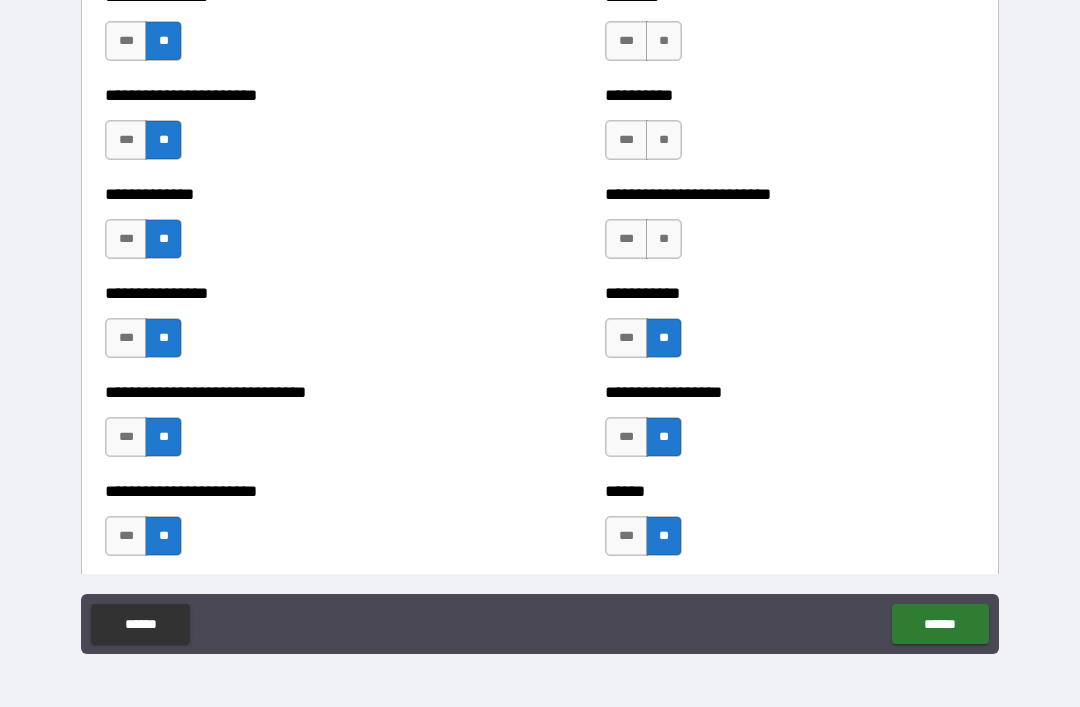 click on "**" at bounding box center [664, 239] 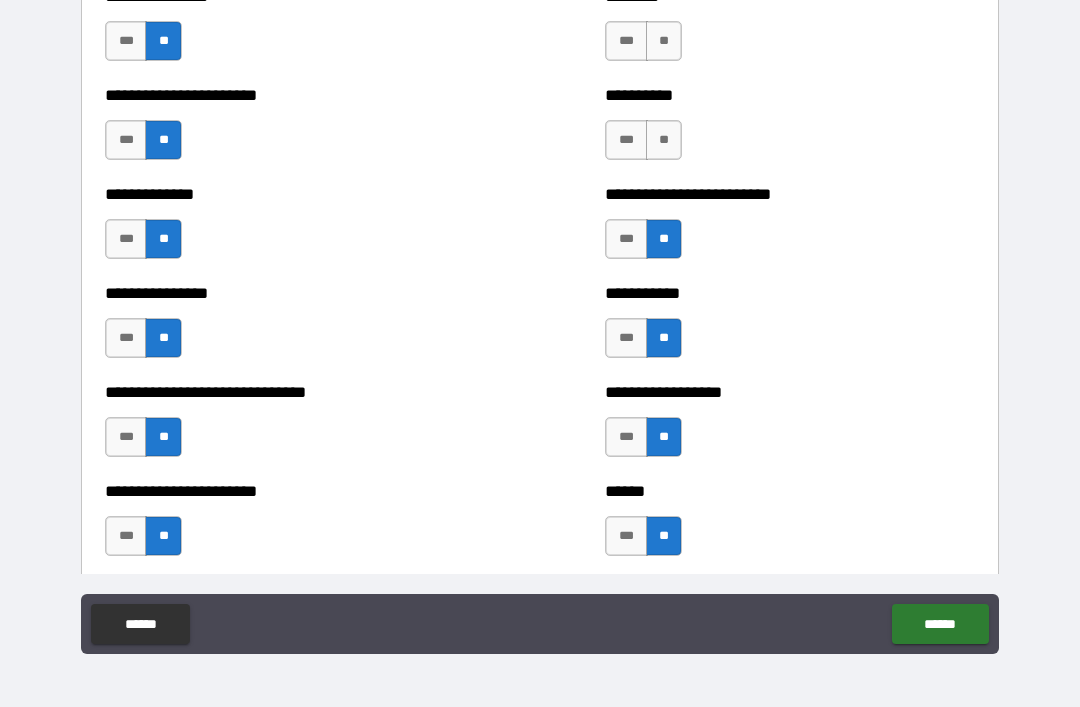 click on "**" at bounding box center [664, 140] 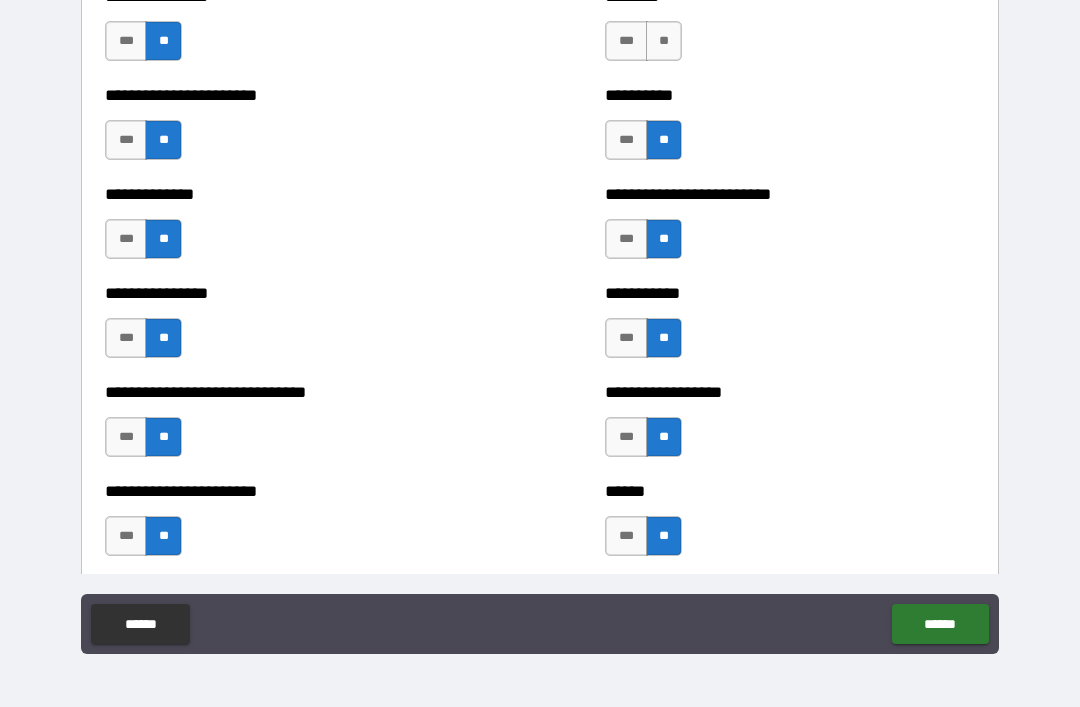 click on "**" at bounding box center [664, 41] 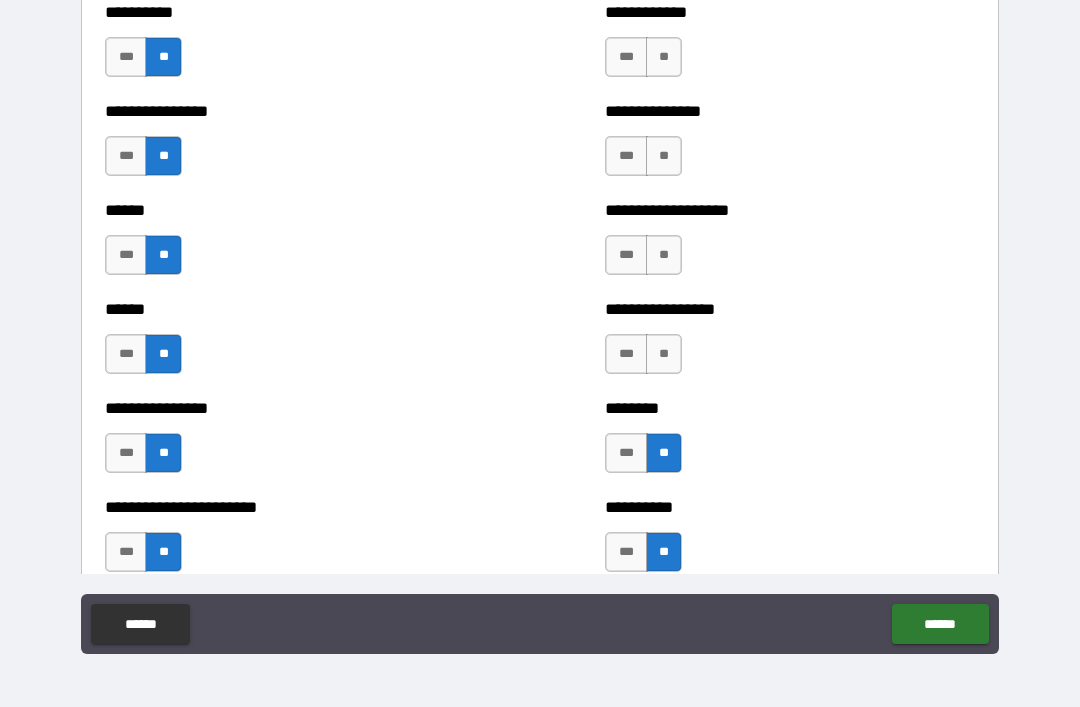 scroll, scrollTop: 2773, scrollLeft: 0, axis: vertical 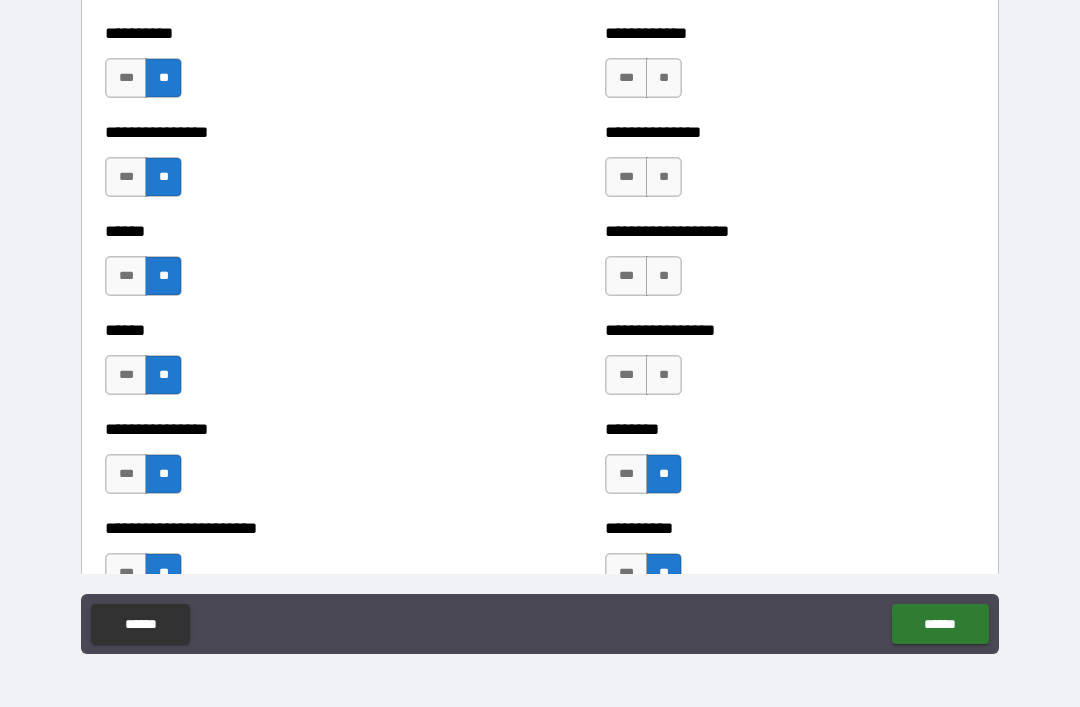 click on "**" at bounding box center [664, 375] 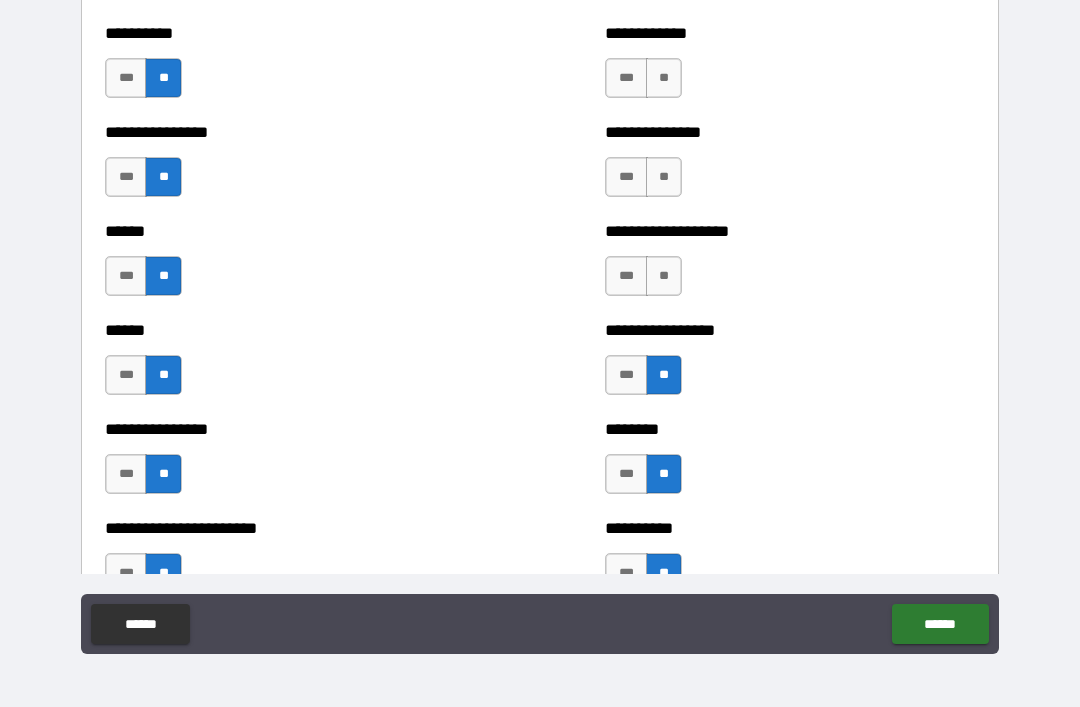 click on "**" at bounding box center [664, 276] 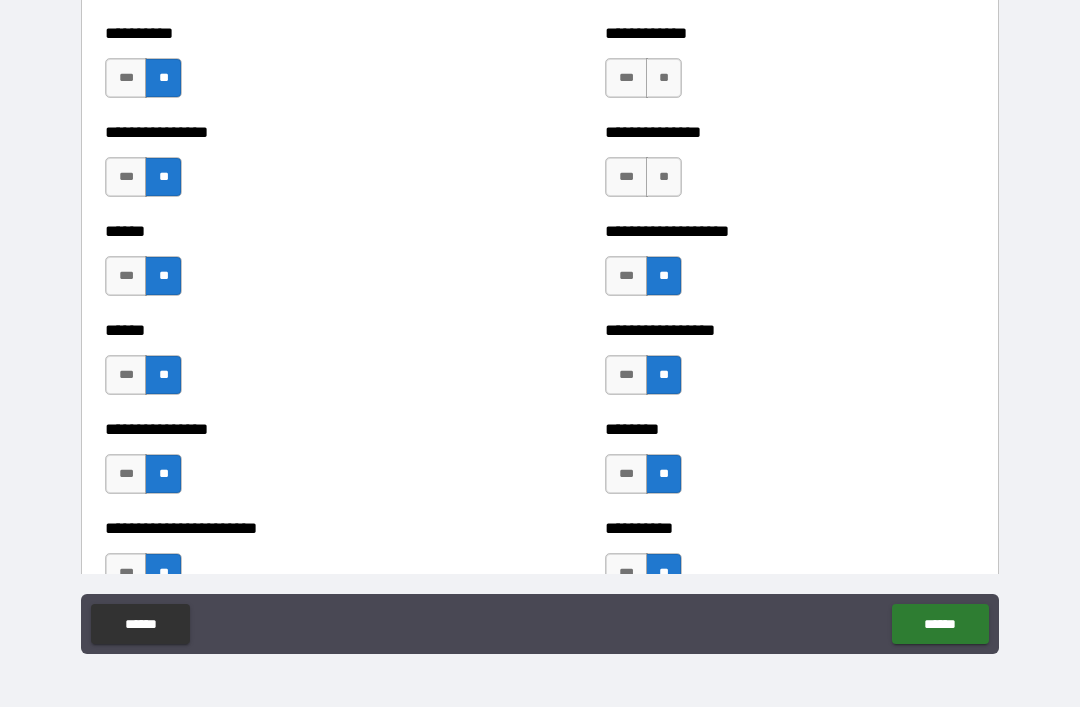 click on "**" at bounding box center (664, 177) 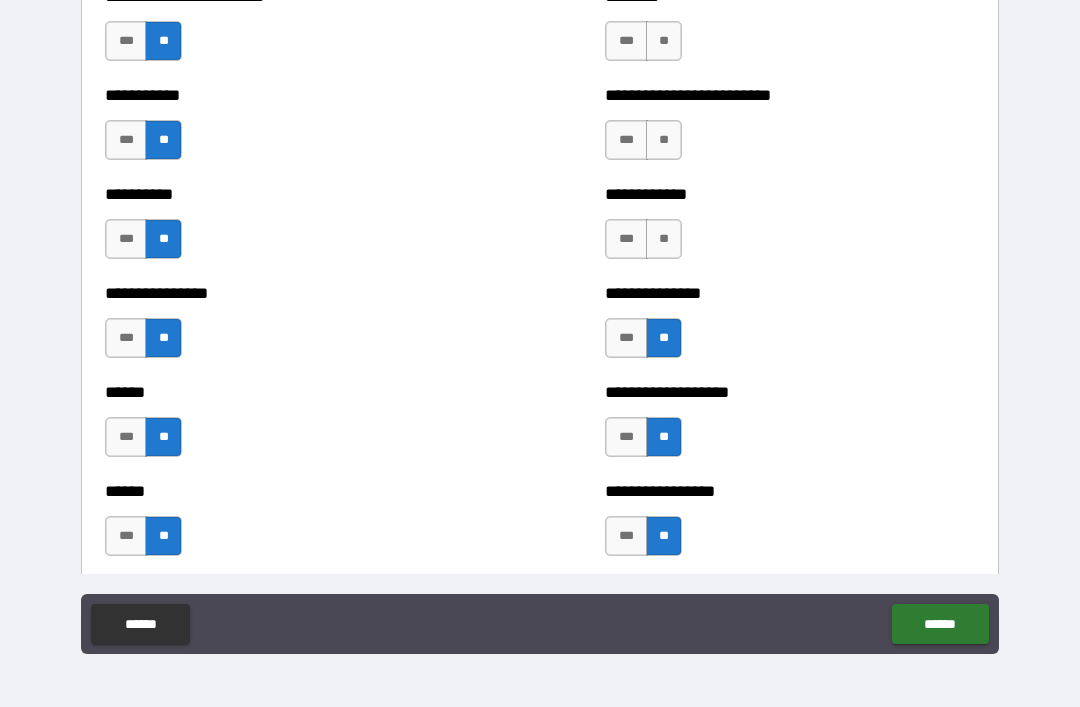 scroll, scrollTop: 2600, scrollLeft: 0, axis: vertical 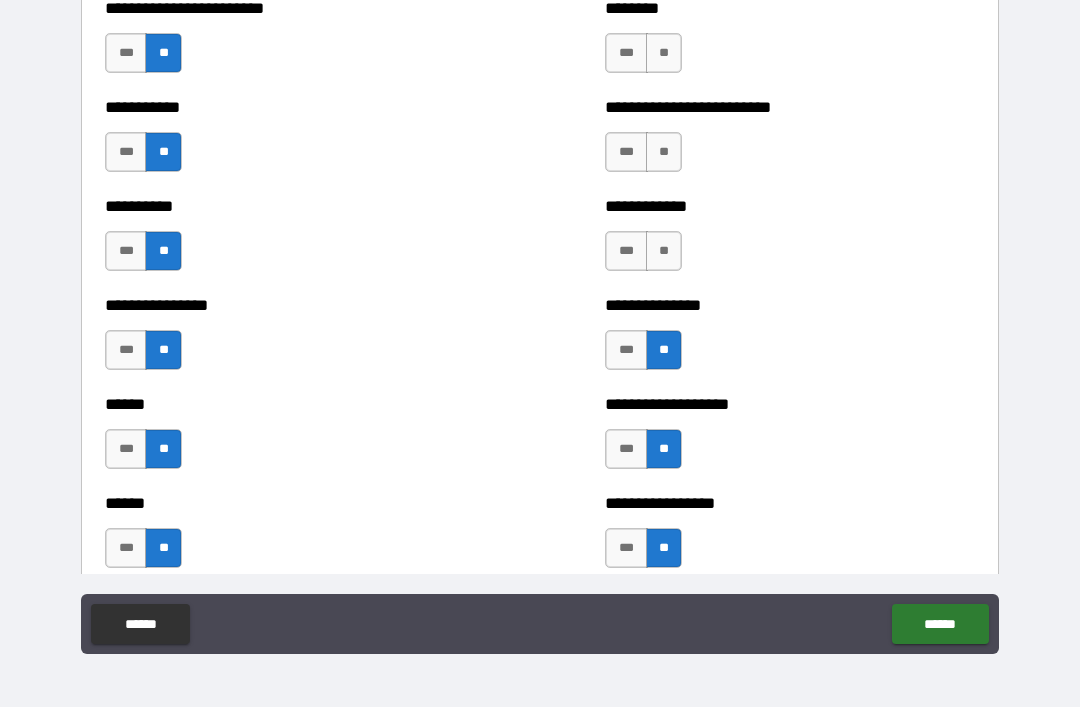 click on "**" at bounding box center [664, 251] 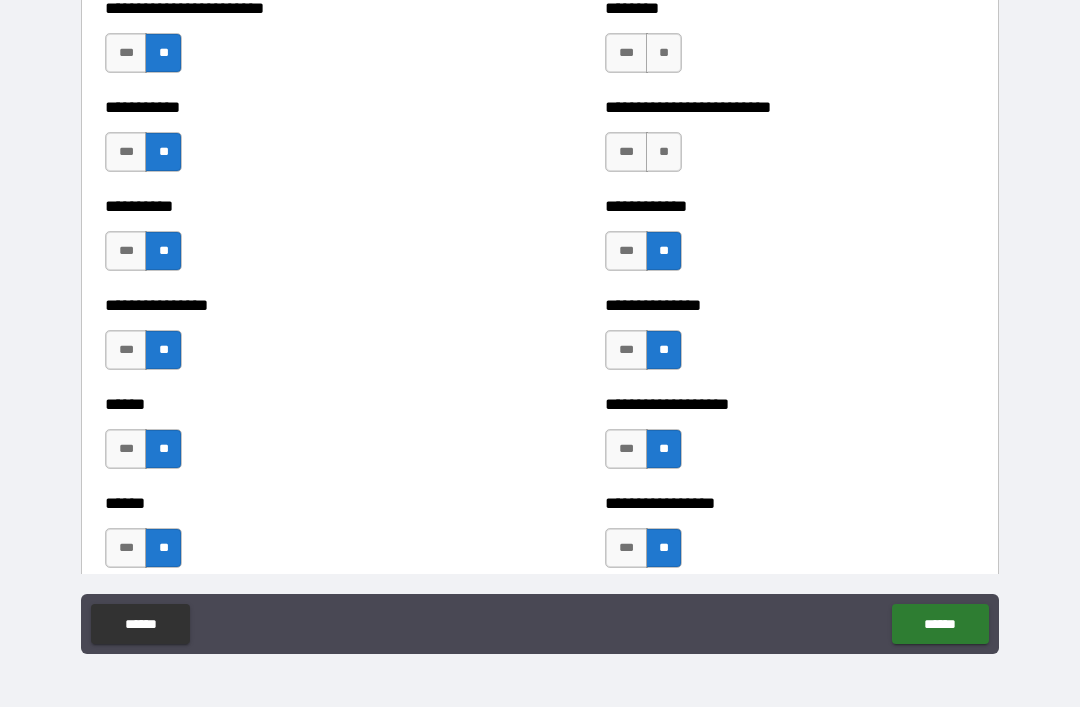 click on "**" at bounding box center [664, 152] 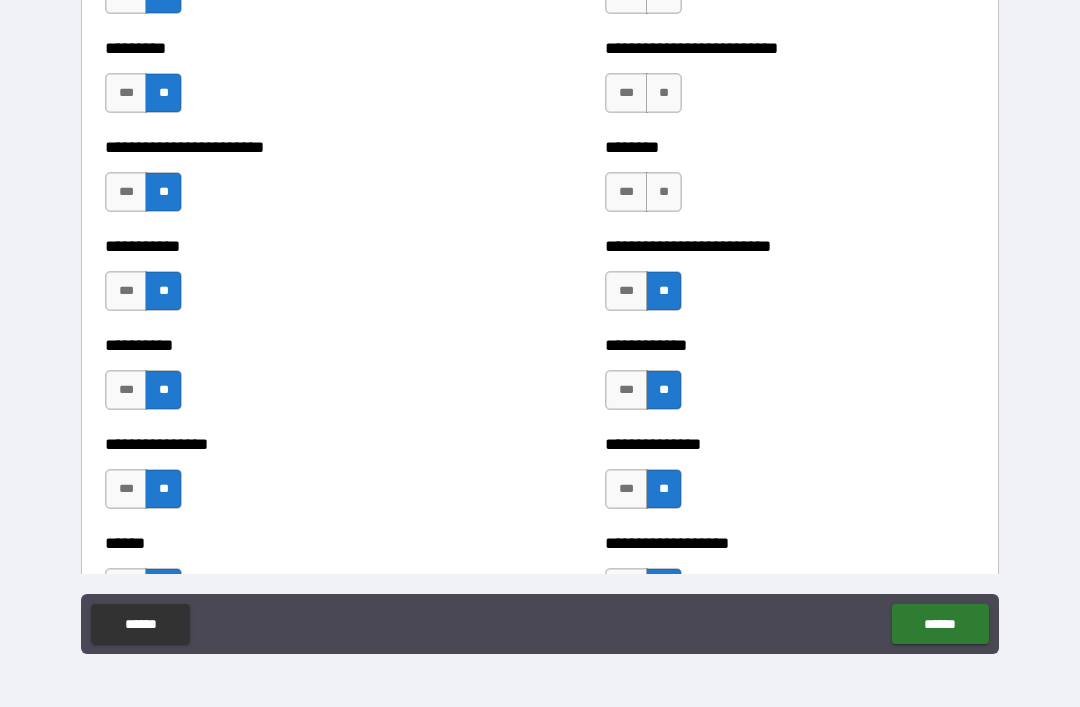 click on "**" at bounding box center [664, 192] 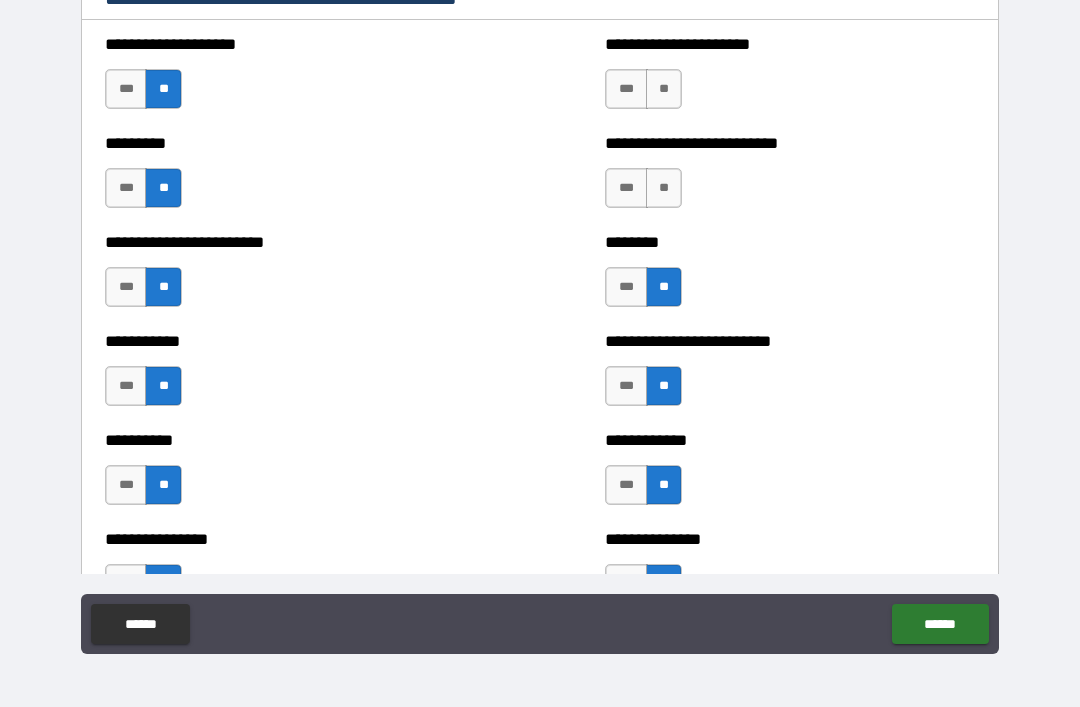 scroll, scrollTop: 2361, scrollLeft: 0, axis: vertical 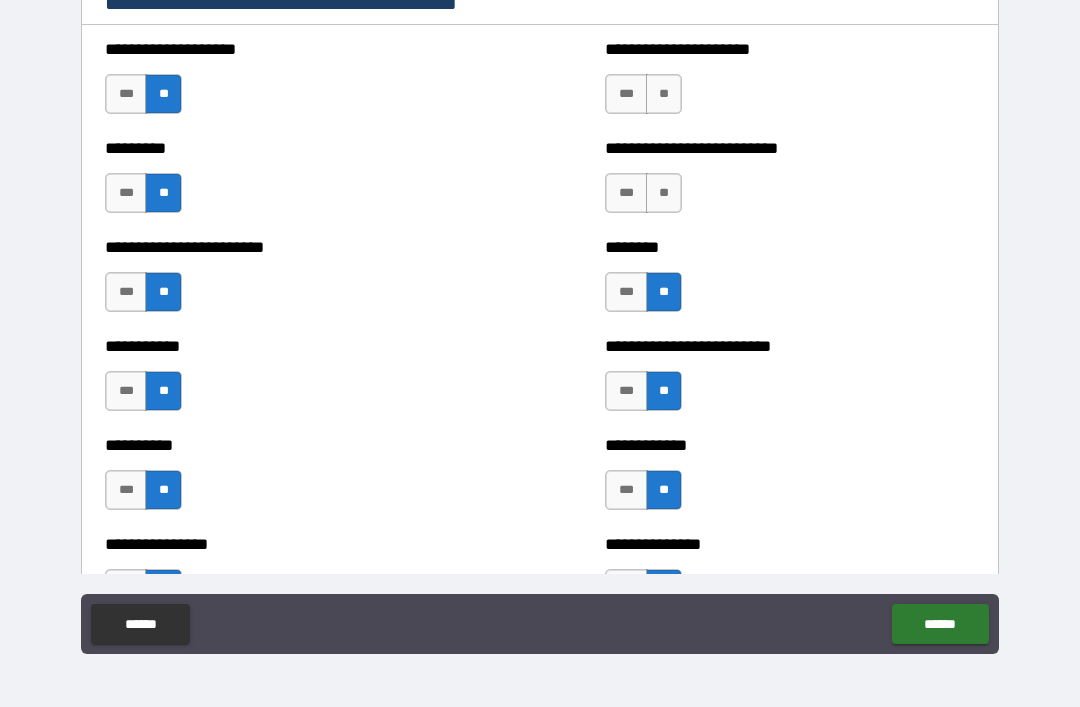 click on "**" at bounding box center [664, 193] 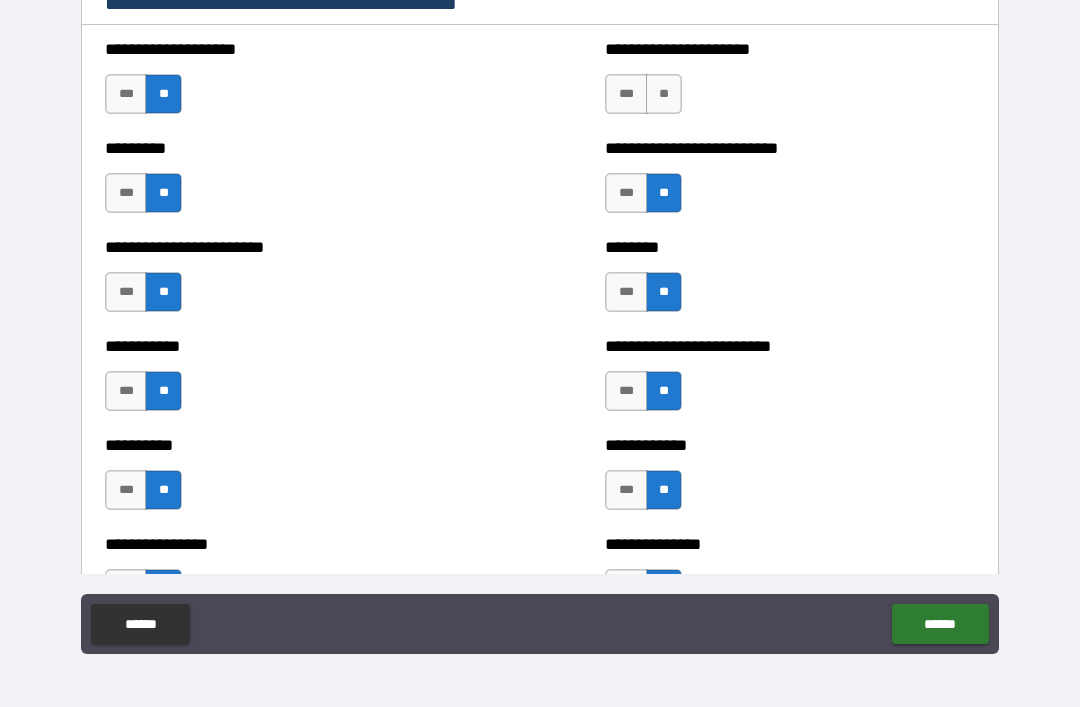 click on "**" at bounding box center [664, 94] 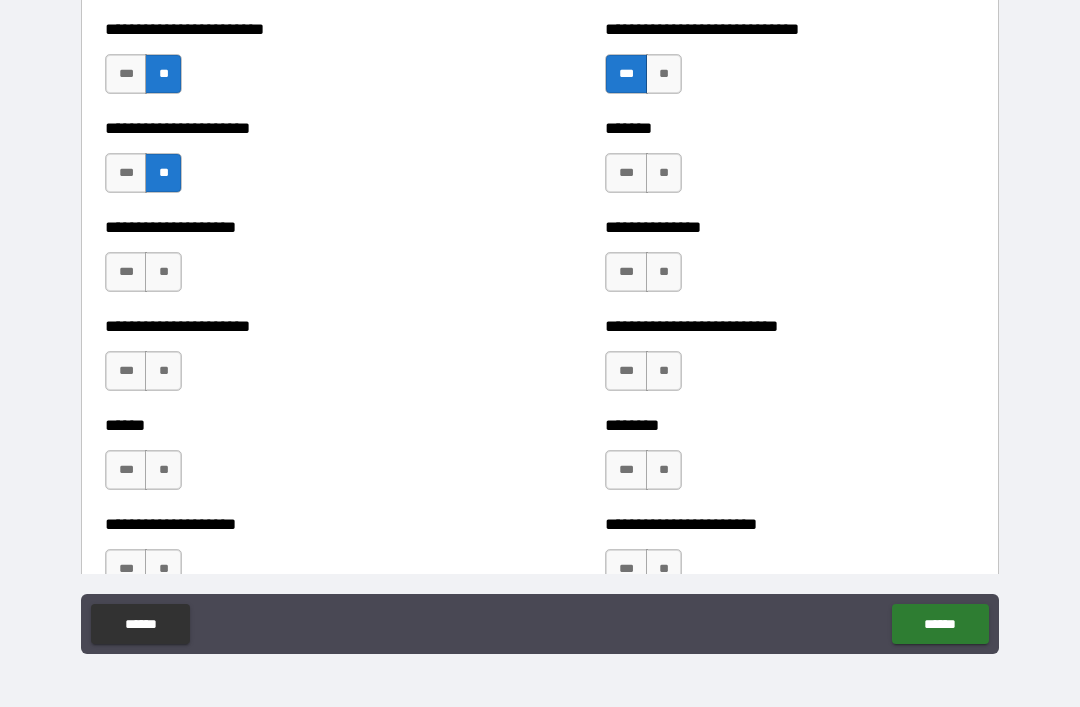 scroll, scrollTop: 4605, scrollLeft: 0, axis: vertical 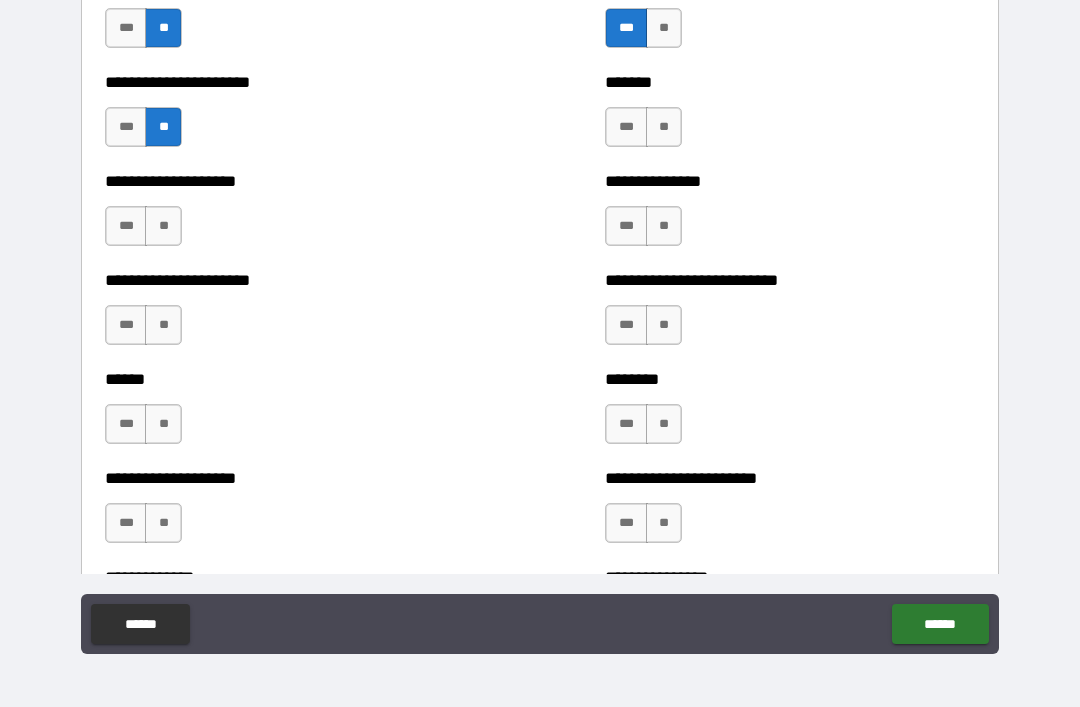 click on "**" at bounding box center [664, 127] 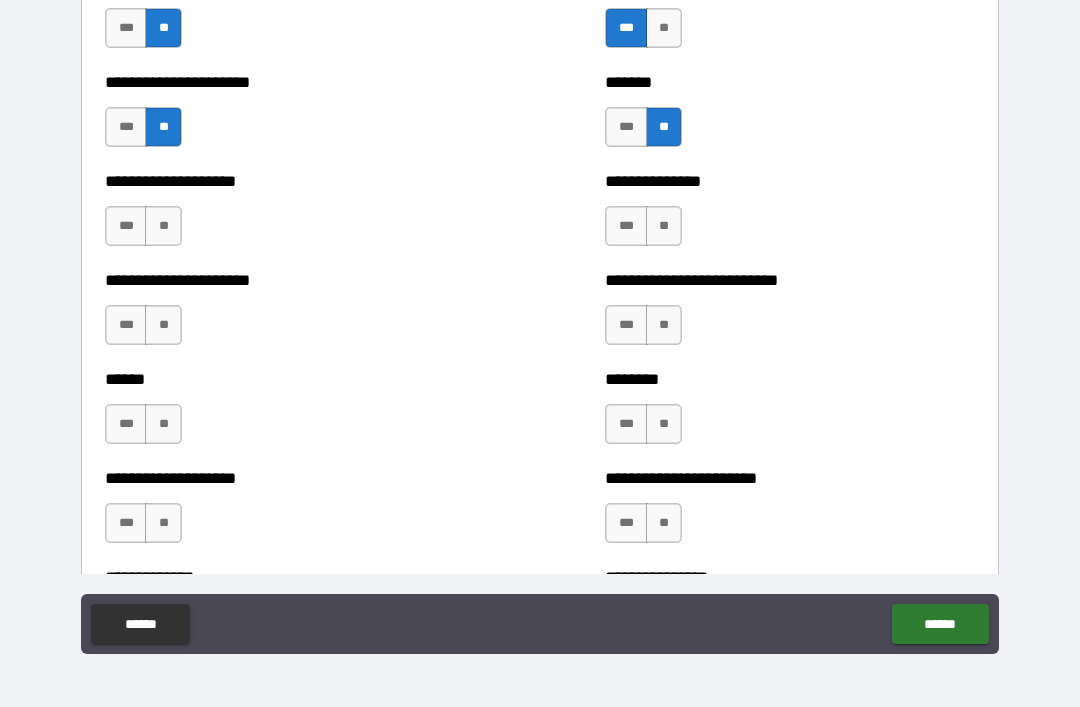 click on "**" at bounding box center (664, 226) 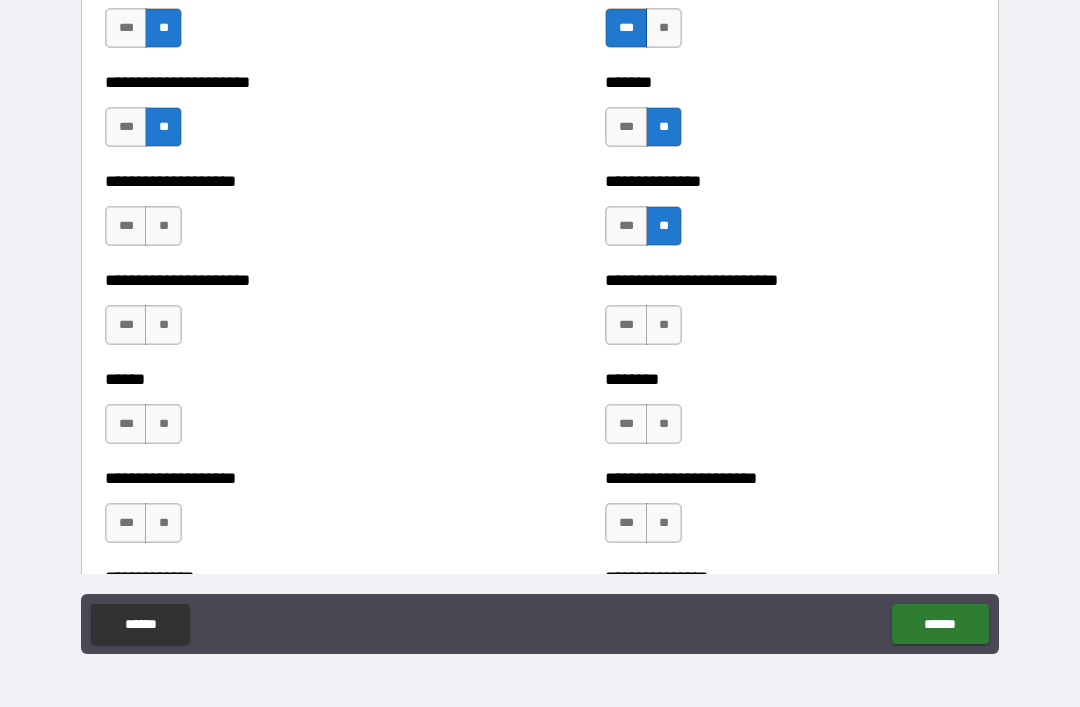 click on "**" at bounding box center [163, 226] 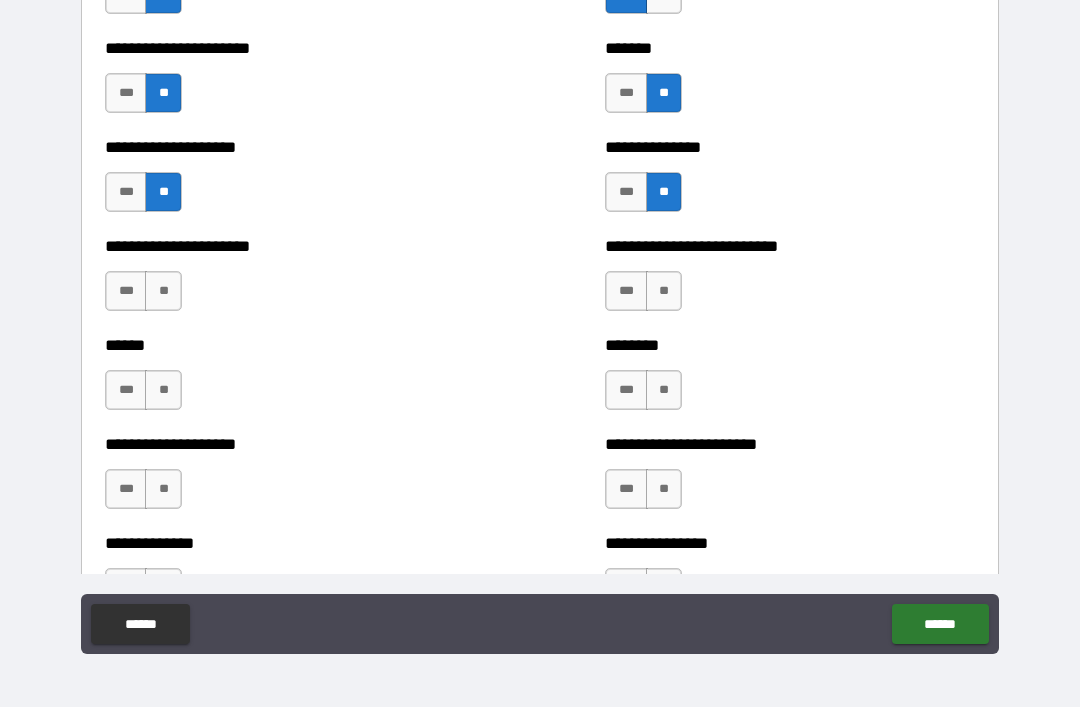 scroll, scrollTop: 4673, scrollLeft: 0, axis: vertical 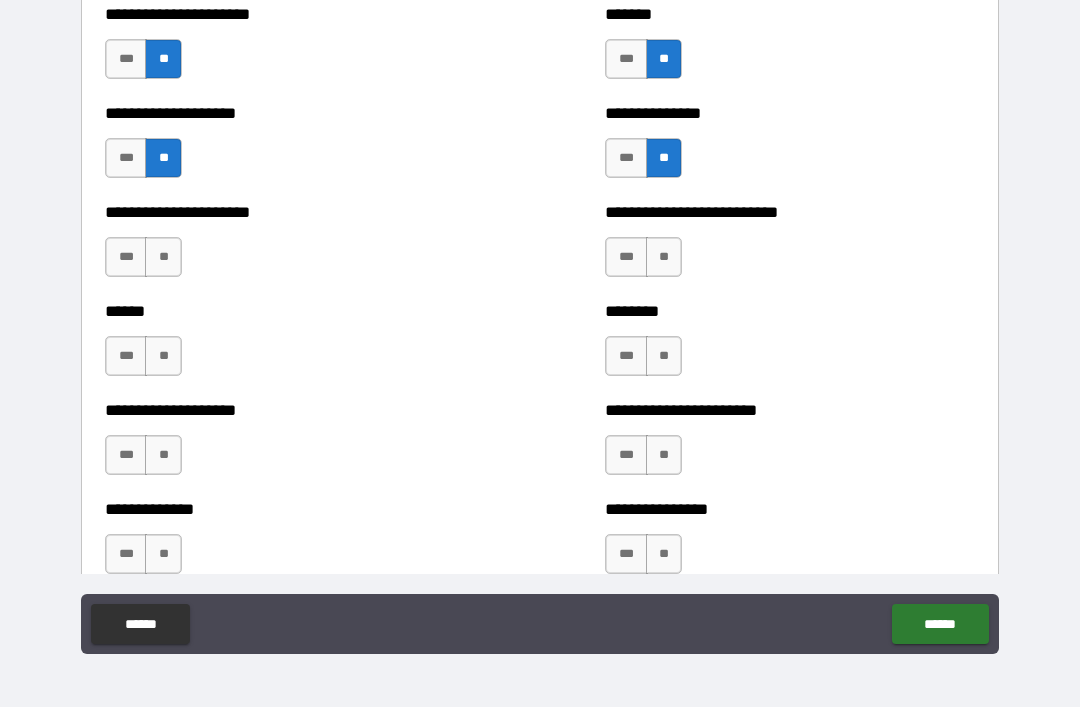 click on "**" at bounding box center (163, 257) 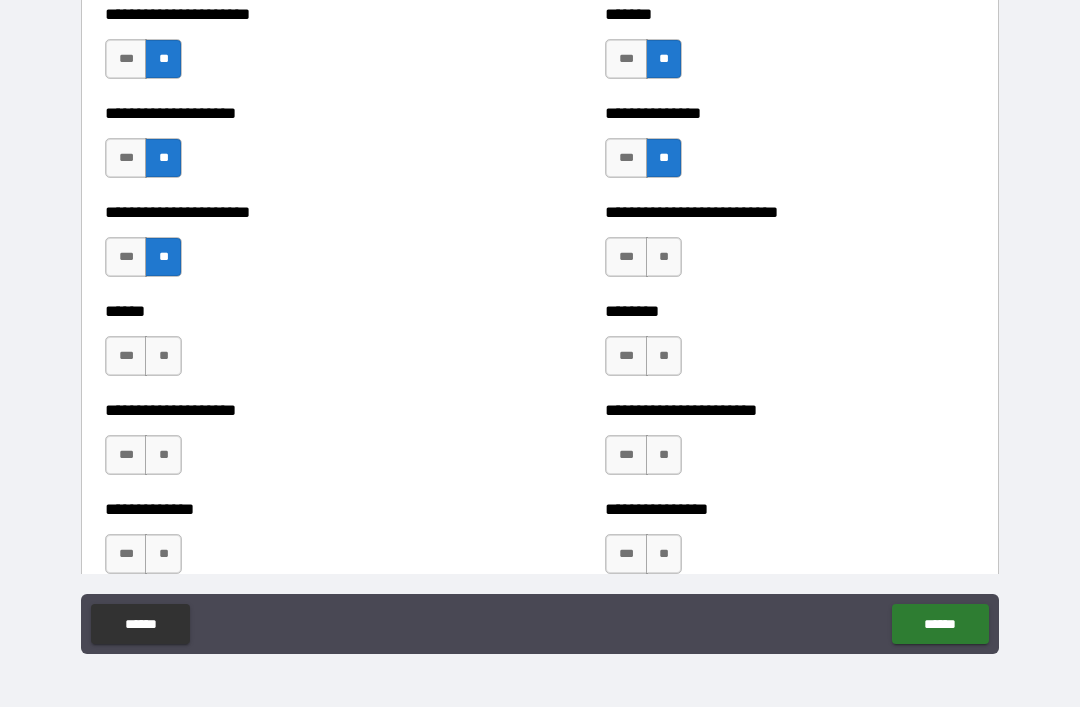 click on "**" at bounding box center [664, 257] 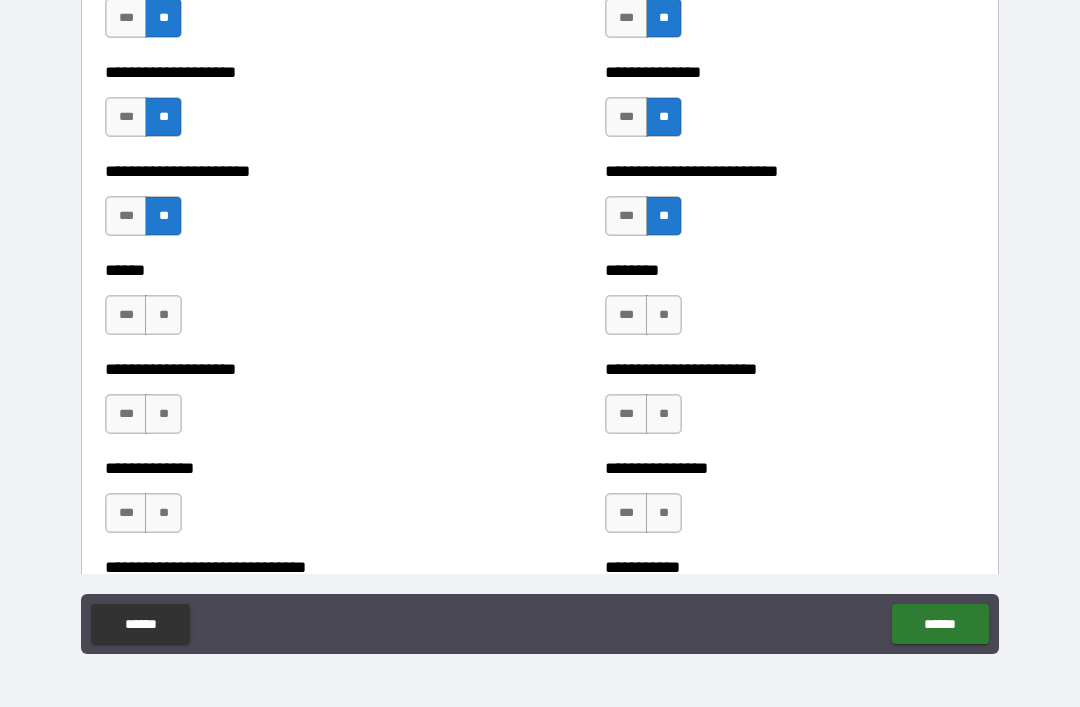 scroll, scrollTop: 4756, scrollLeft: 0, axis: vertical 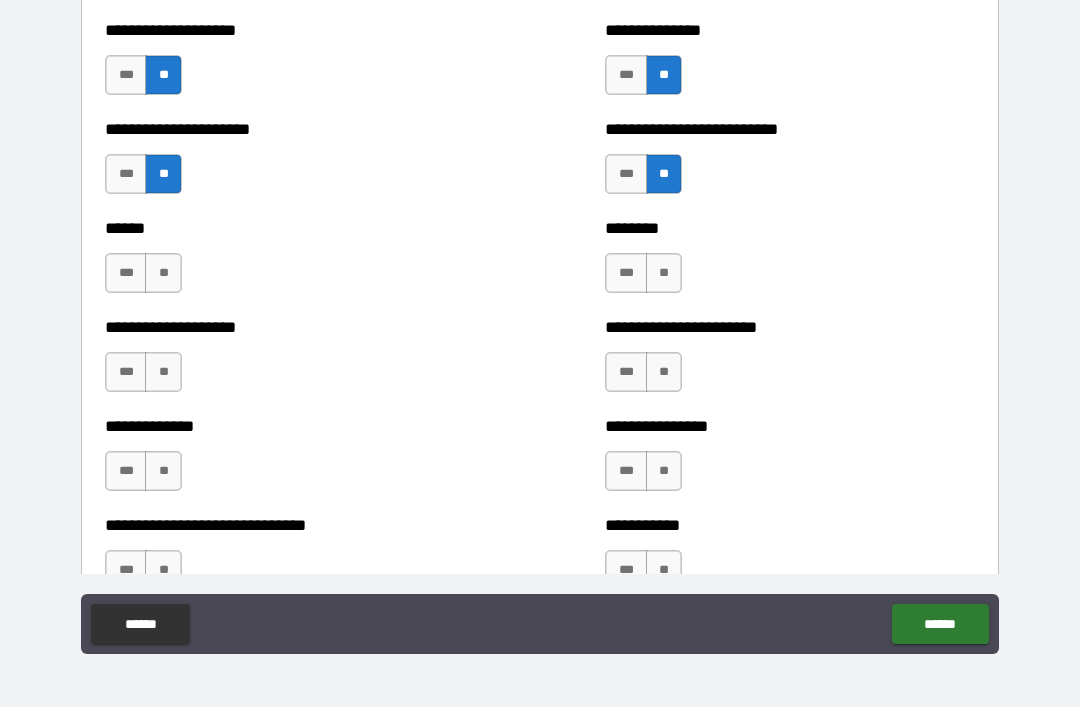 click on "**" at bounding box center (664, 273) 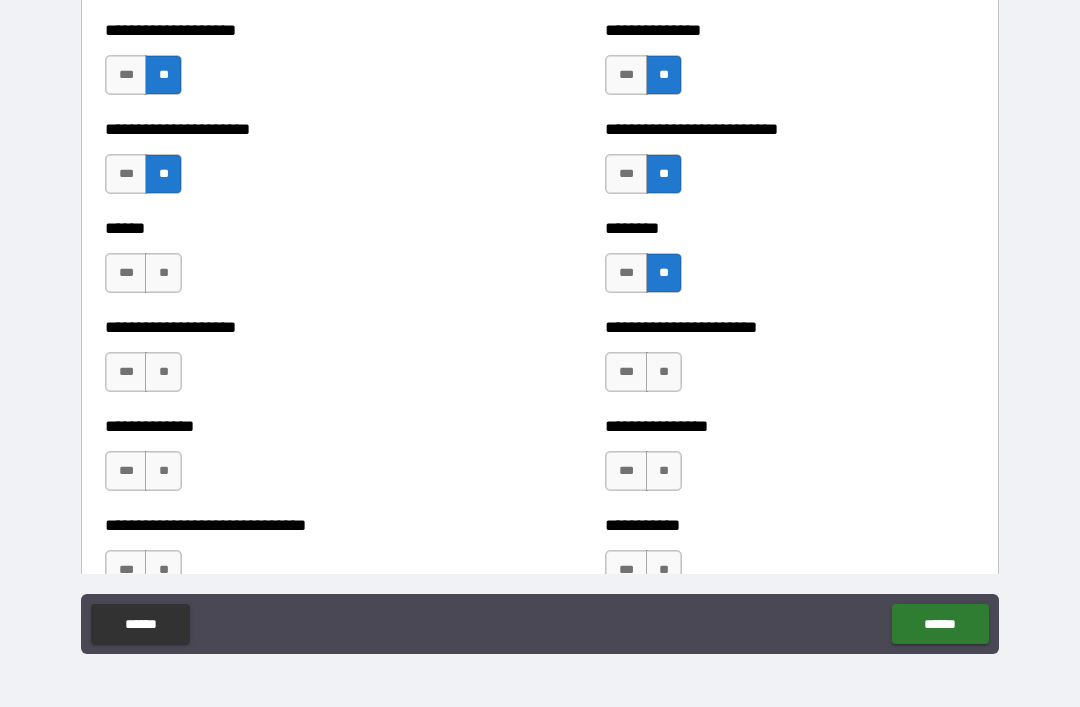 click on "**" at bounding box center [163, 273] 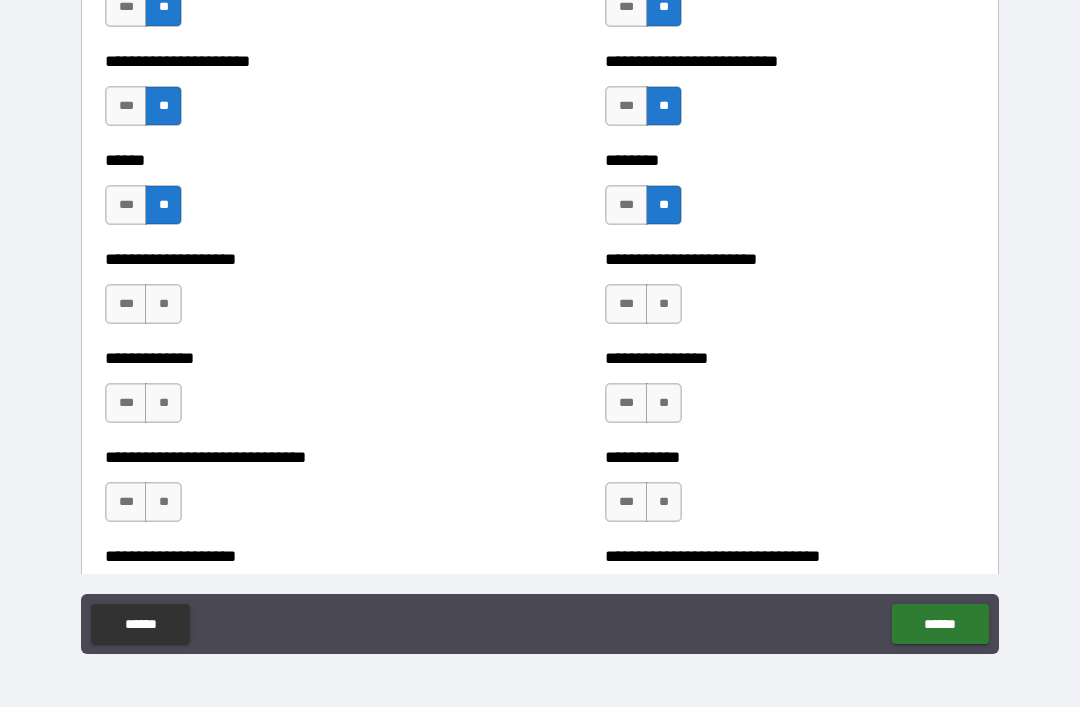 scroll, scrollTop: 4835, scrollLeft: 0, axis: vertical 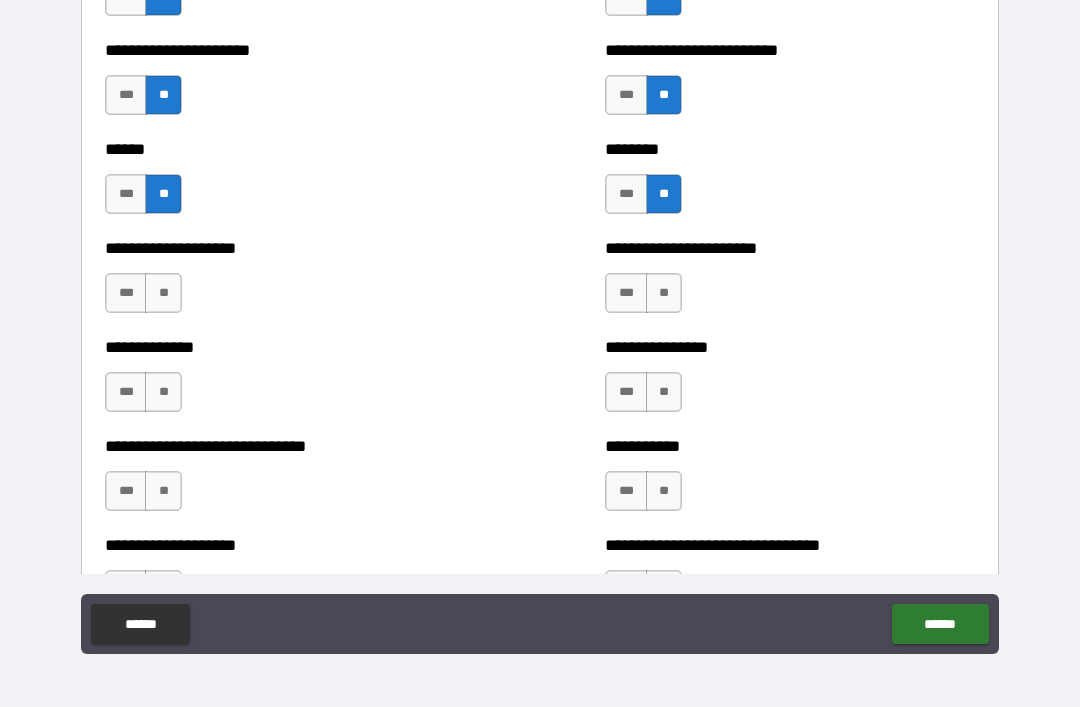 click on "**" at bounding box center (163, 293) 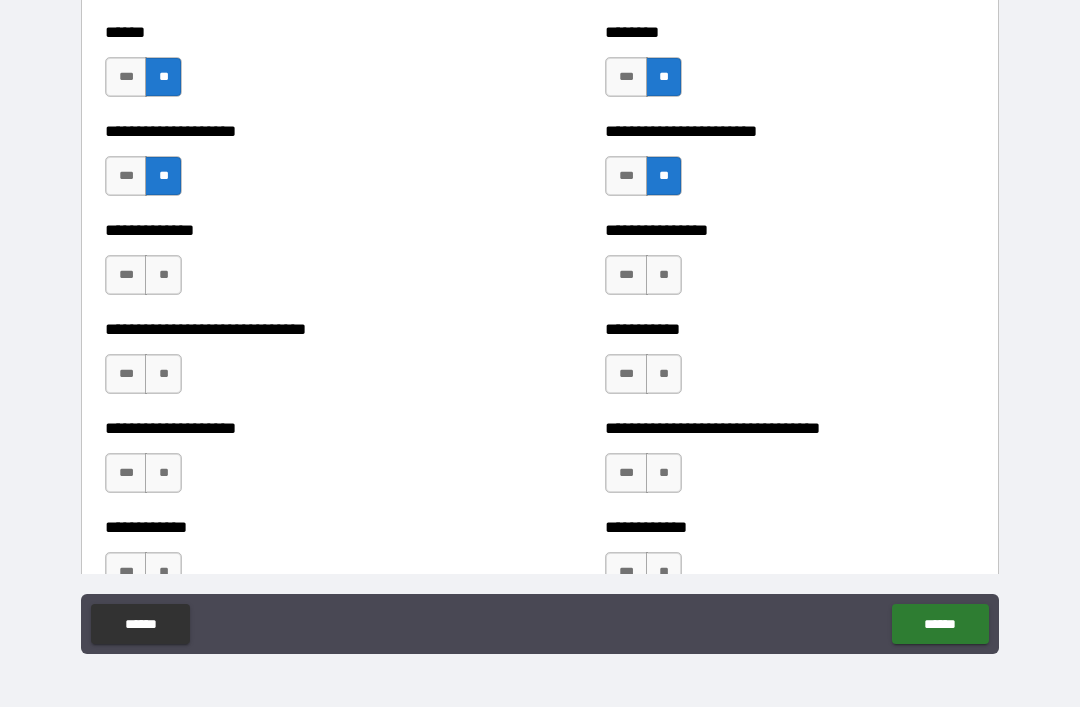 scroll, scrollTop: 4953, scrollLeft: 0, axis: vertical 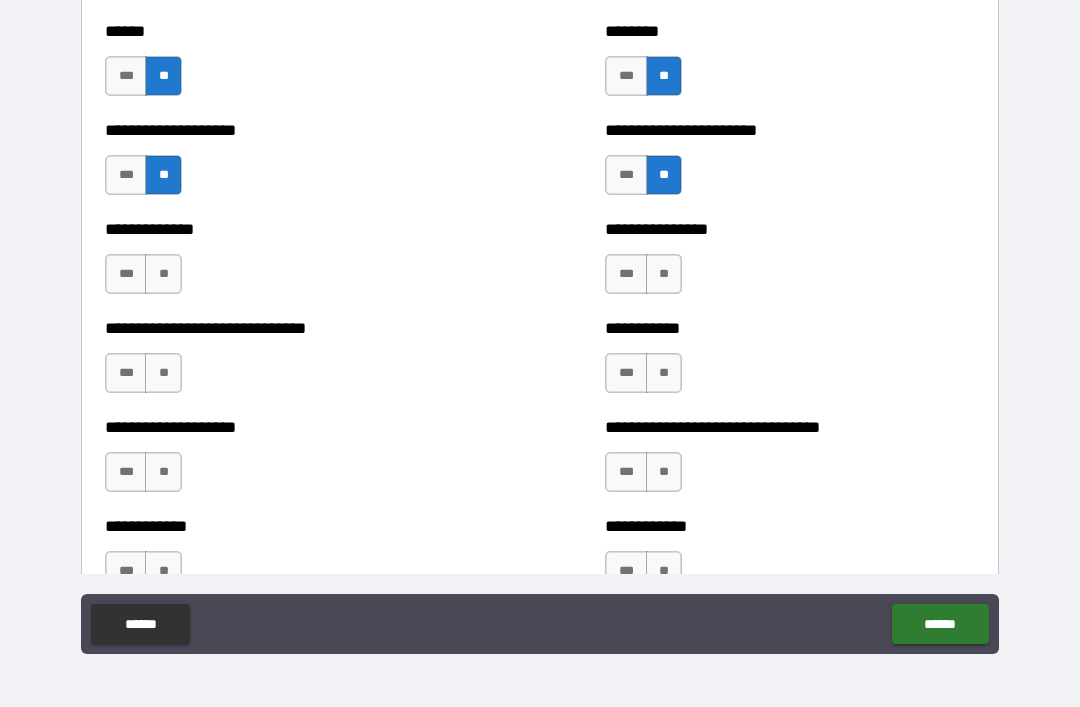 click on "**" at bounding box center [664, 274] 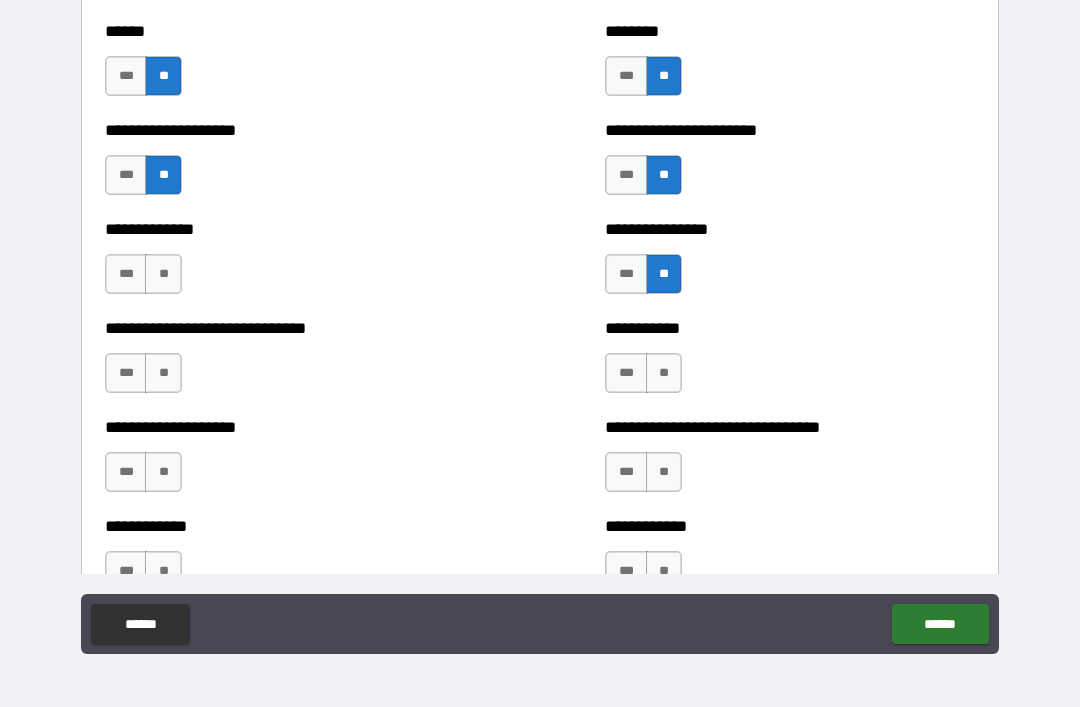 click on "**" at bounding box center [163, 274] 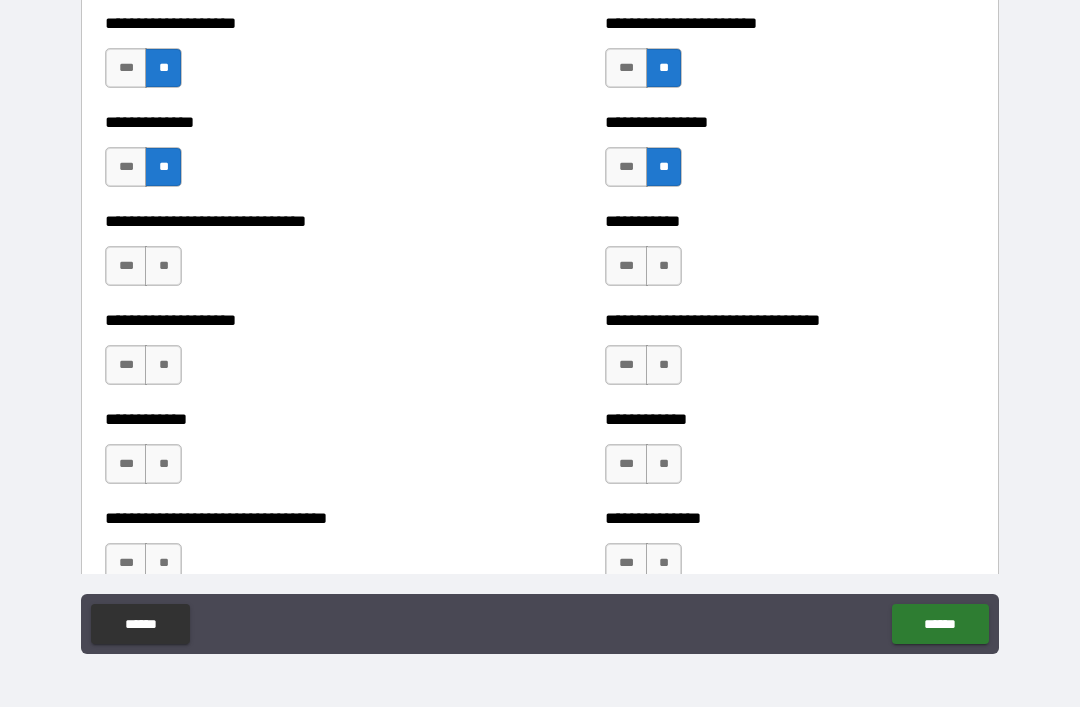 scroll, scrollTop: 5062, scrollLeft: 0, axis: vertical 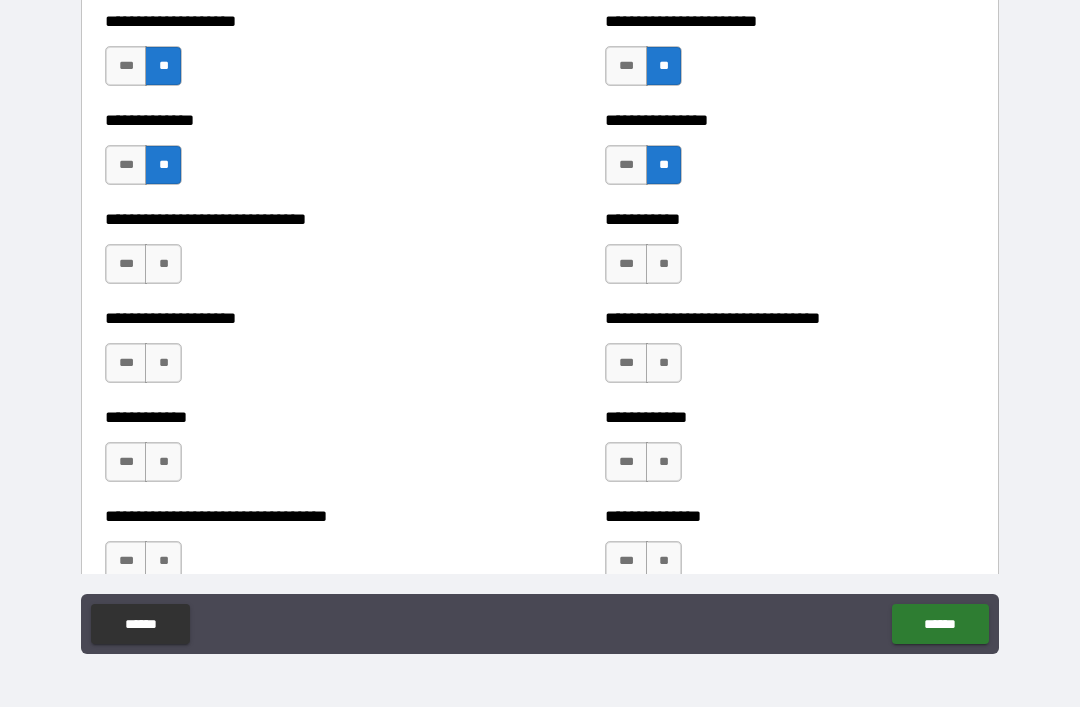 click on "**" at bounding box center [163, 264] 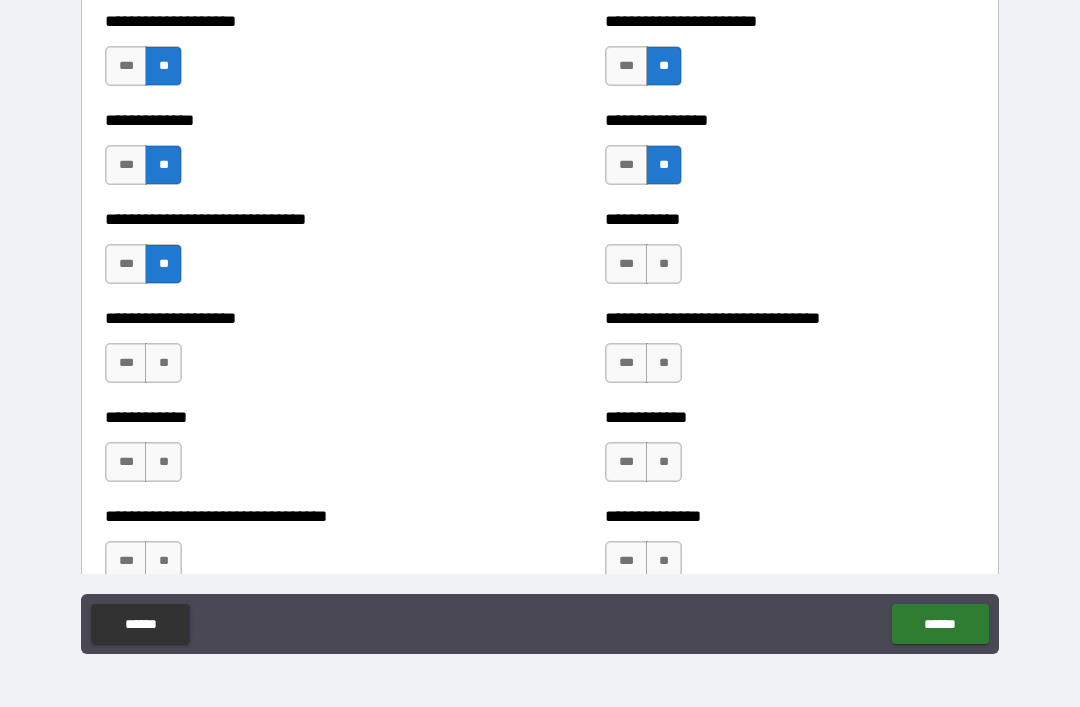 click on "**" at bounding box center [664, 264] 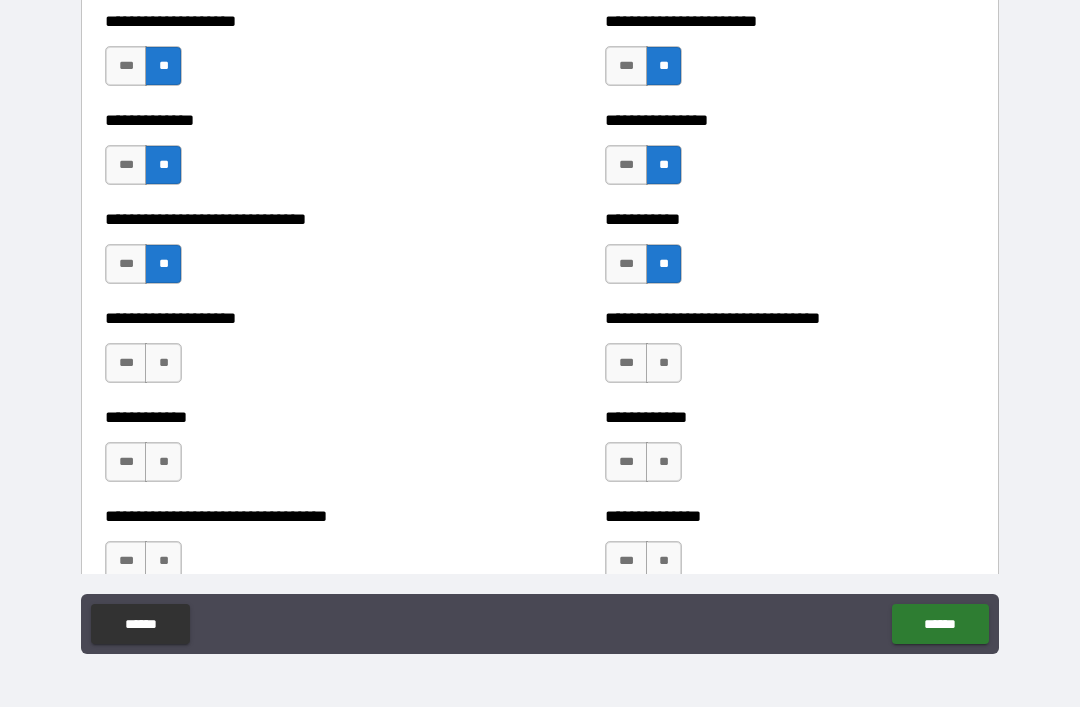 click on "**" at bounding box center (163, 363) 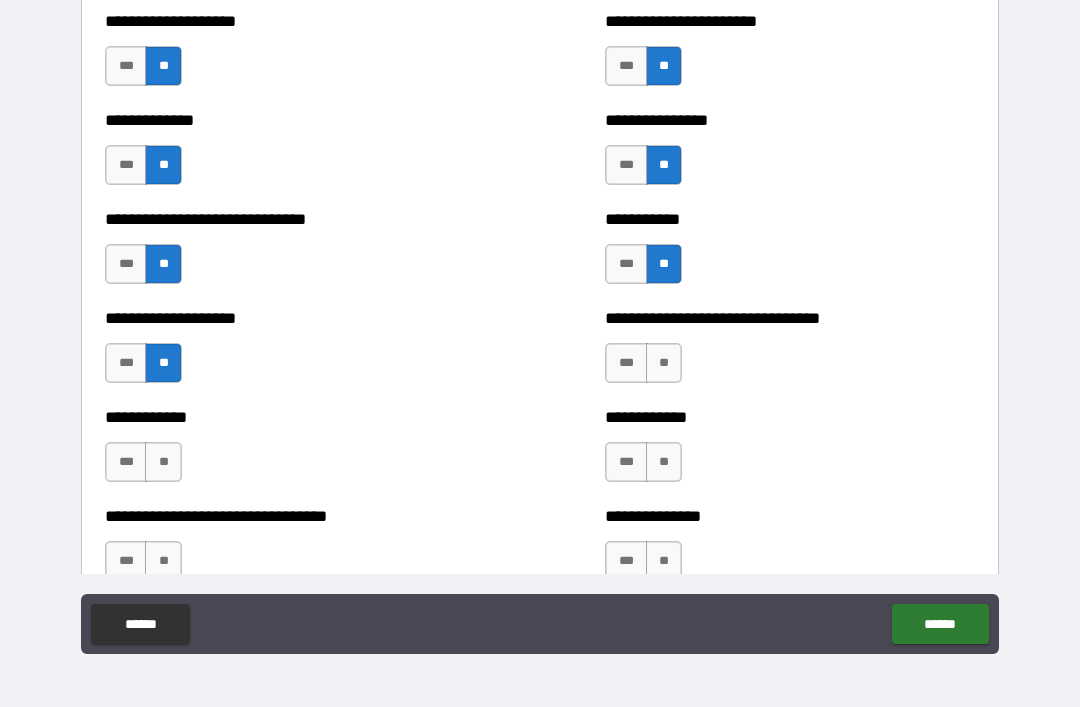 click on "**" at bounding box center (664, 363) 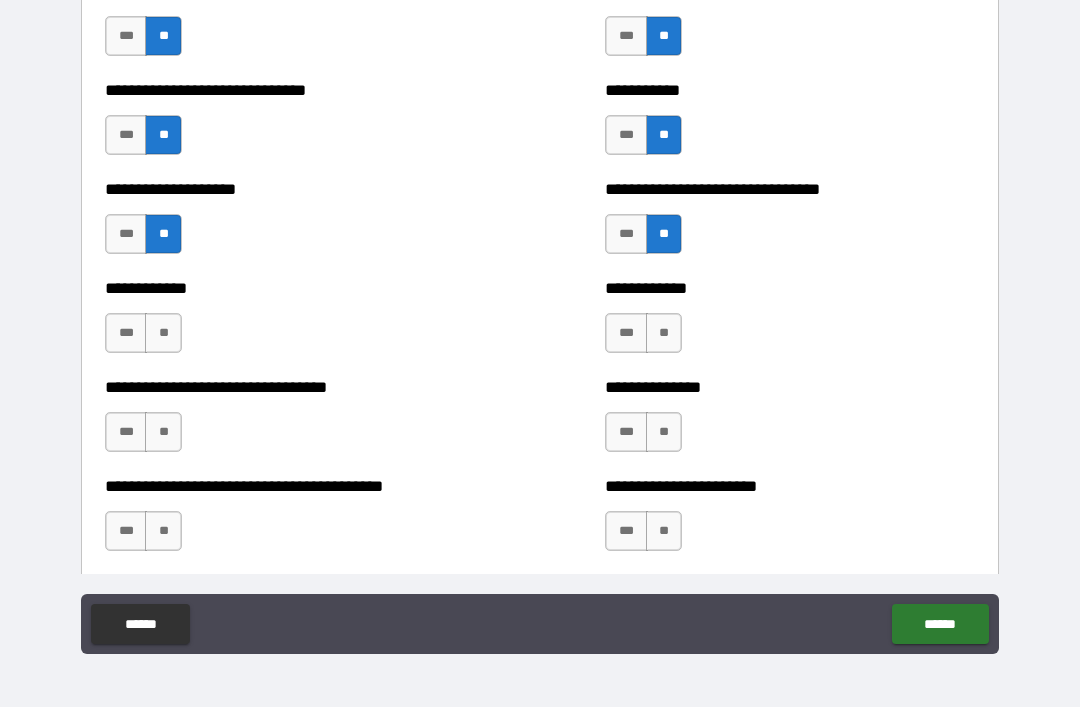 scroll, scrollTop: 5215, scrollLeft: 0, axis: vertical 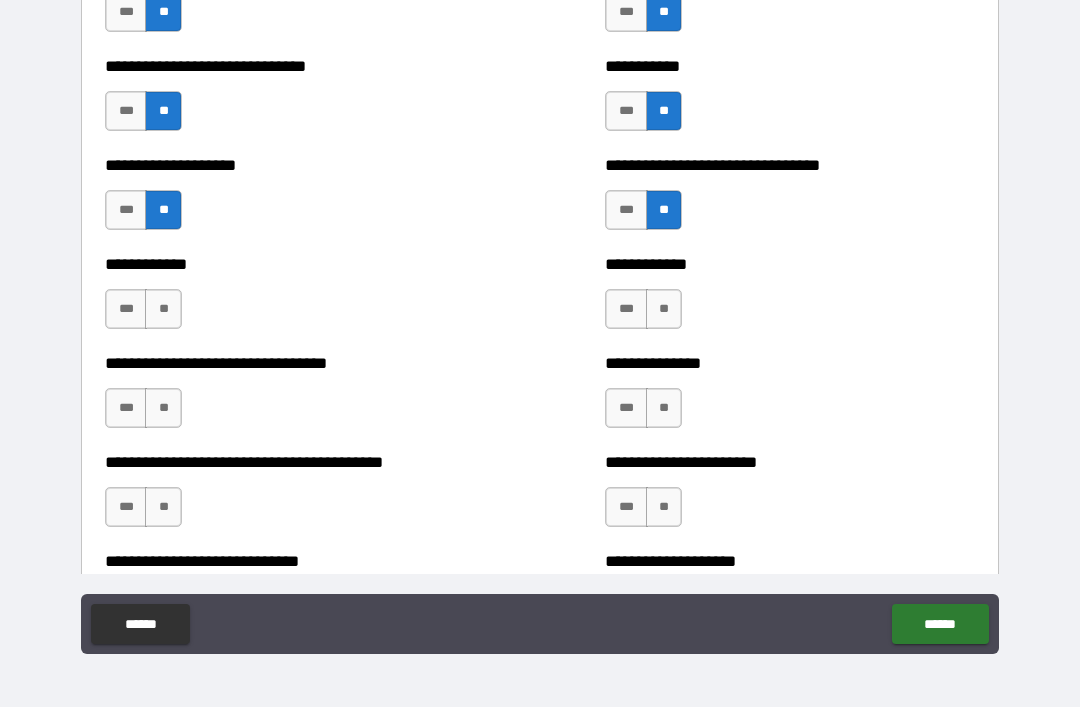 click on "**" at bounding box center [664, 309] 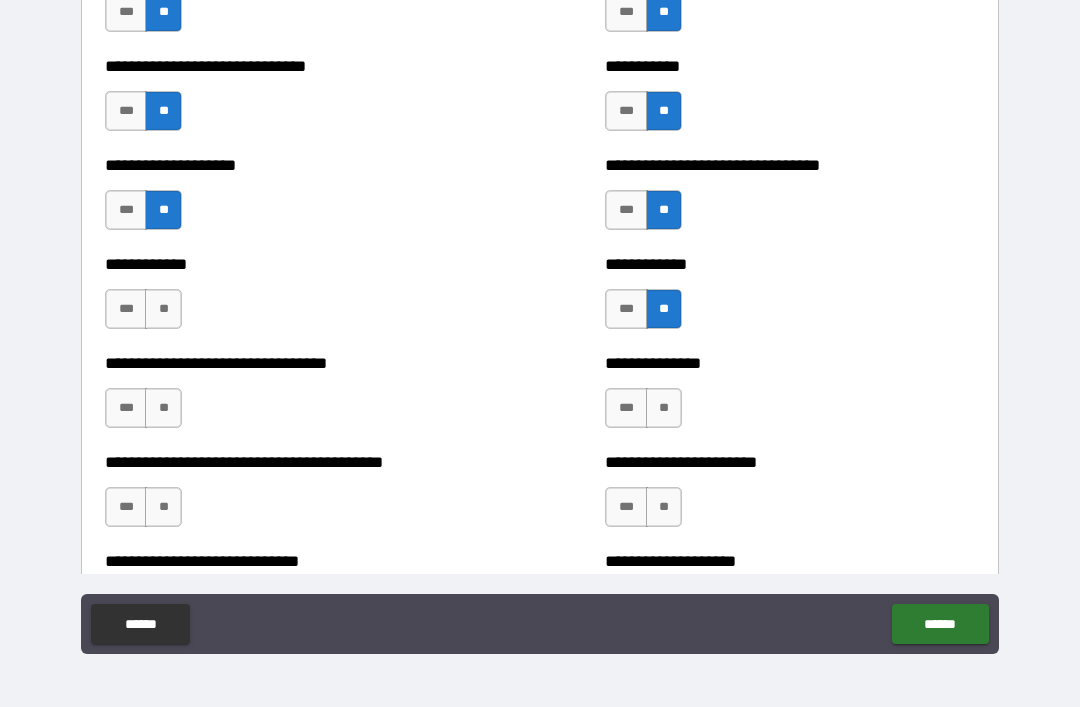 click on "**" at bounding box center (163, 309) 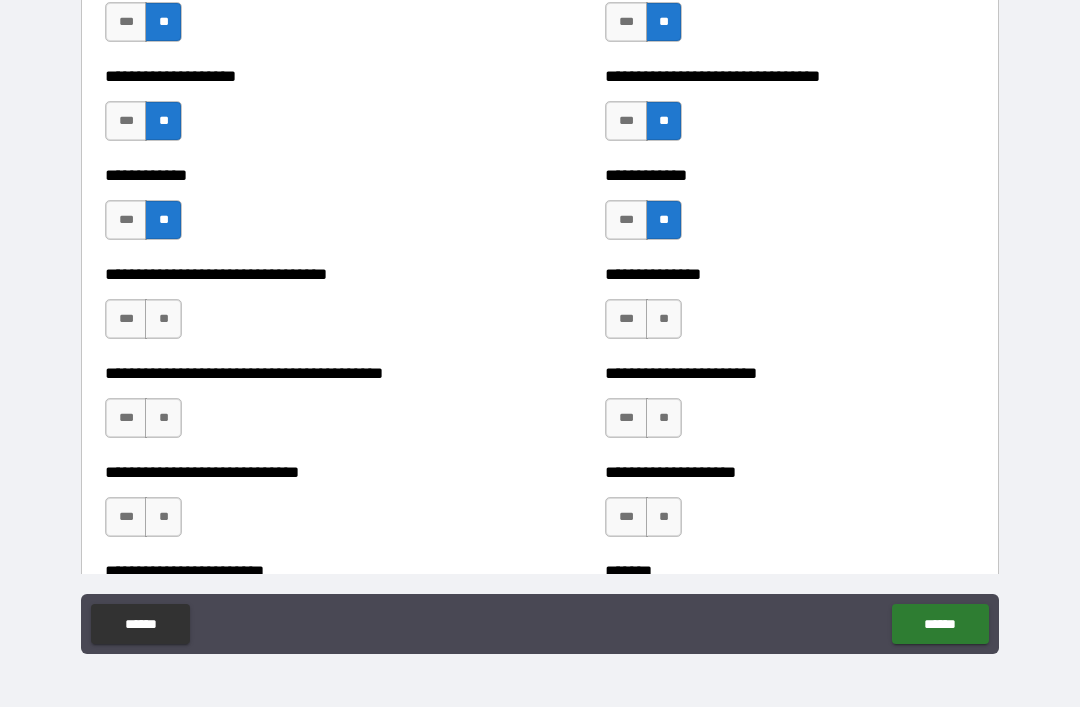 scroll, scrollTop: 5318, scrollLeft: 0, axis: vertical 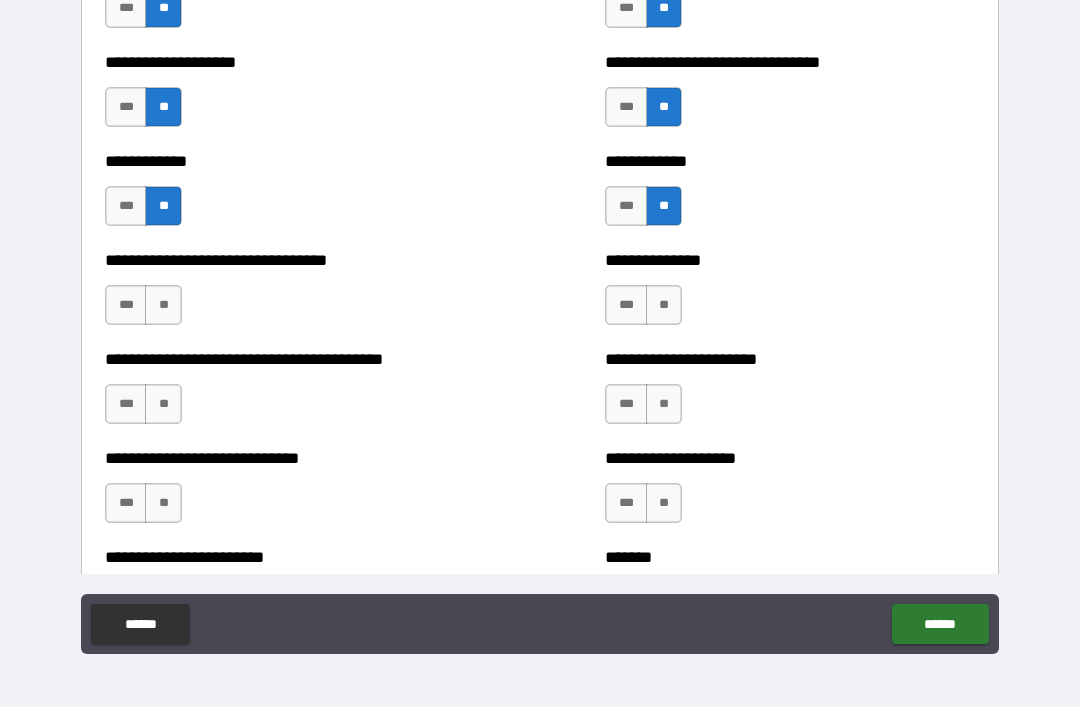 click on "**" at bounding box center [163, 305] 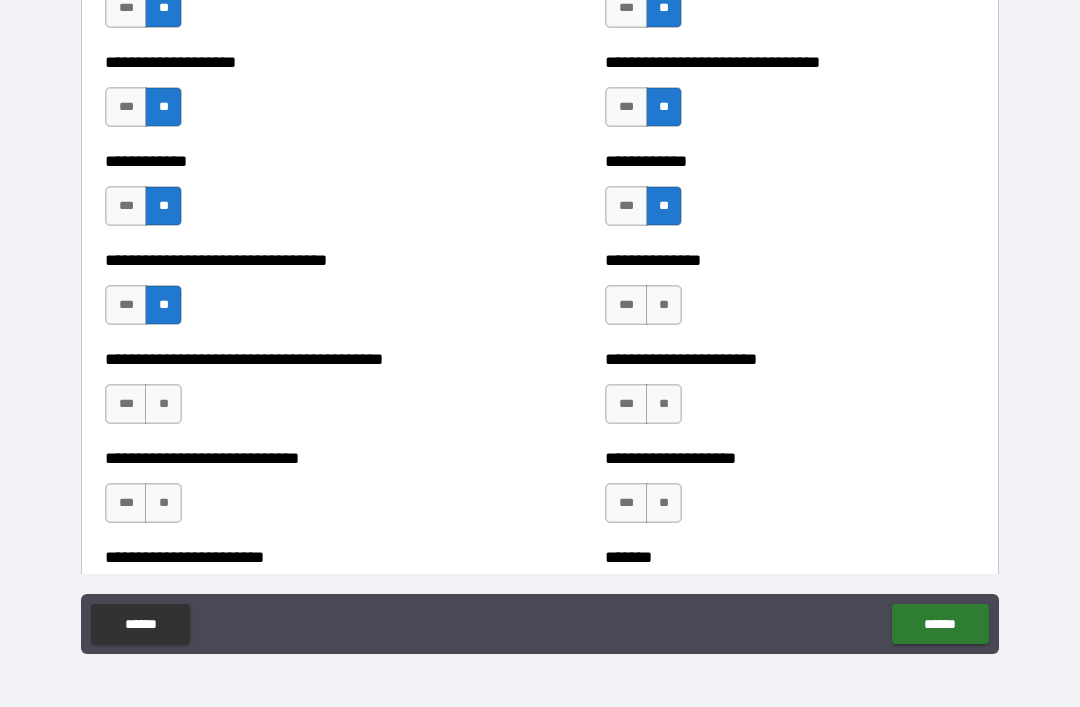 click on "**" at bounding box center (664, 305) 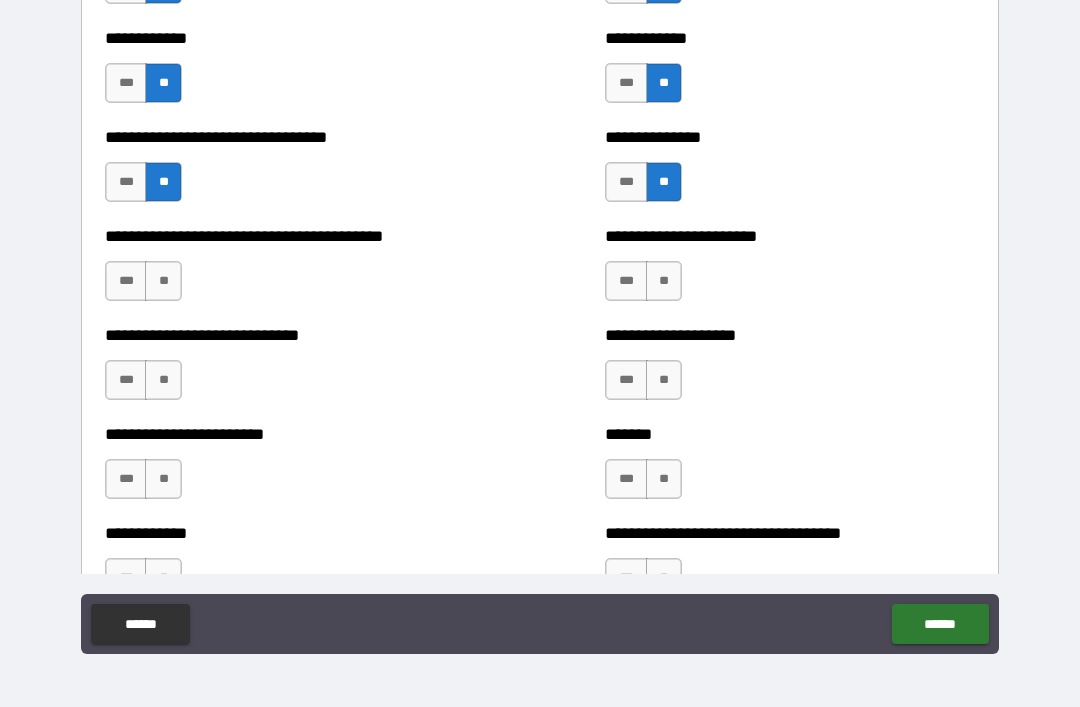 scroll, scrollTop: 5443, scrollLeft: 0, axis: vertical 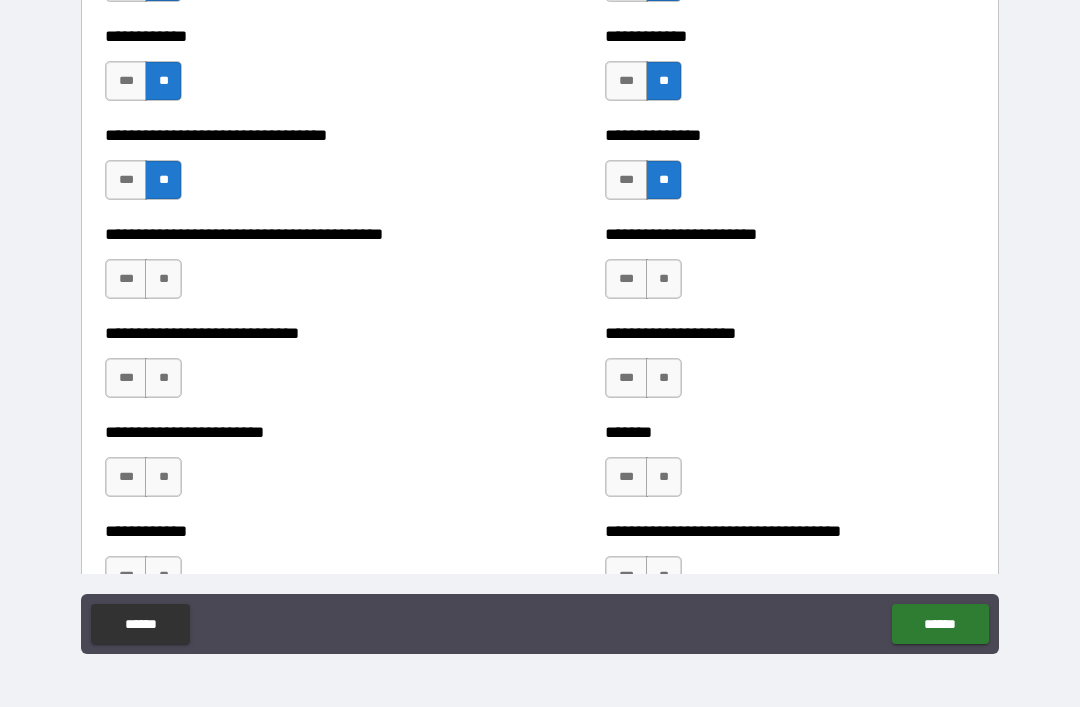 click on "**" at bounding box center [664, 279] 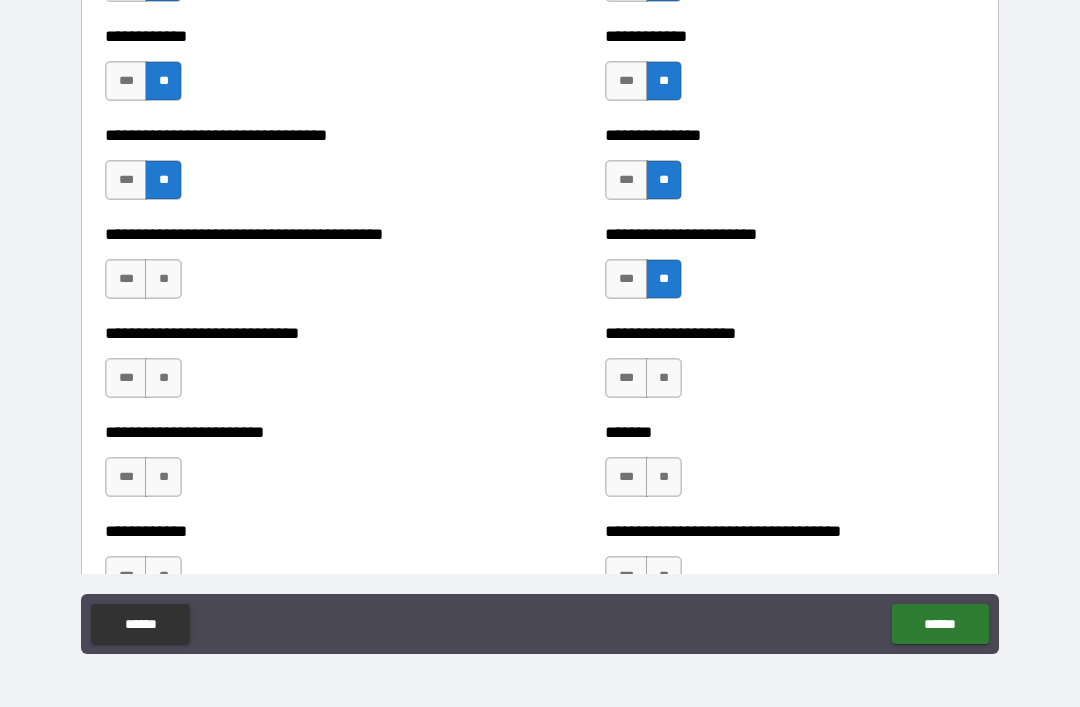 click on "**" at bounding box center (163, 279) 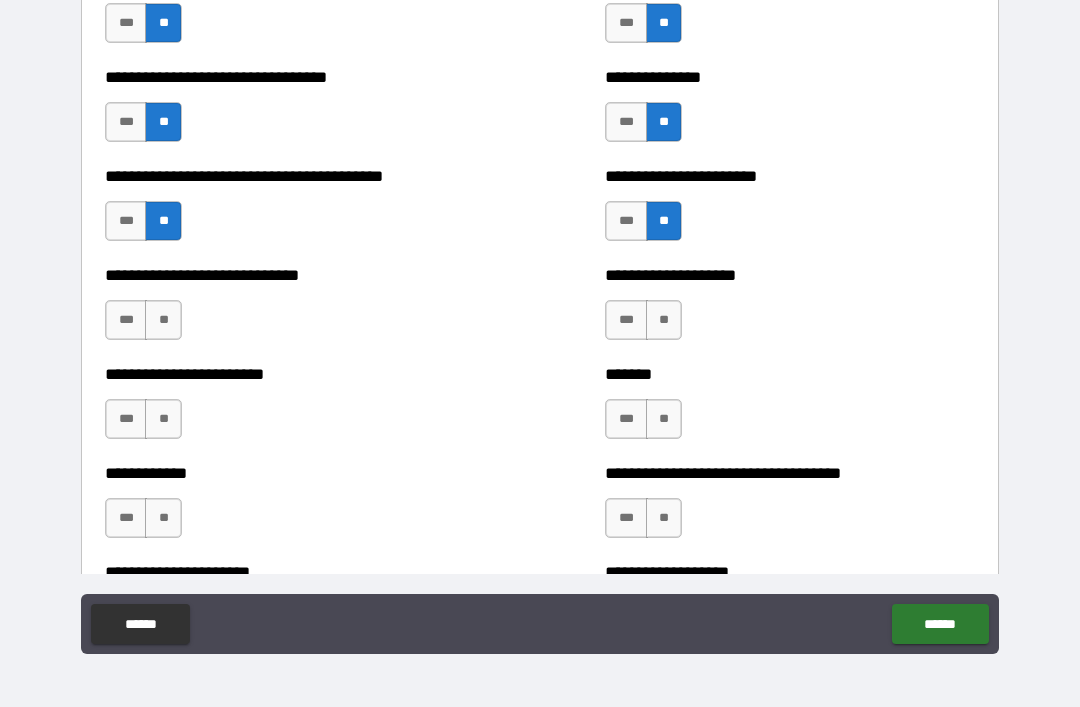scroll, scrollTop: 5505, scrollLeft: 0, axis: vertical 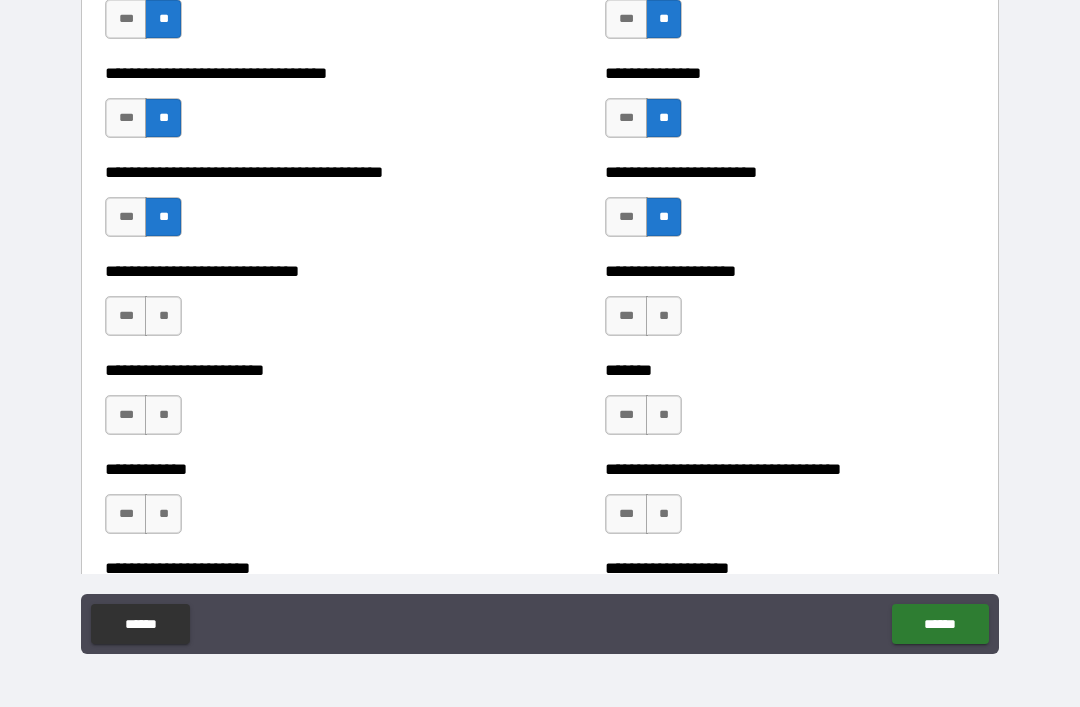 click on "**" at bounding box center [163, 316] 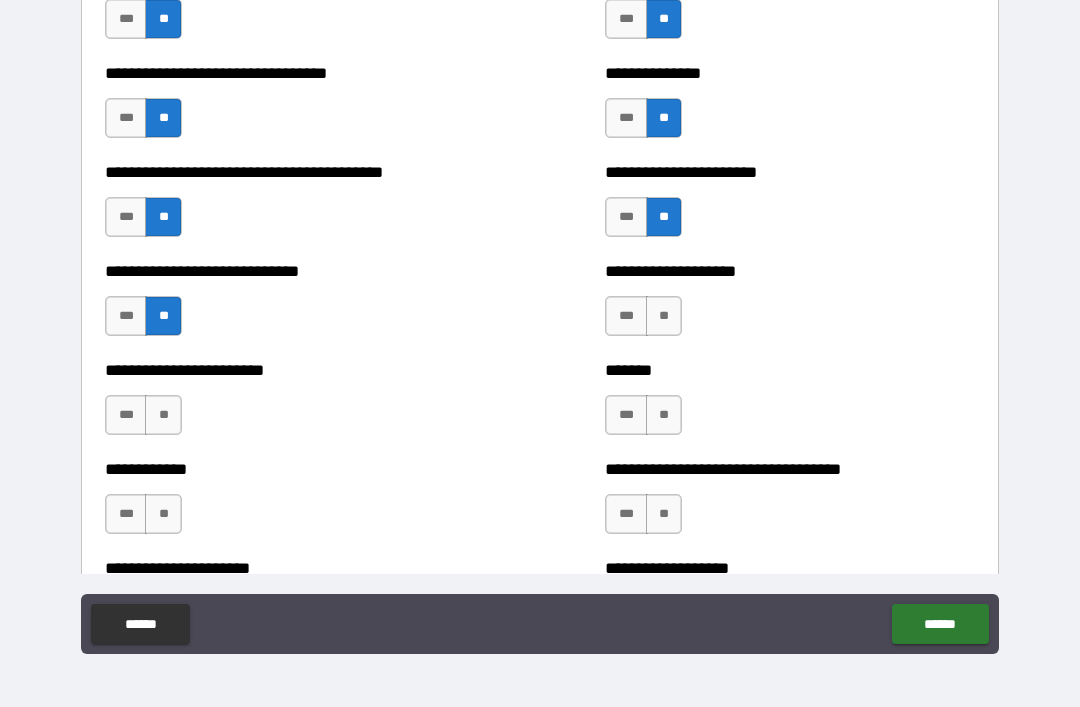 click on "**" at bounding box center [664, 316] 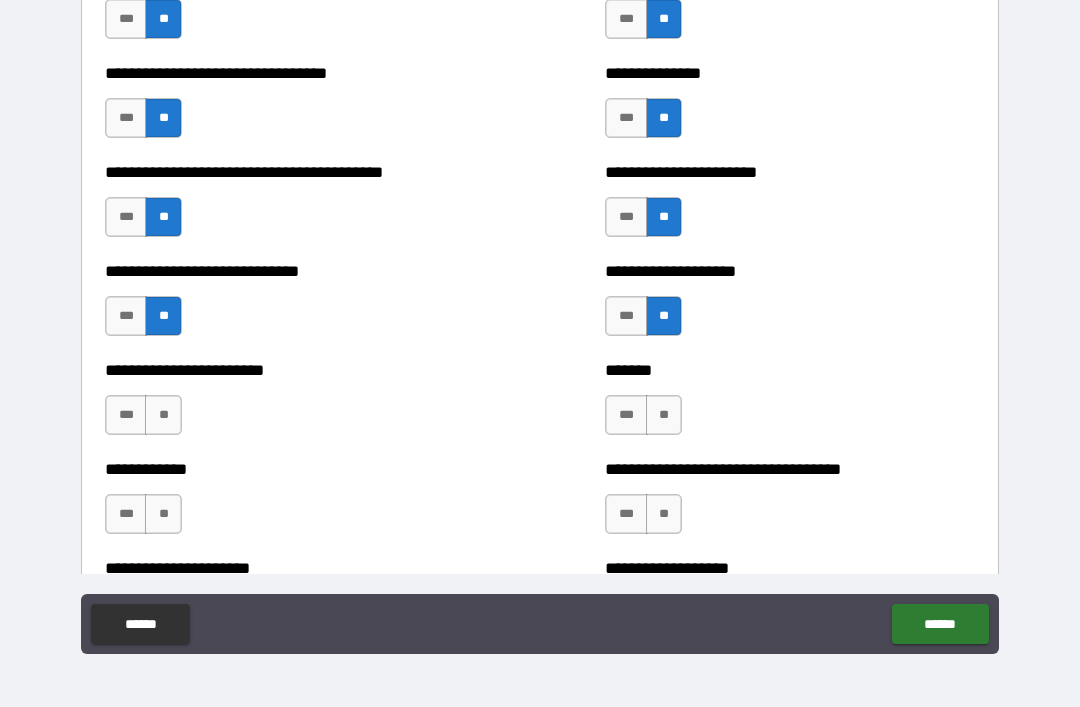 click on "**" at bounding box center (664, 415) 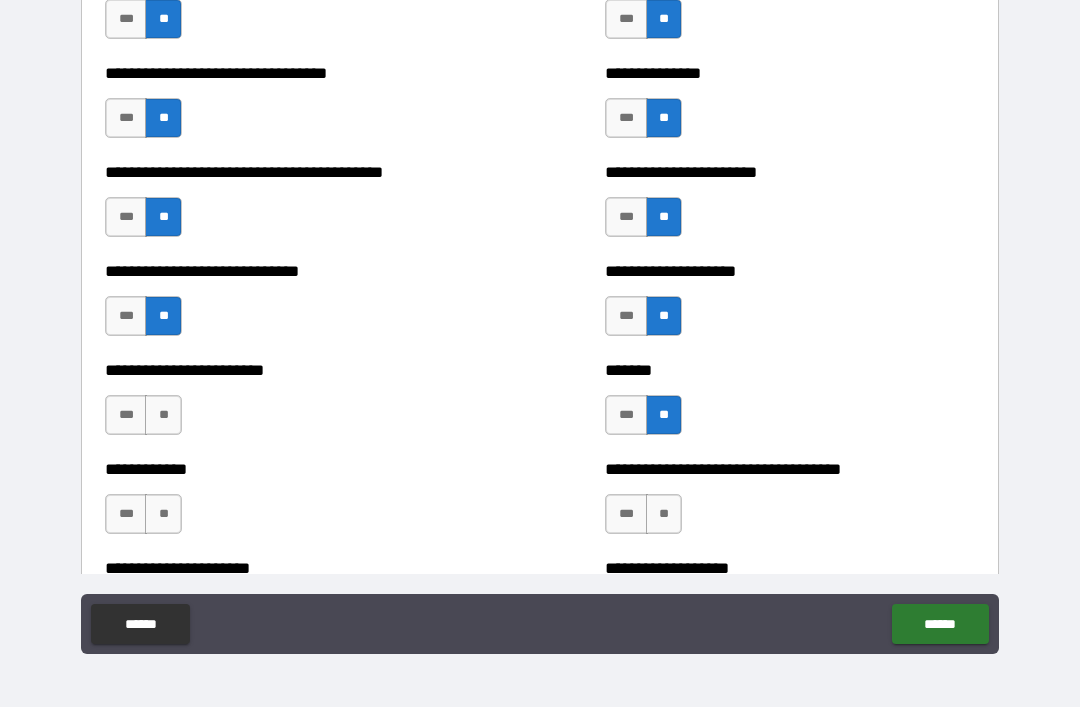 click on "**" at bounding box center [163, 415] 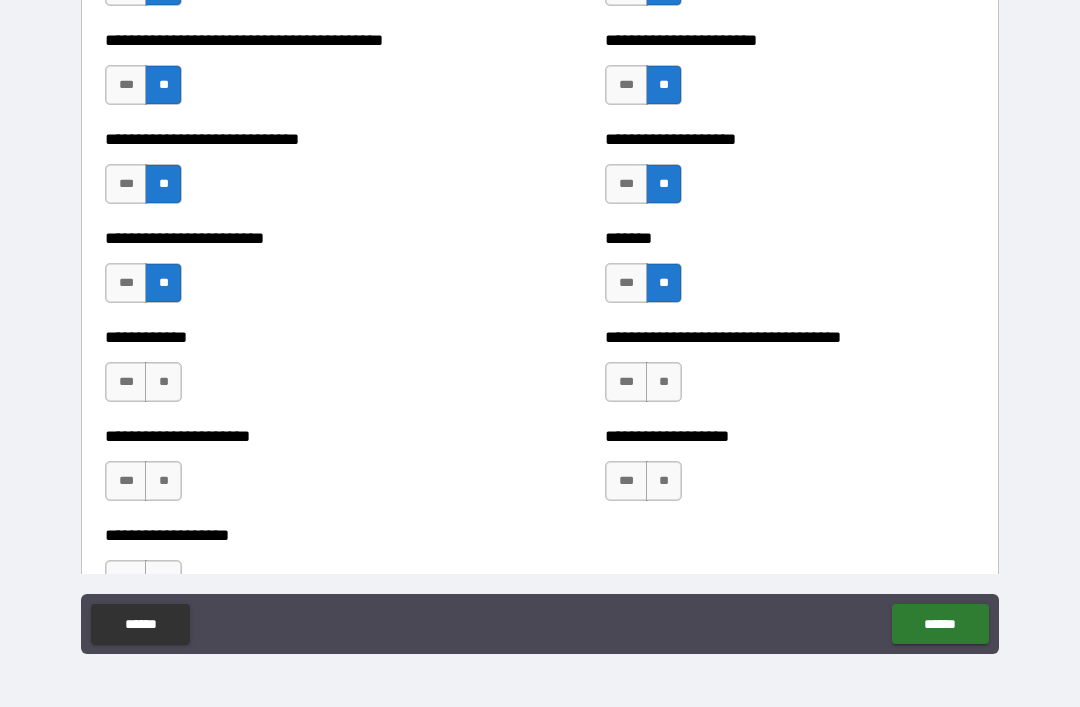 scroll, scrollTop: 5648, scrollLeft: 0, axis: vertical 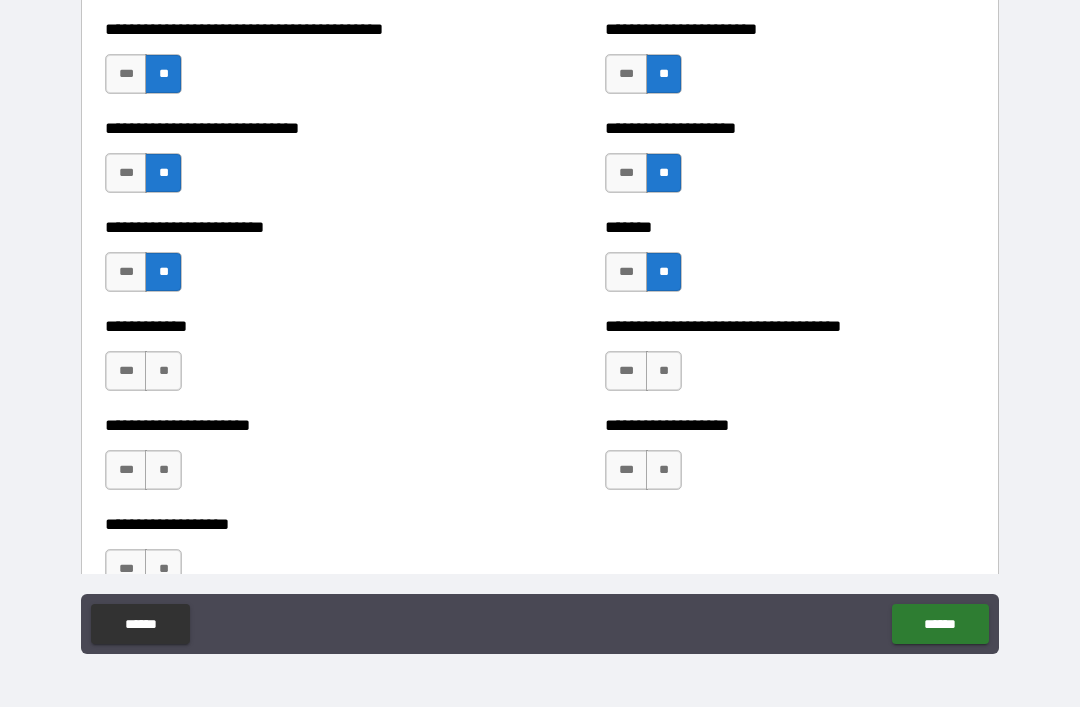 click on "**" at bounding box center [664, 371] 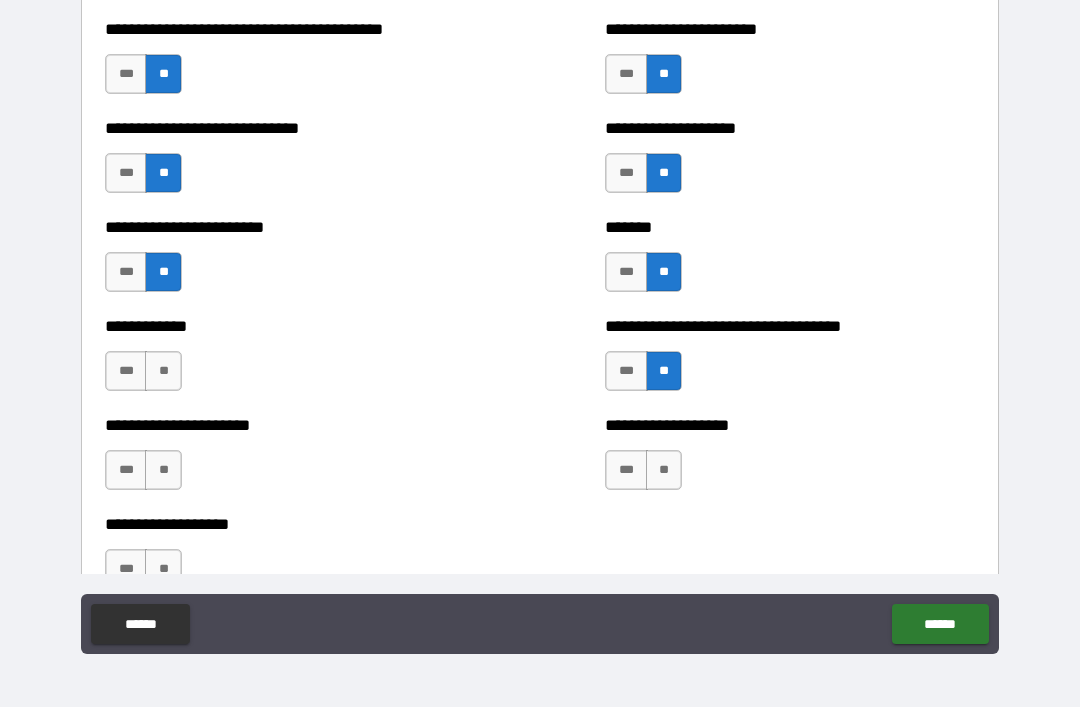 click on "**" at bounding box center (163, 371) 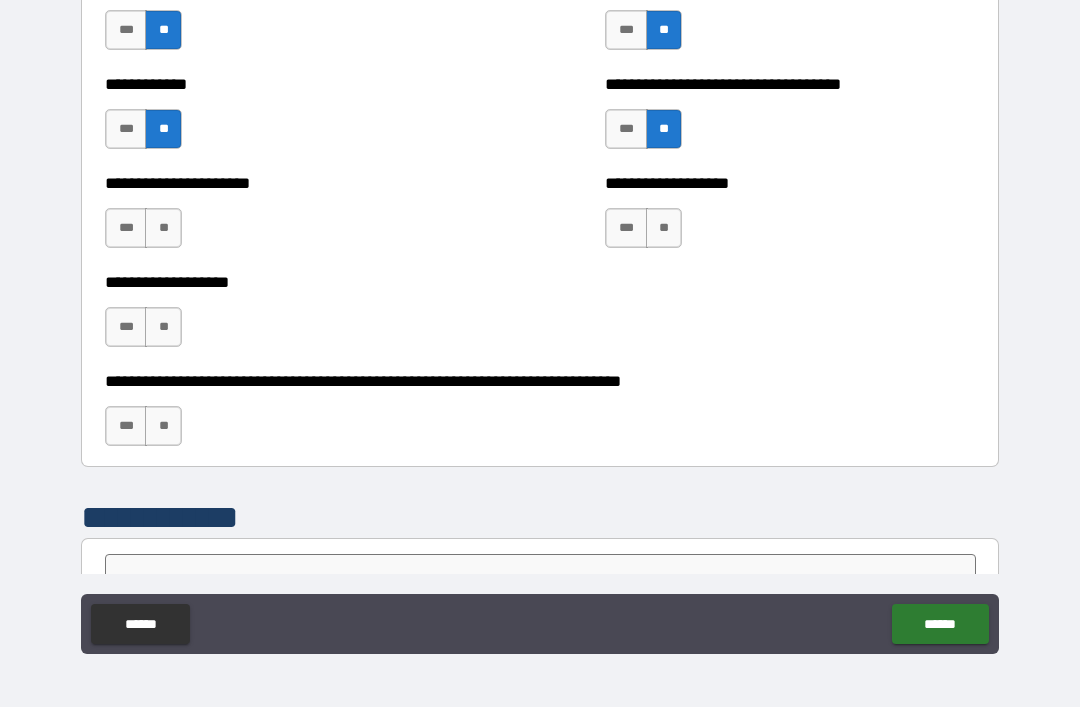 scroll, scrollTop: 5902, scrollLeft: 0, axis: vertical 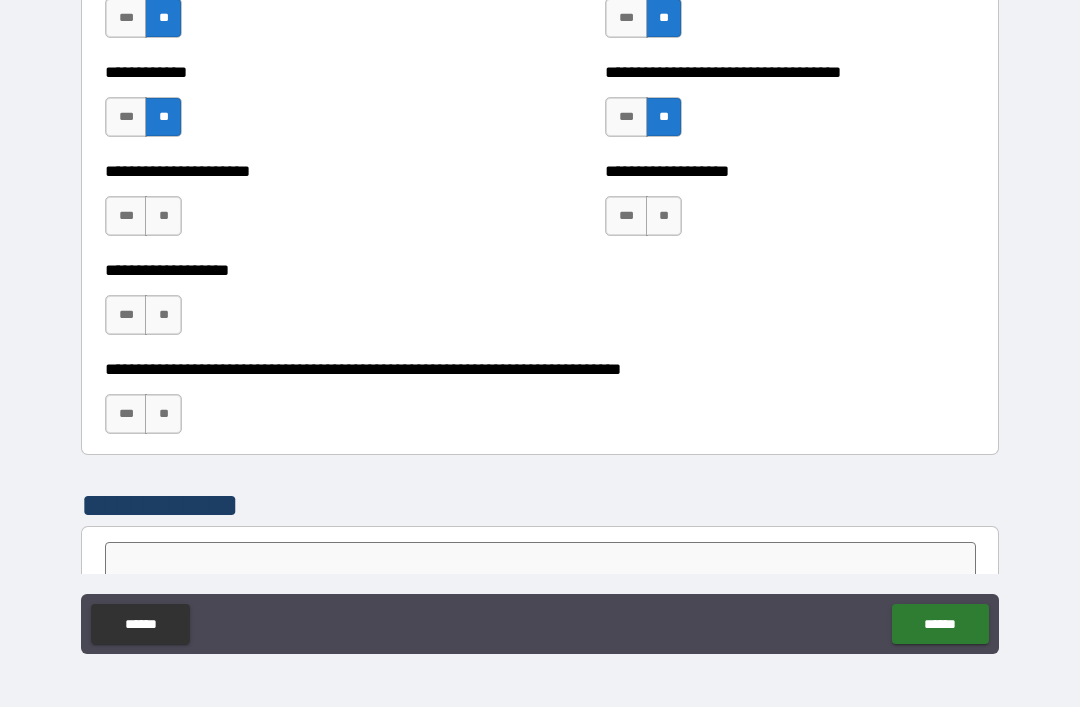 click on "**" at bounding box center [163, 216] 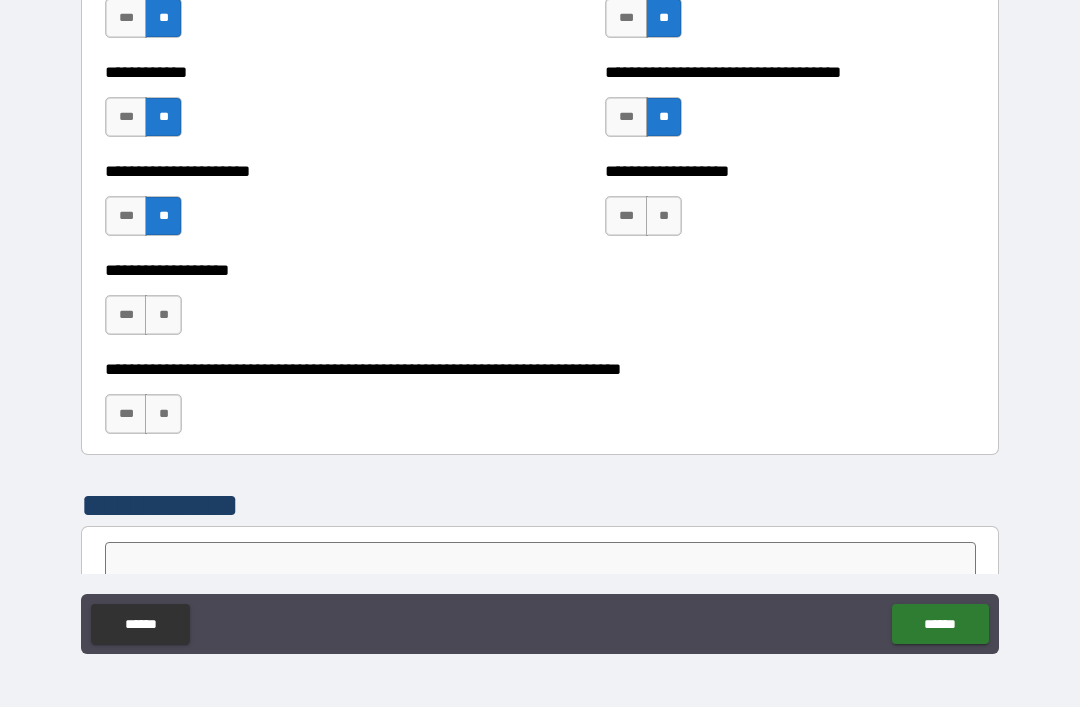 click on "**" at bounding box center (664, 216) 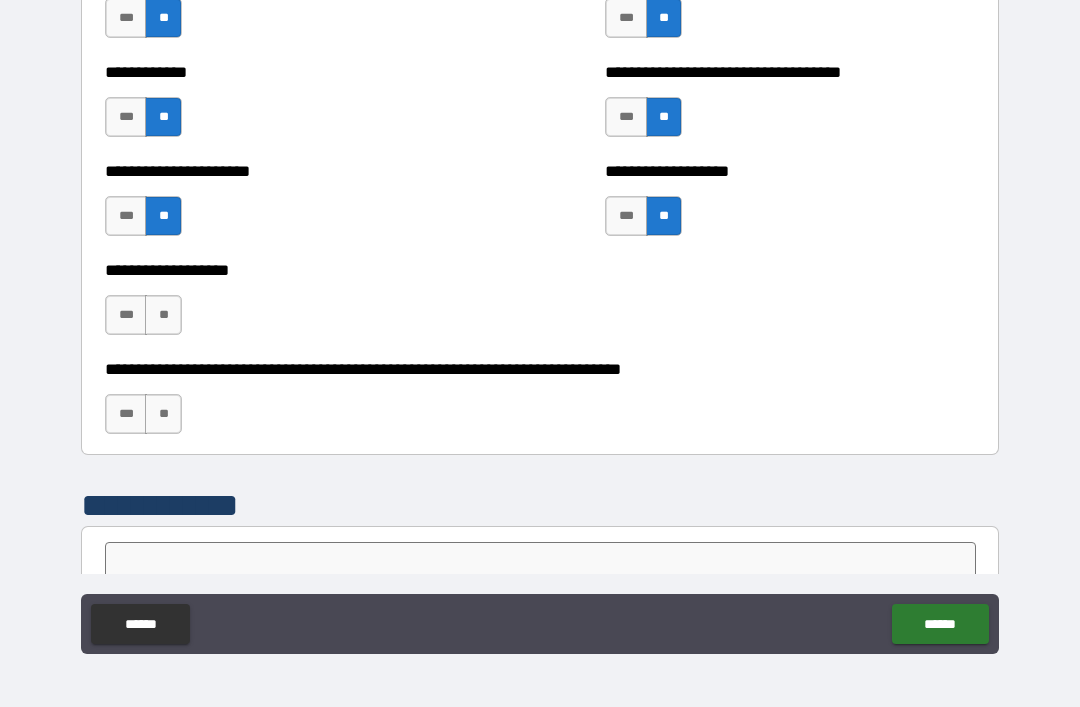 click on "**" at bounding box center [163, 315] 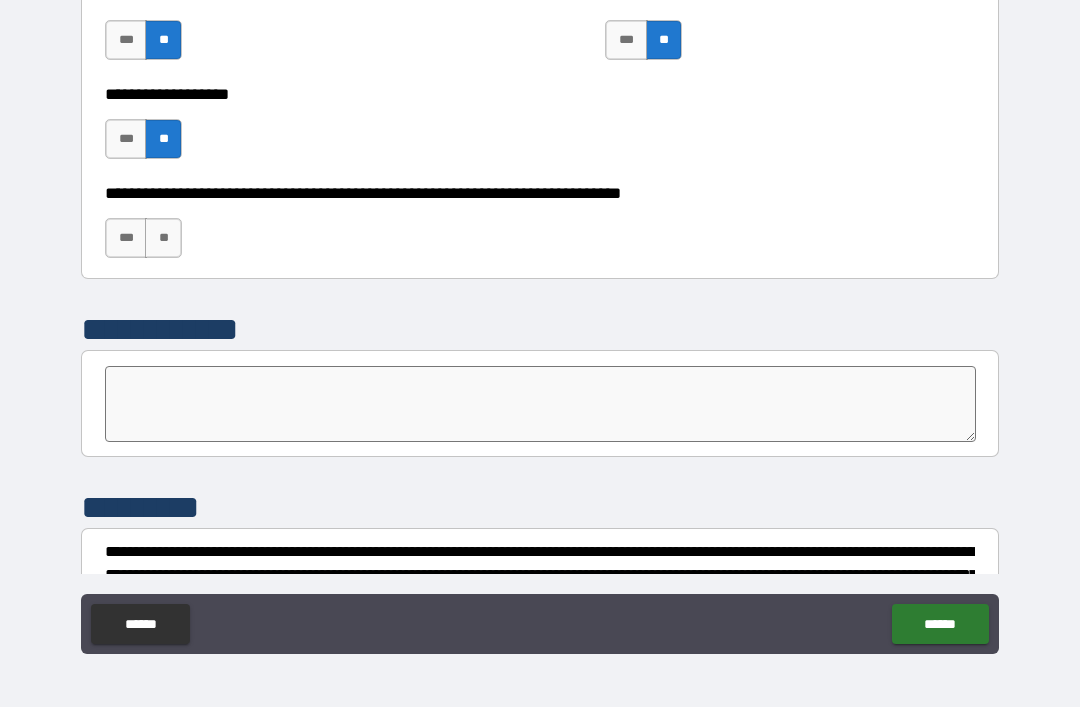 scroll, scrollTop: 6088, scrollLeft: 0, axis: vertical 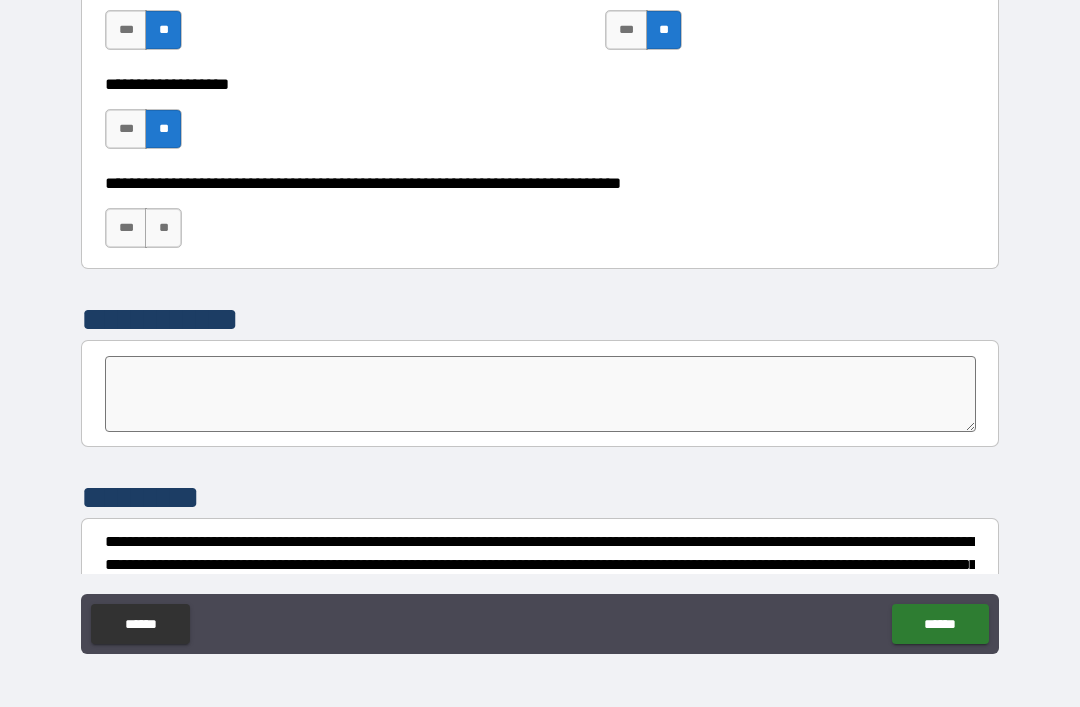 click on "**" at bounding box center [163, 228] 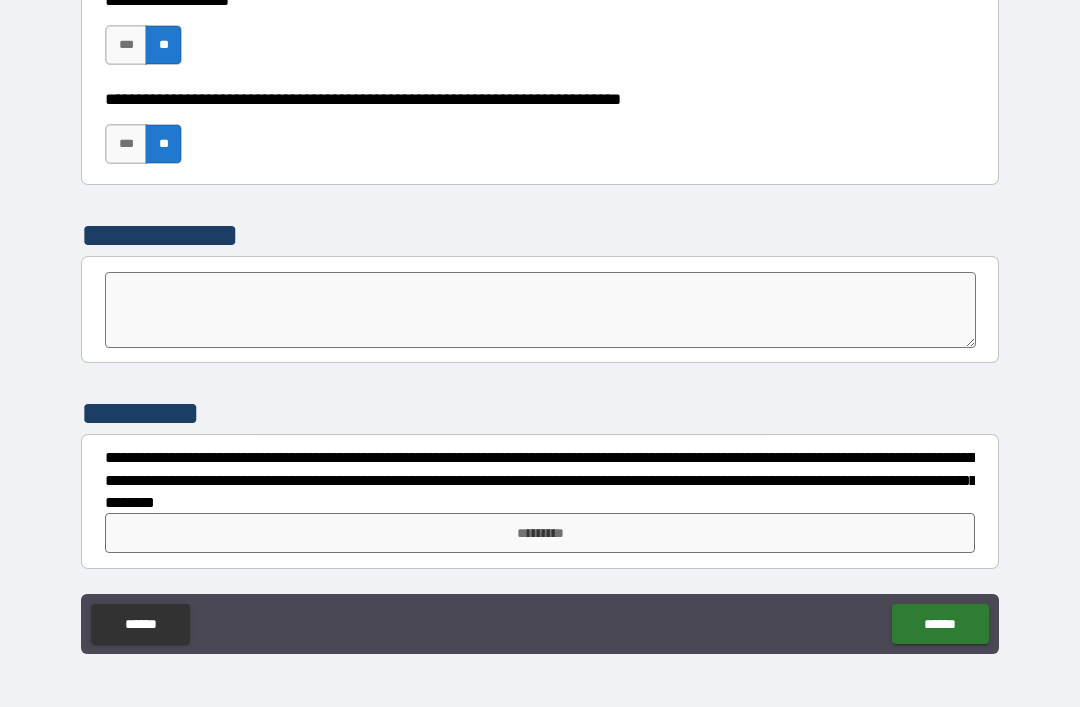 scroll, scrollTop: 6172, scrollLeft: 0, axis: vertical 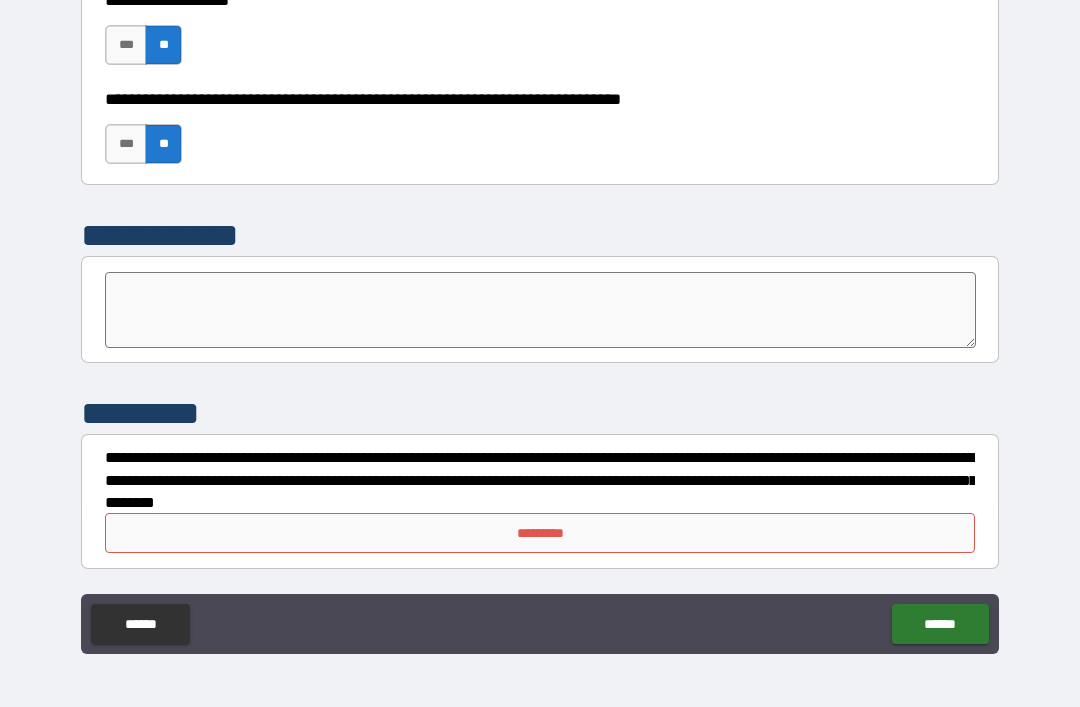 click on "*********" at bounding box center [540, 533] 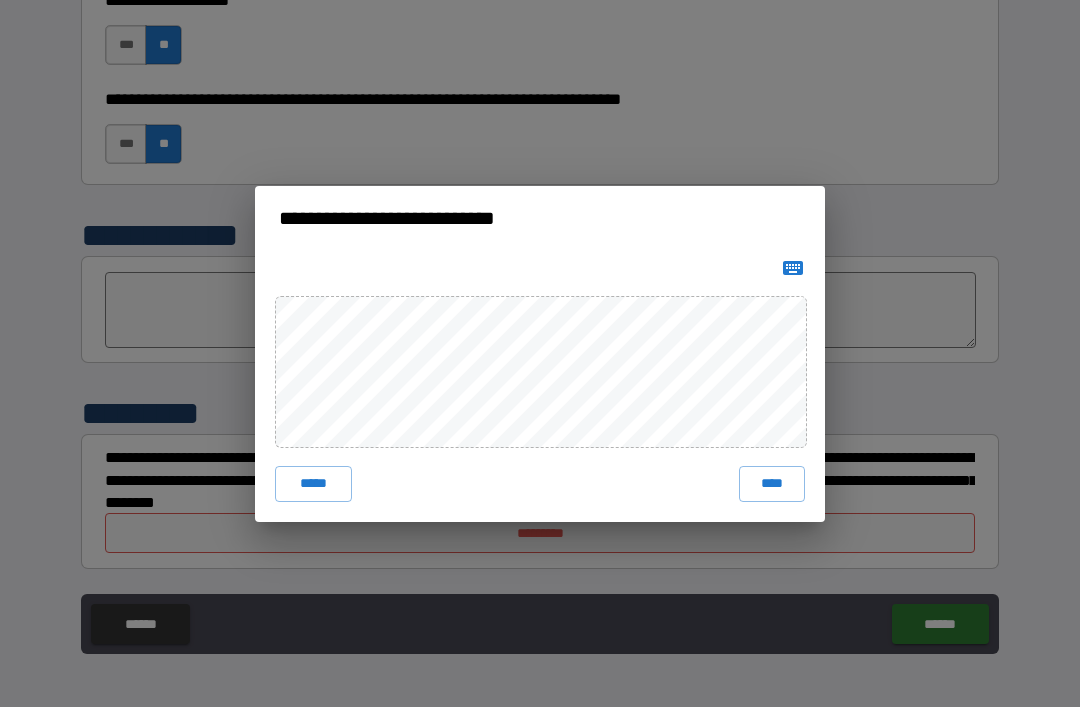 click on "****" at bounding box center [772, 484] 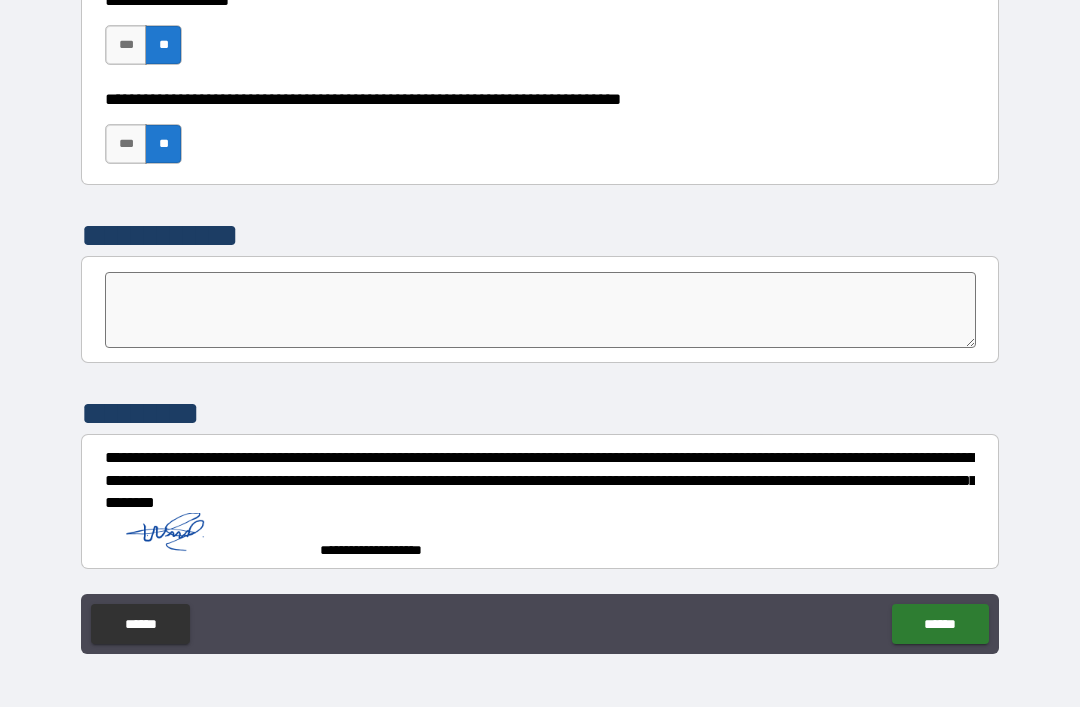 scroll, scrollTop: 6162, scrollLeft: 0, axis: vertical 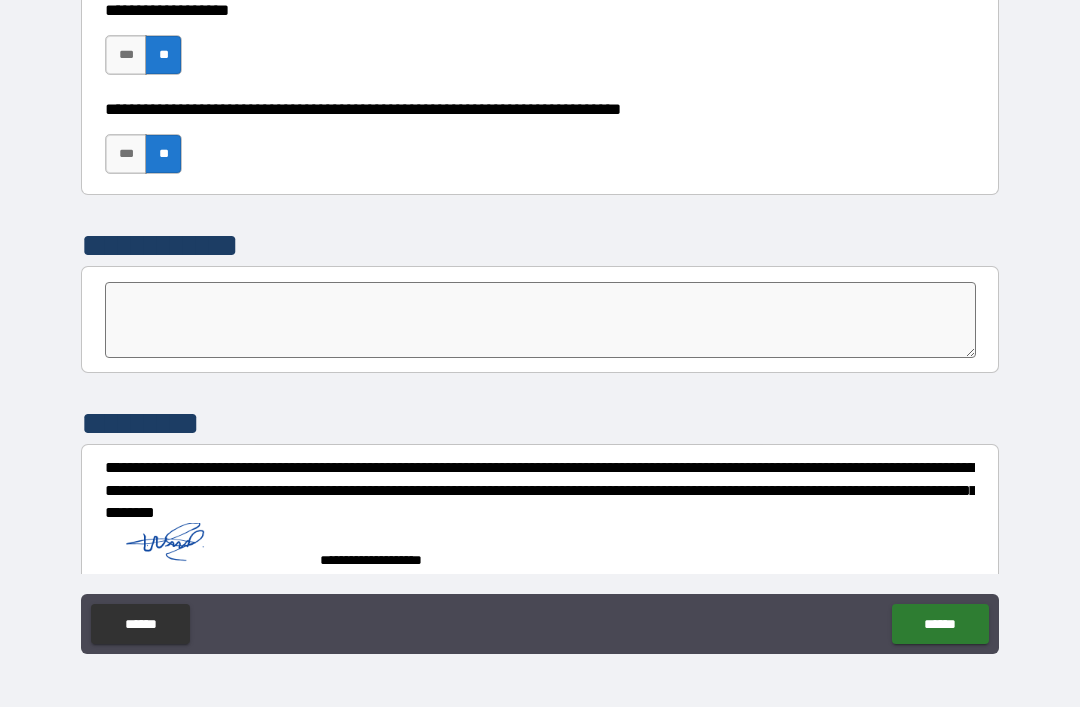 click on "******" at bounding box center (940, 624) 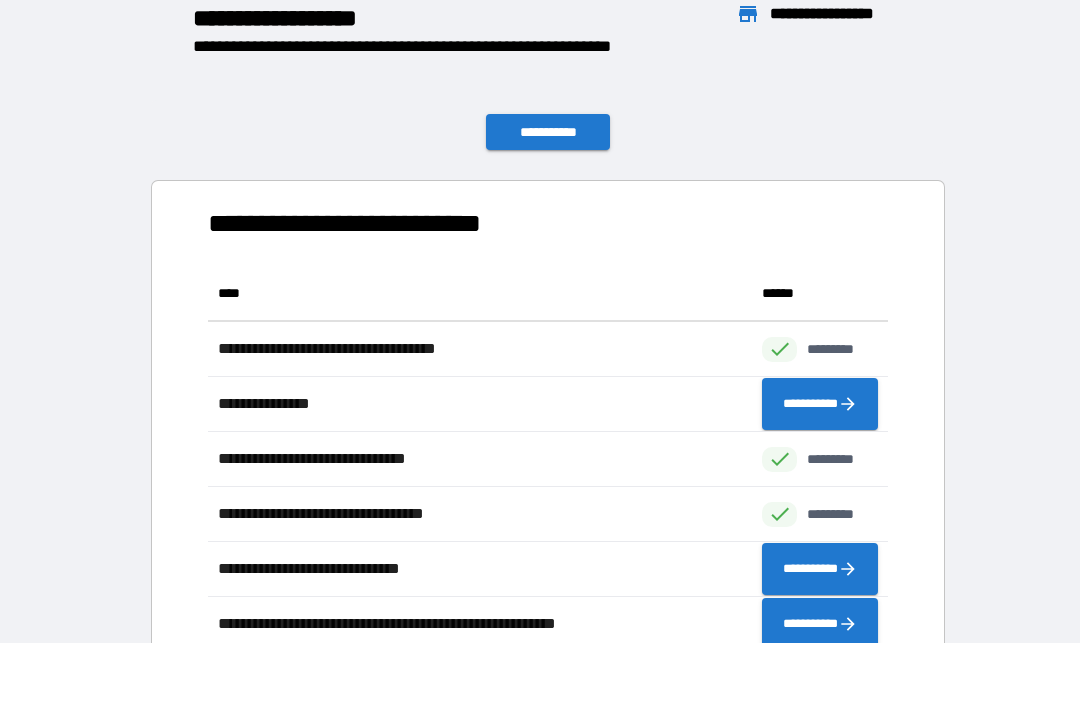 scroll, scrollTop: 1, scrollLeft: 1, axis: both 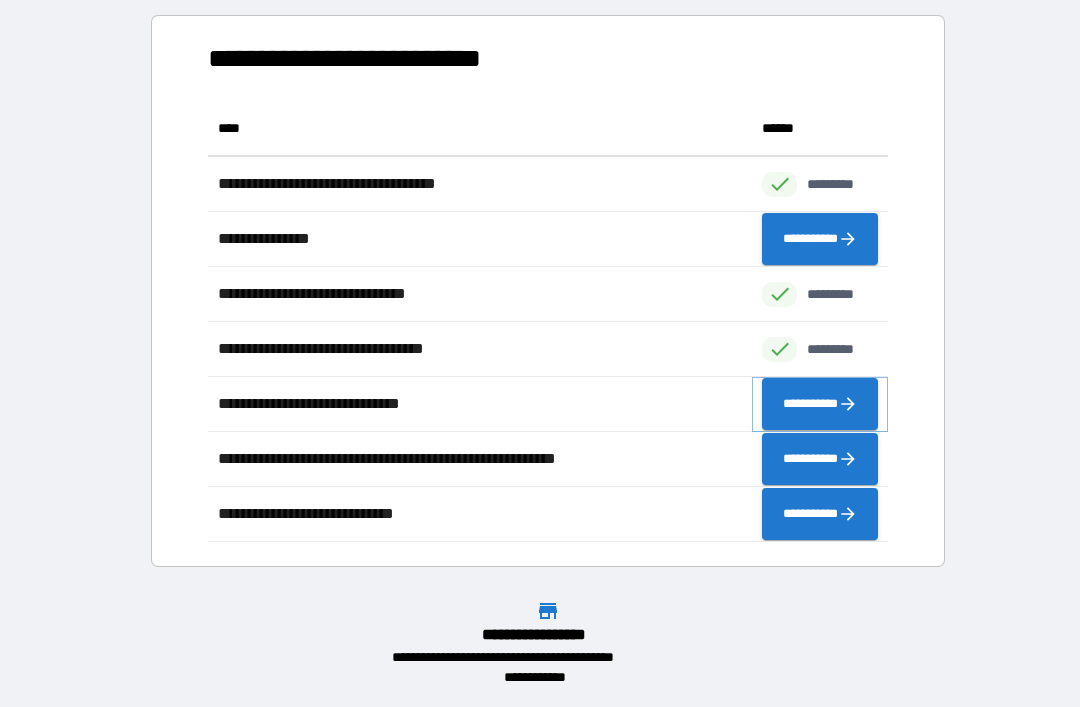 click on "**********" at bounding box center [820, 404] 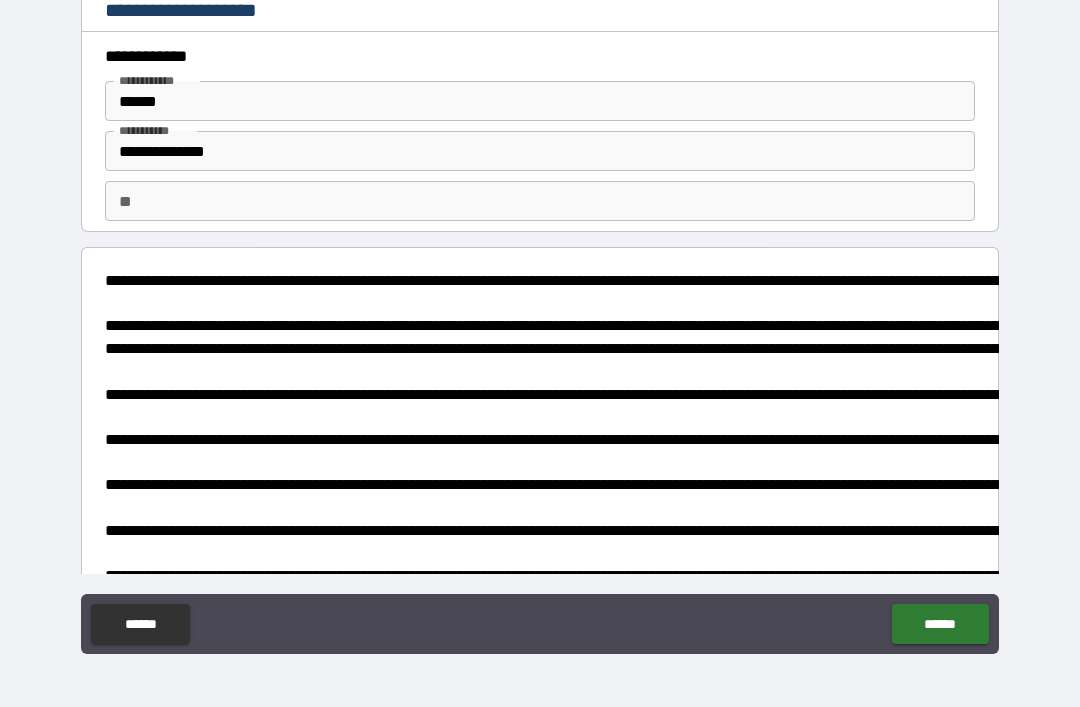 type on "*" 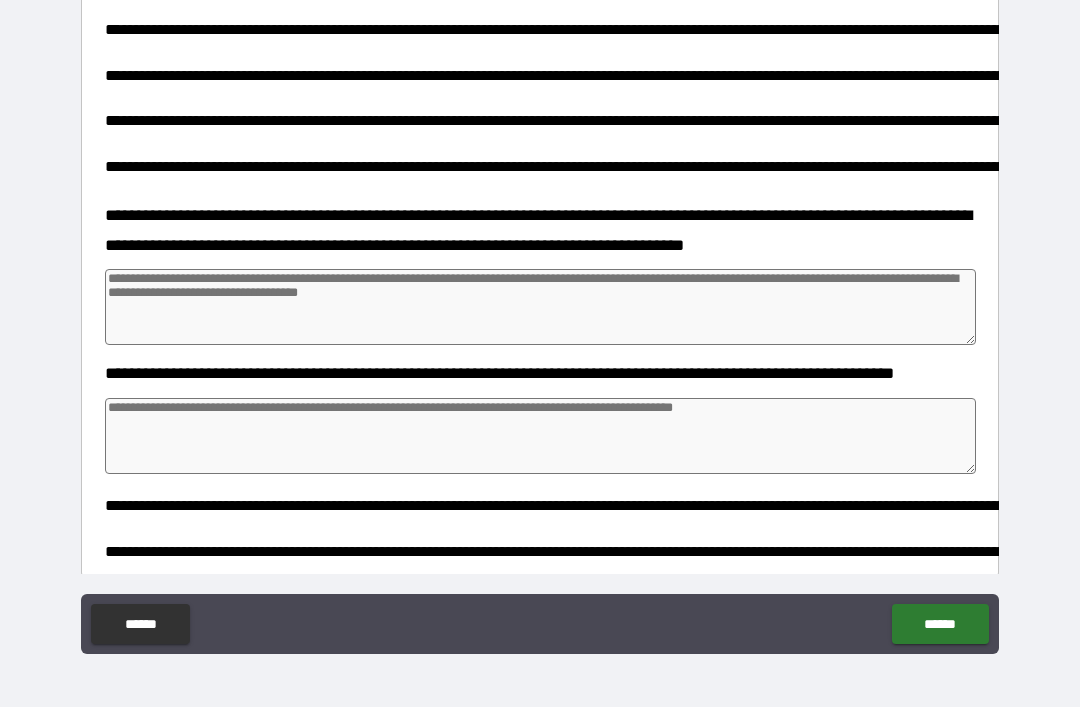 scroll, scrollTop: 451, scrollLeft: 0, axis: vertical 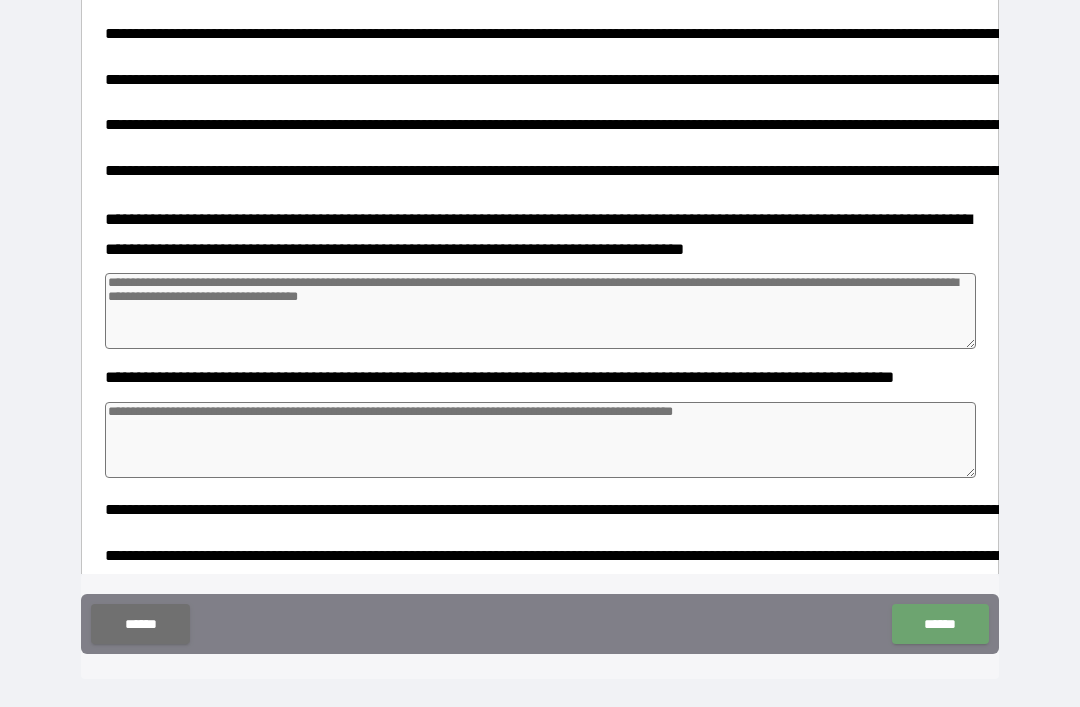 click on "******" at bounding box center (940, 624) 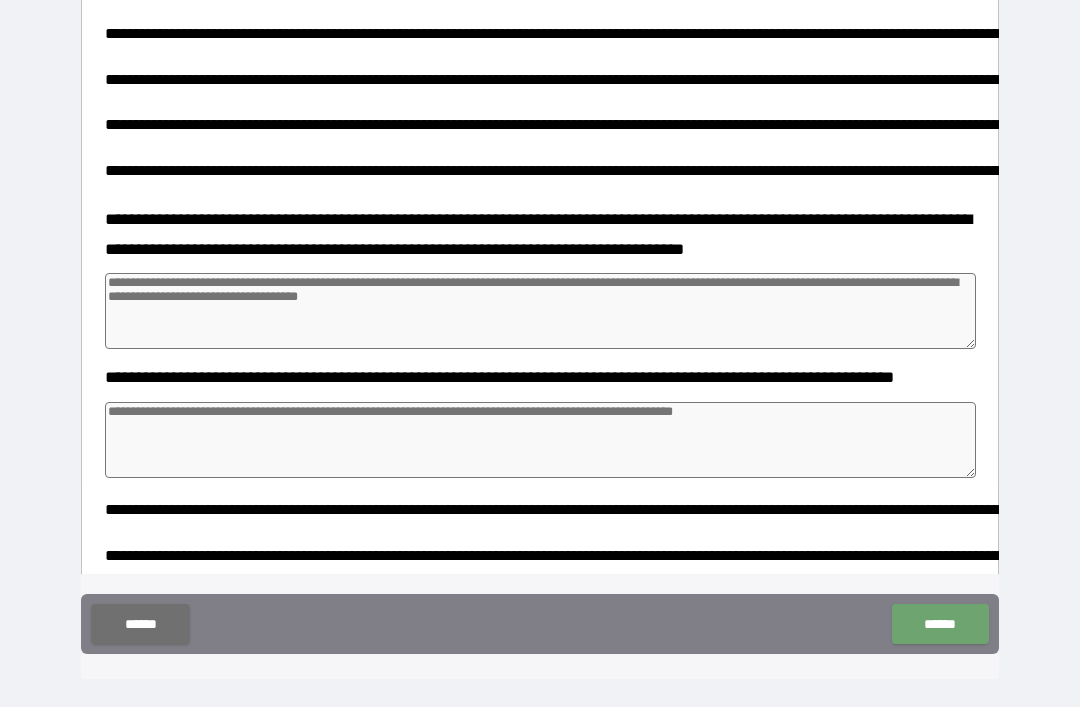type on "*" 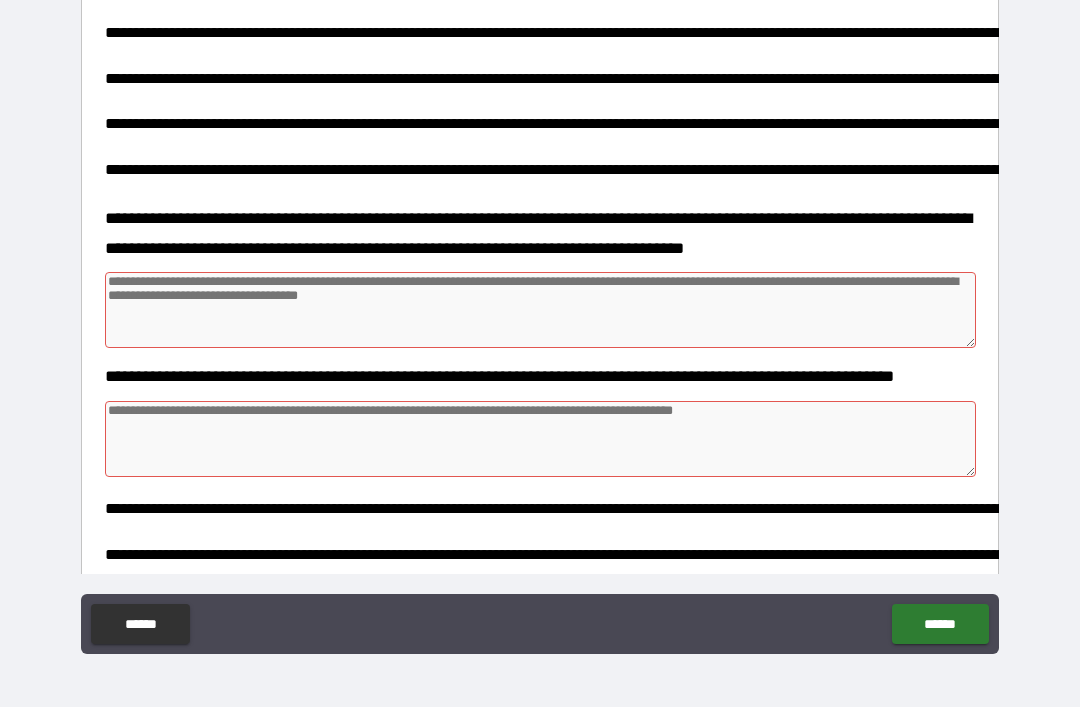 scroll, scrollTop: 451, scrollLeft: 0, axis: vertical 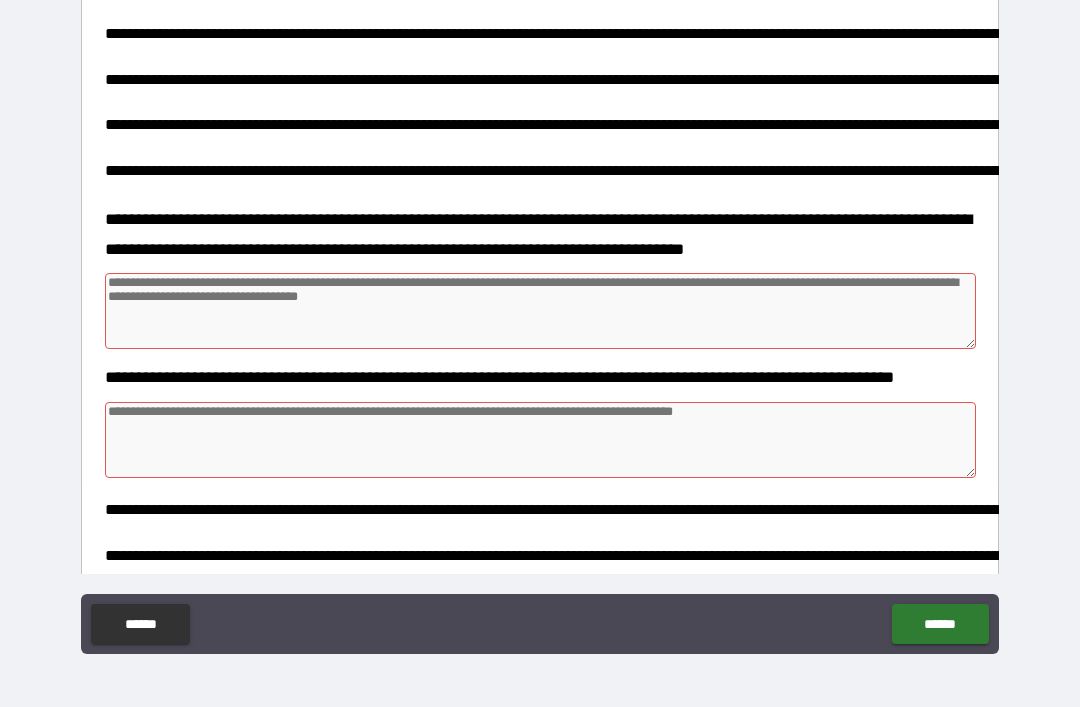 click at bounding box center [540, 311] 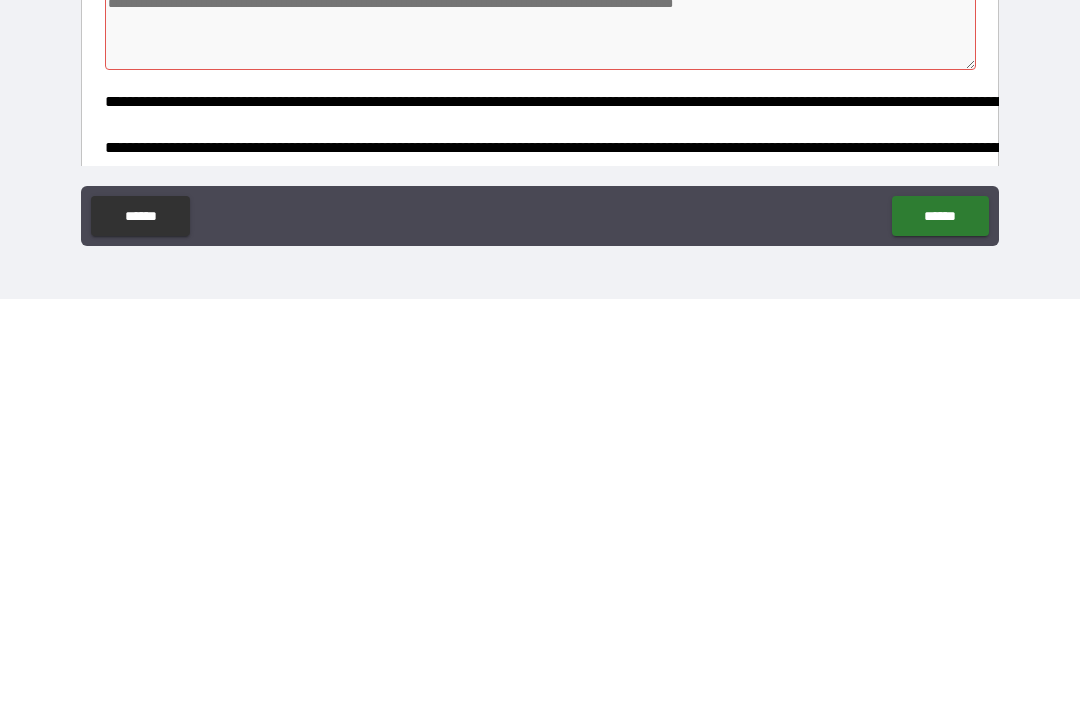 click on "******" at bounding box center (940, 624) 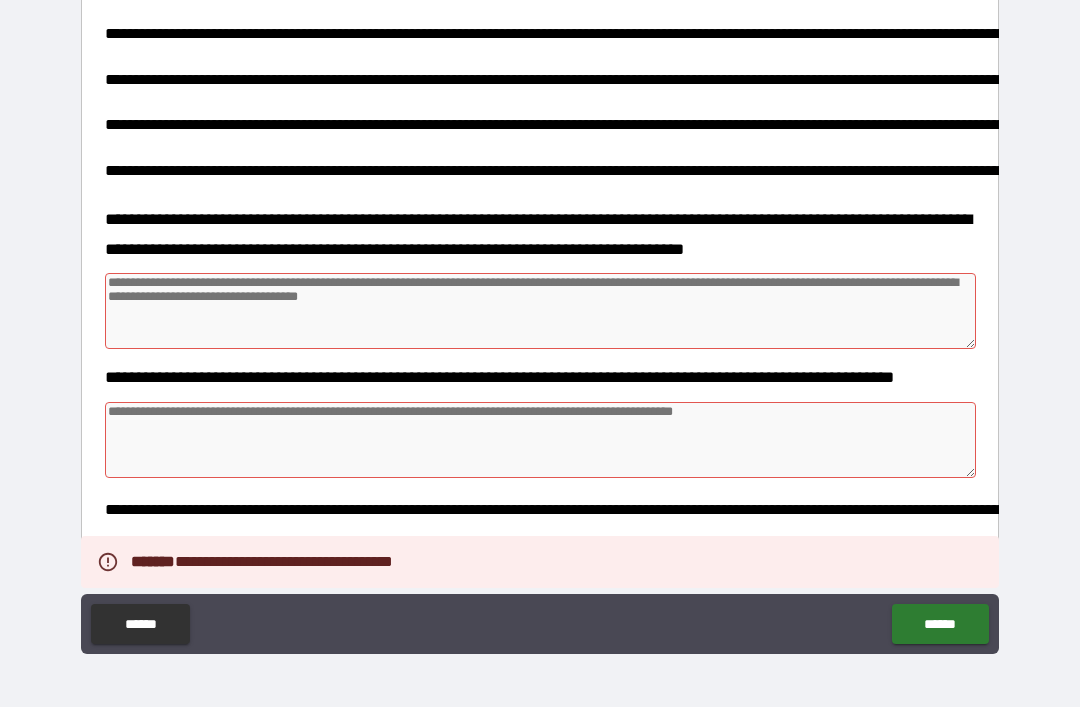 type on "*" 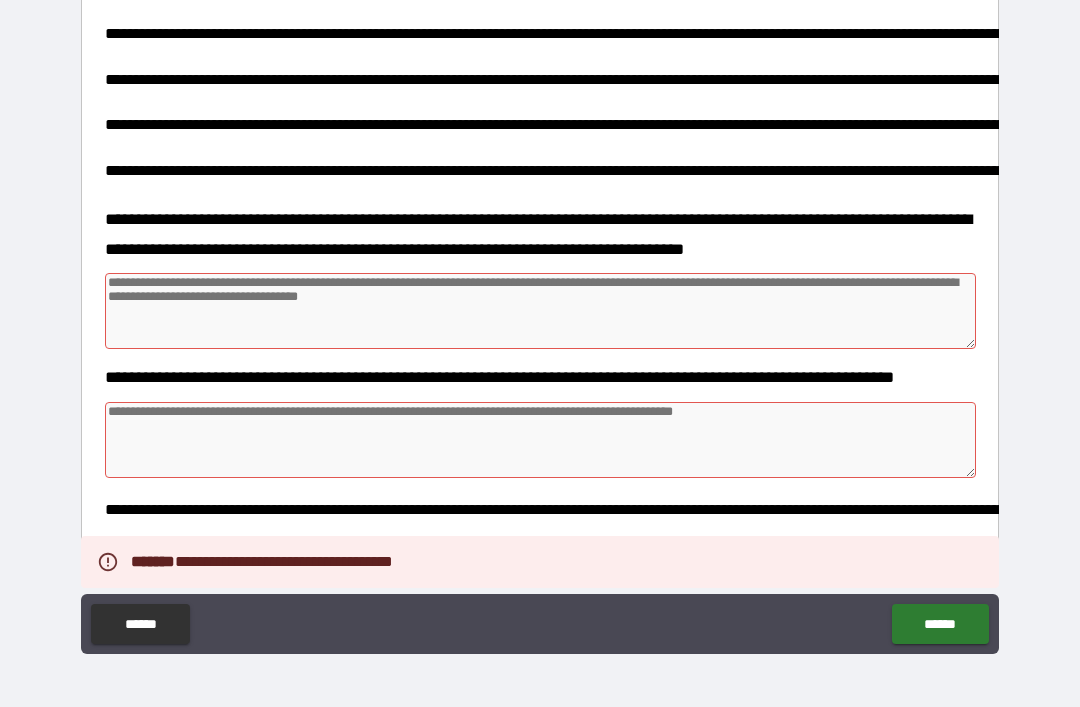type on "*" 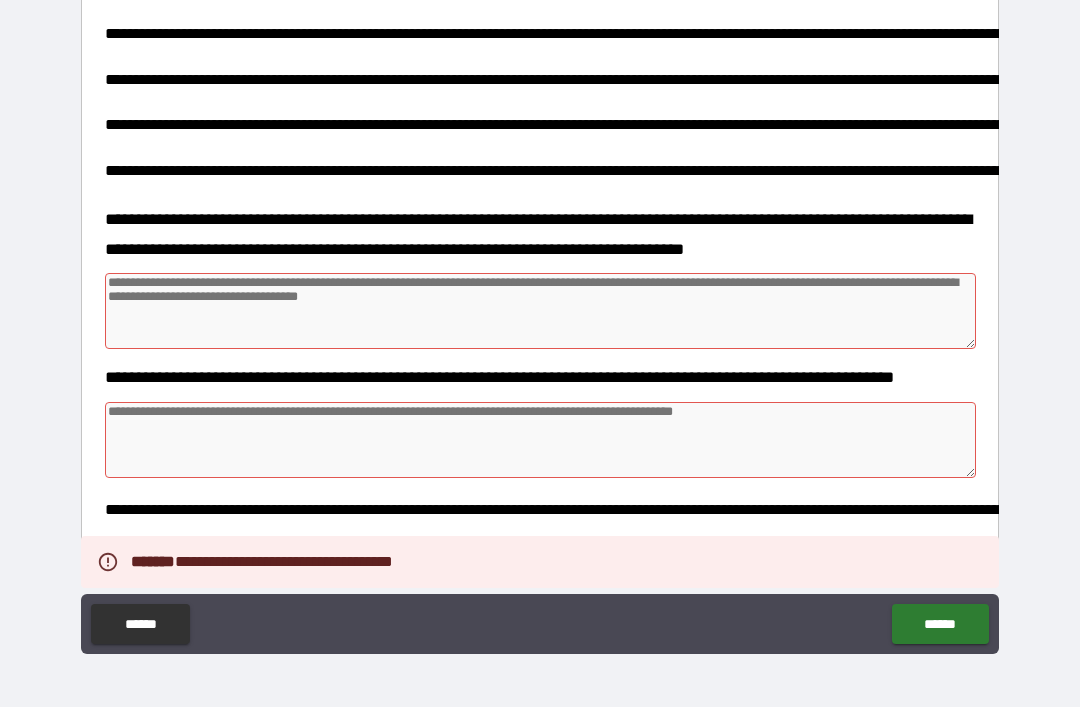 scroll, scrollTop: 451, scrollLeft: 0, axis: vertical 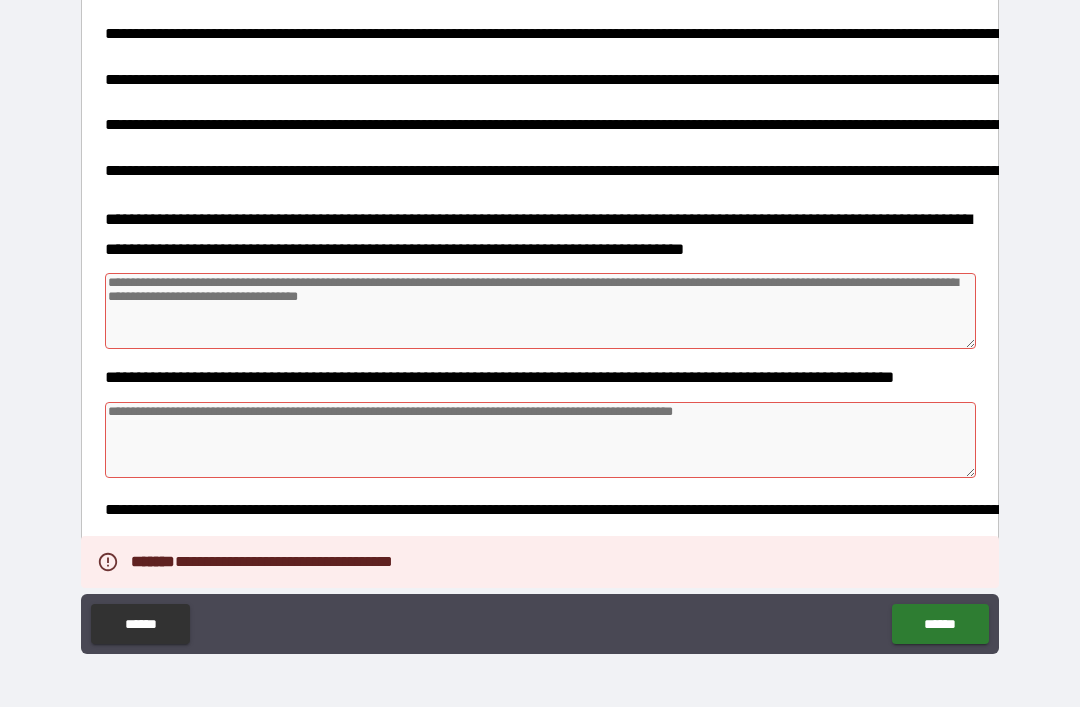 click at bounding box center [540, 311] 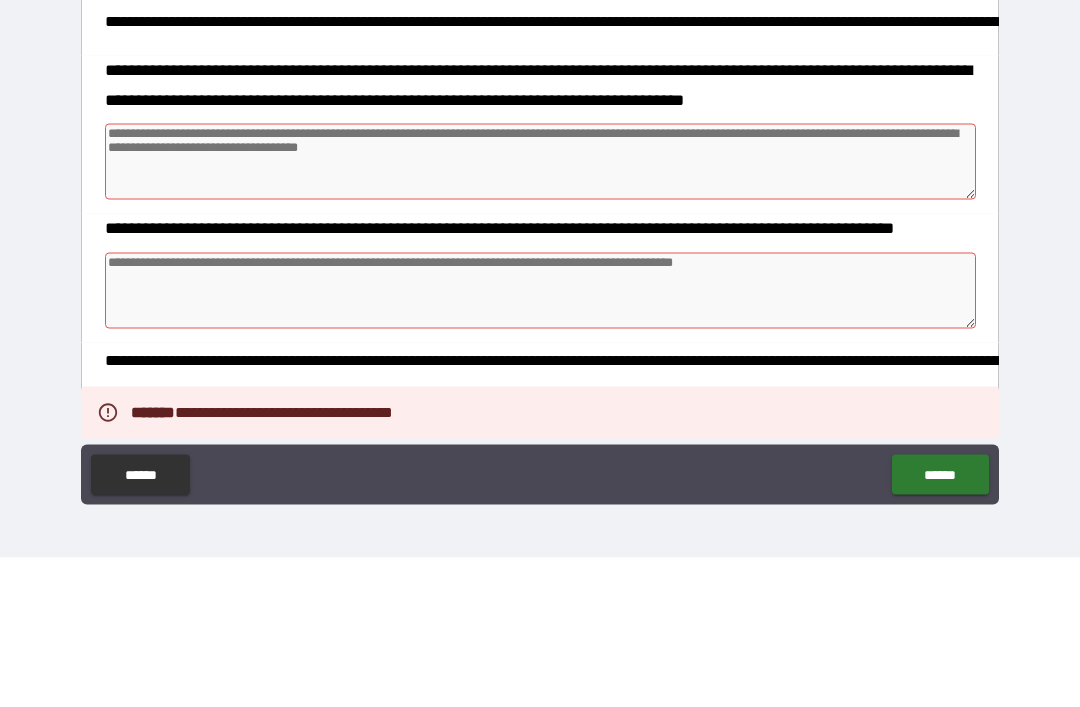 type on "*" 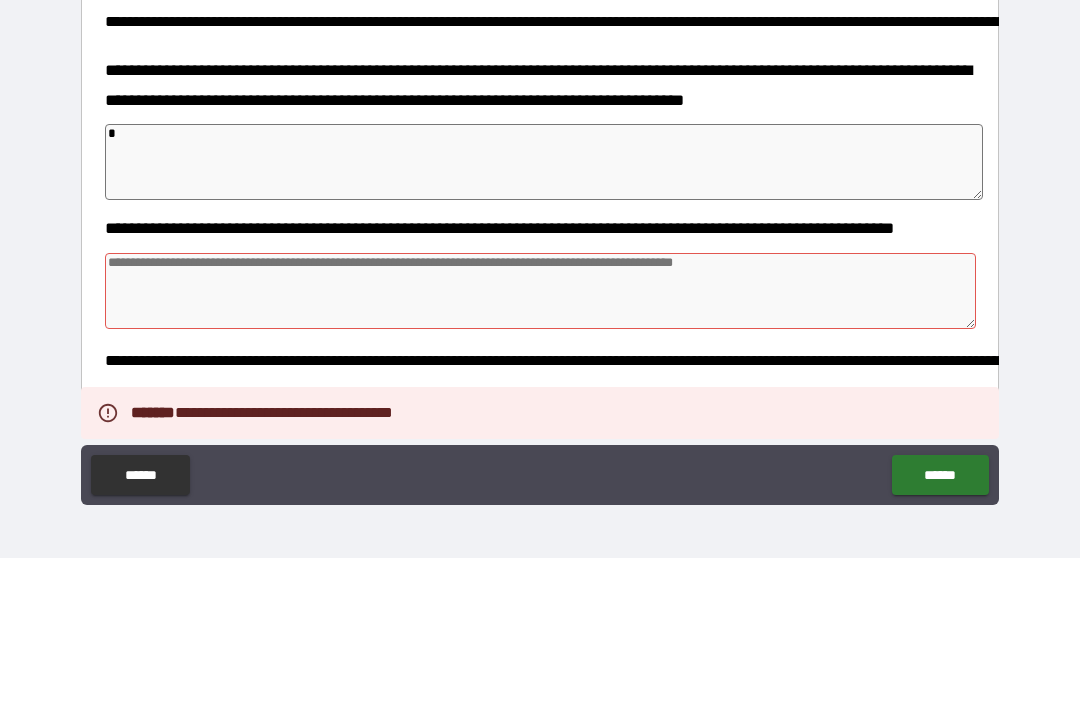 type on "**" 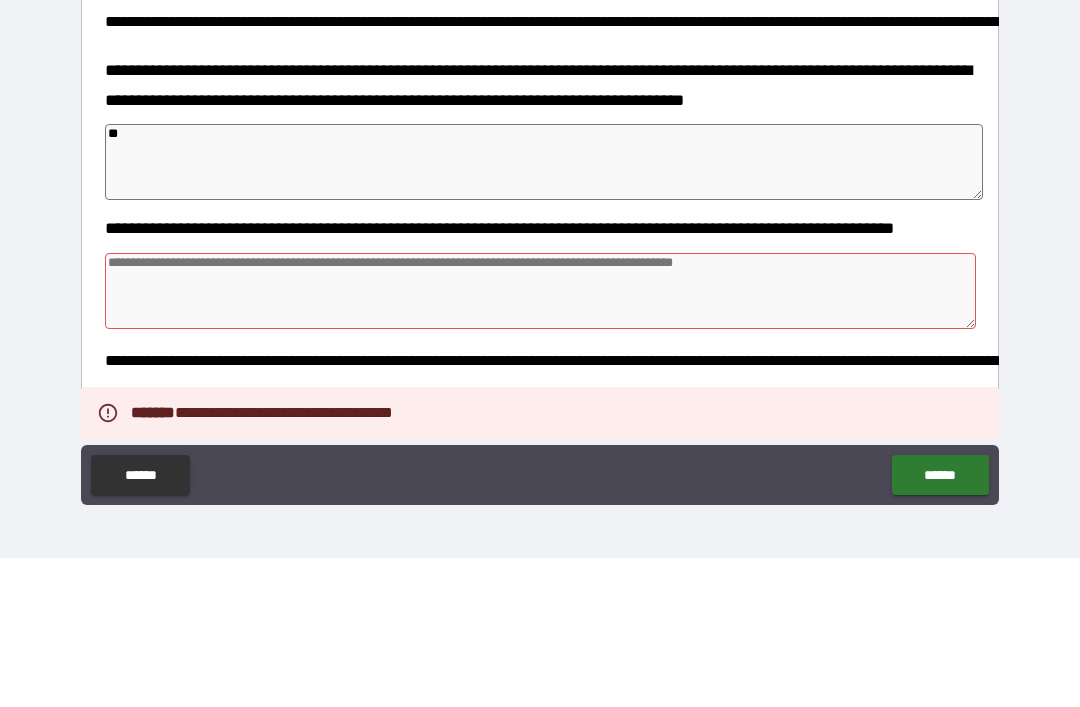 type on "*" 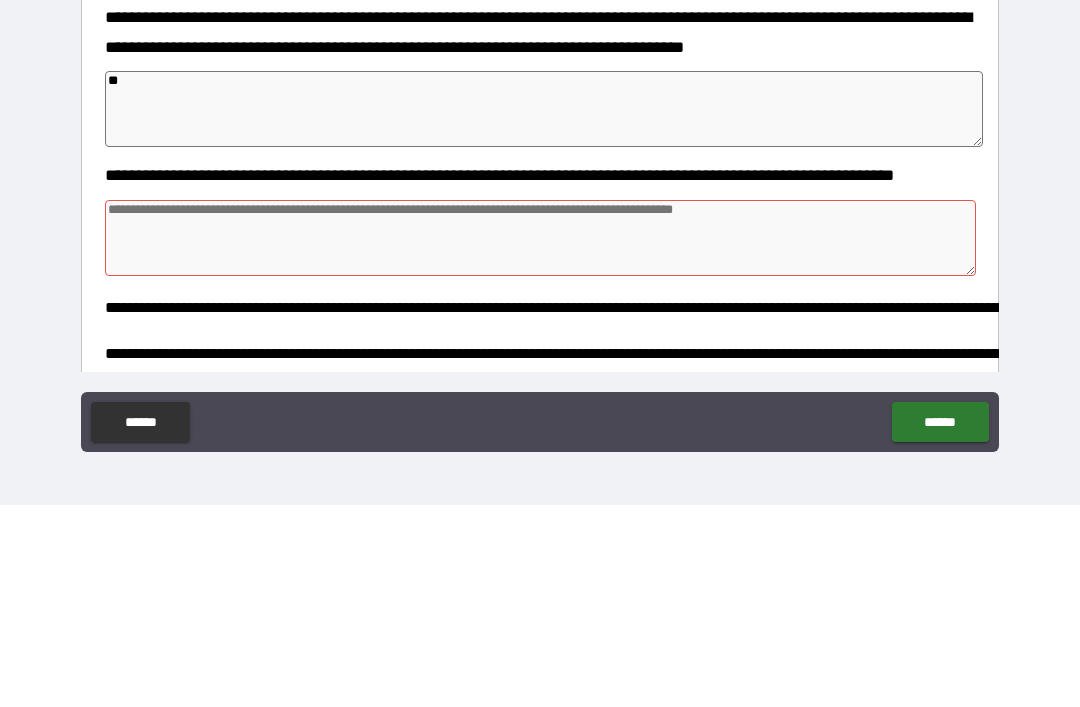 type on "**" 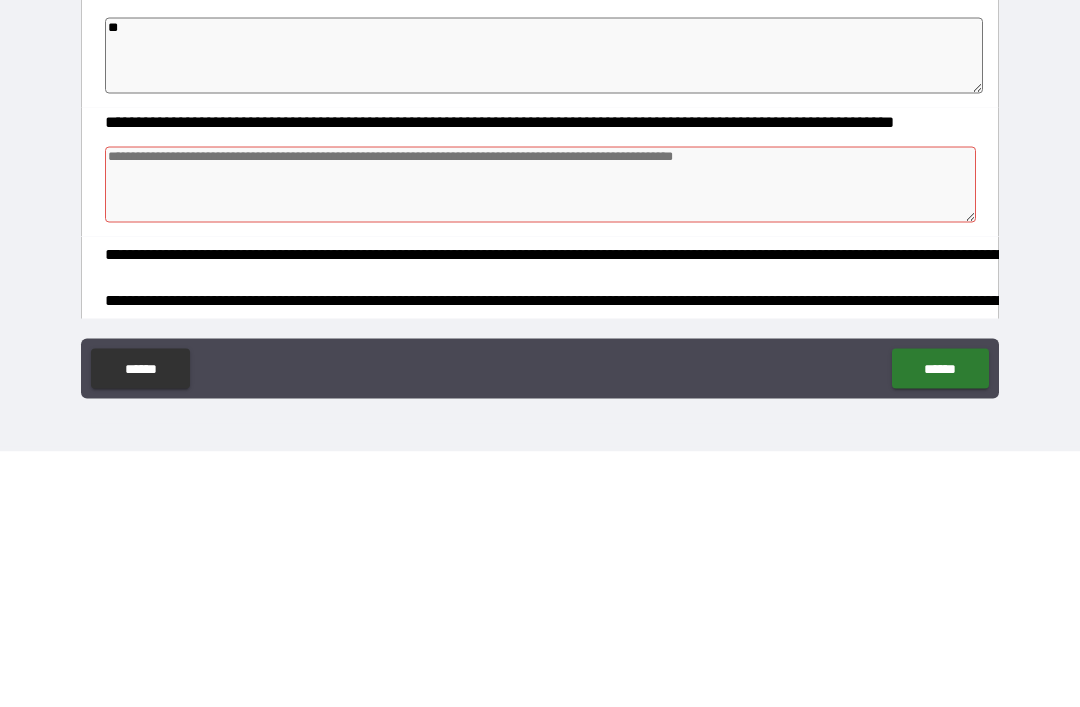 type on "*" 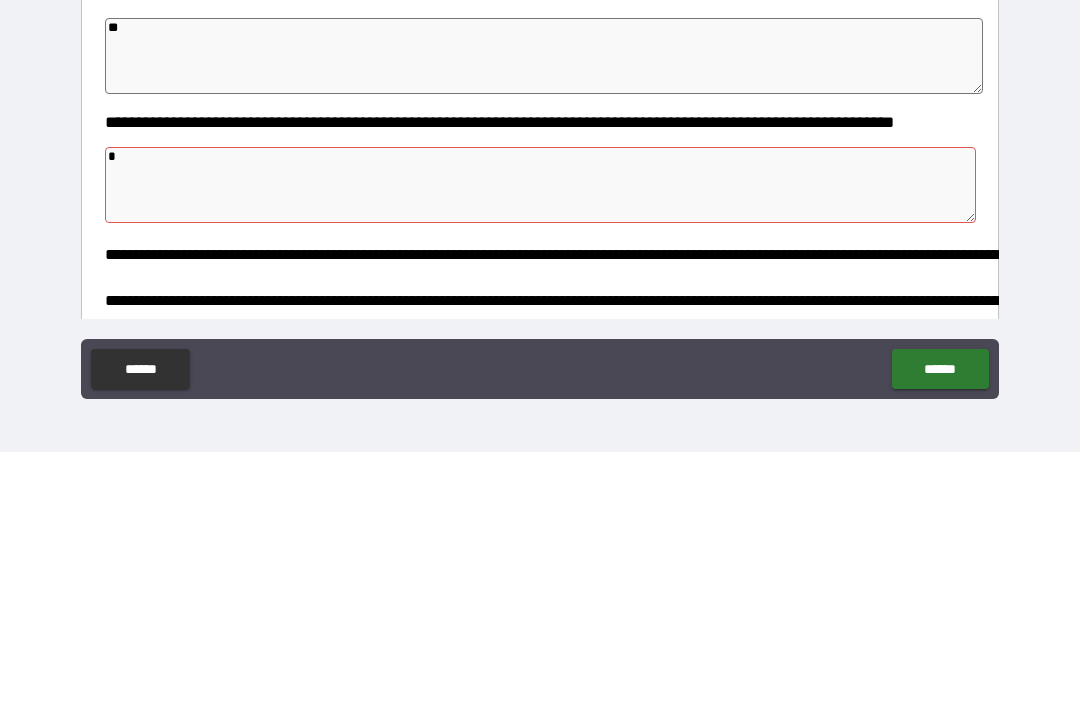 type on "*" 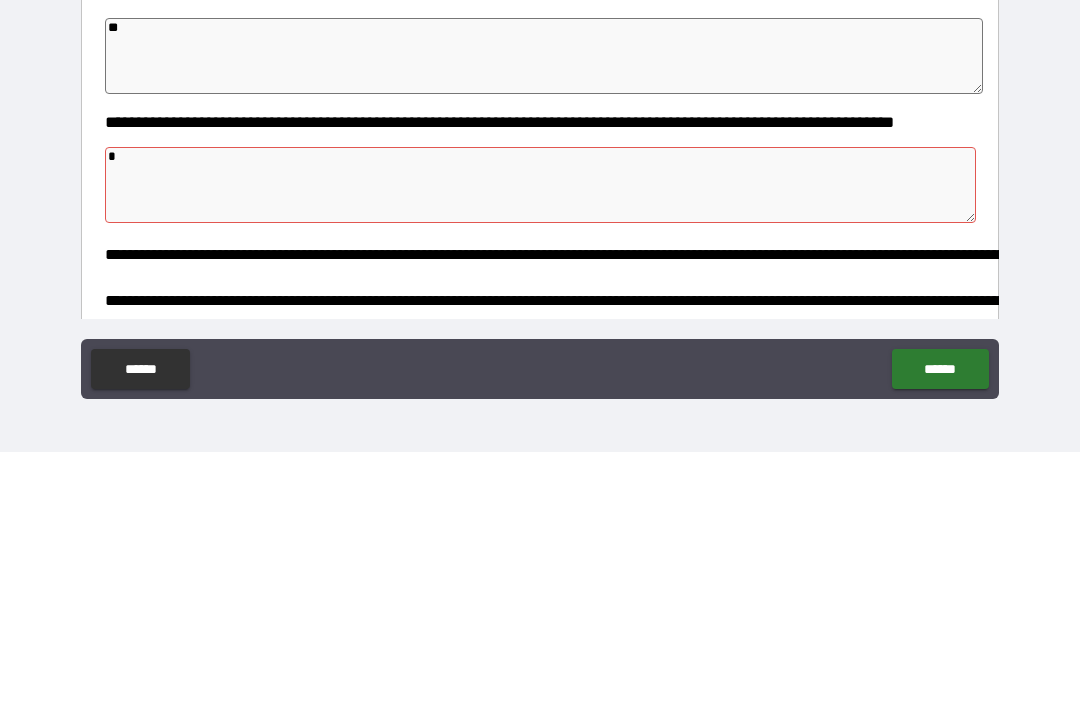 type on "*" 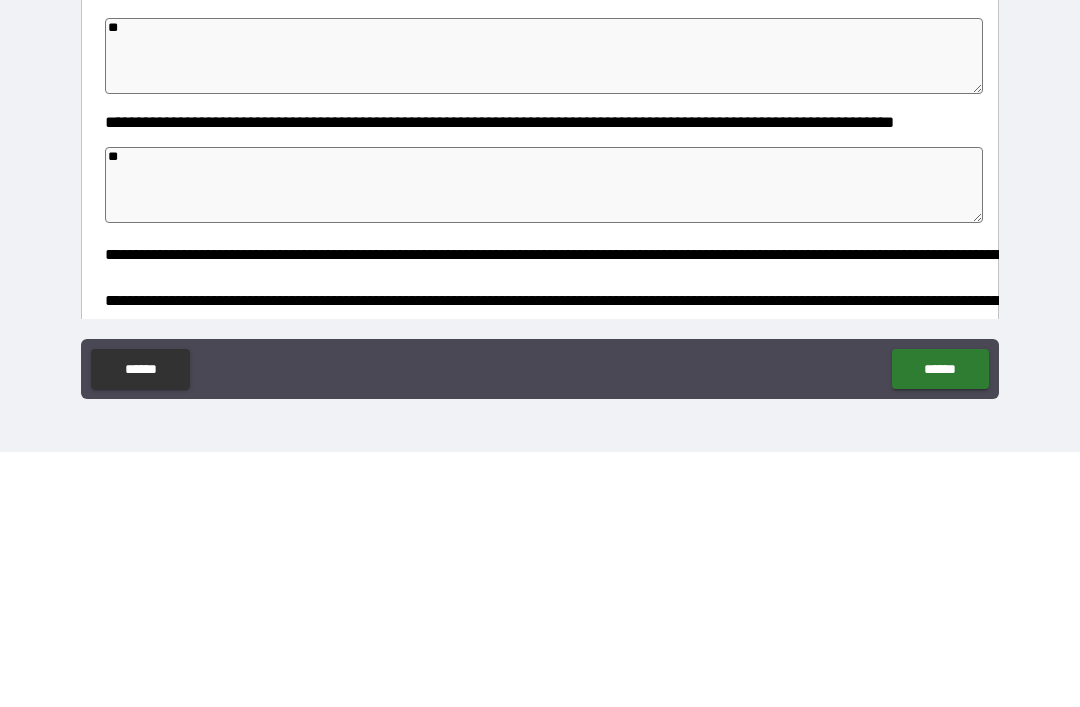 type on "*" 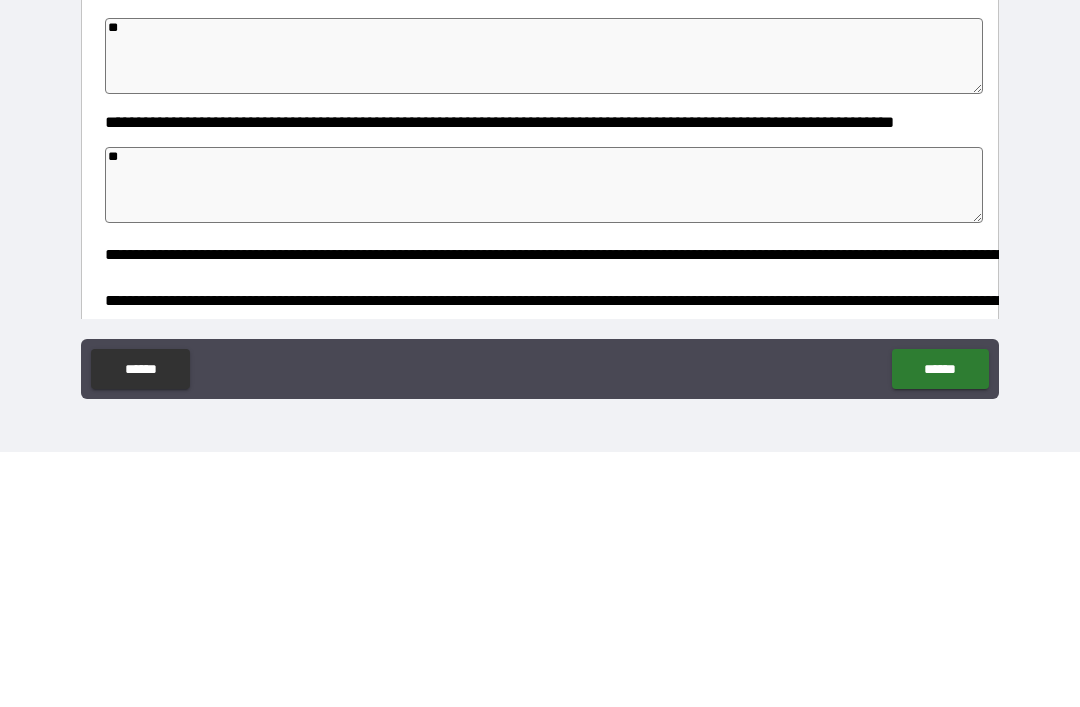 type on "*" 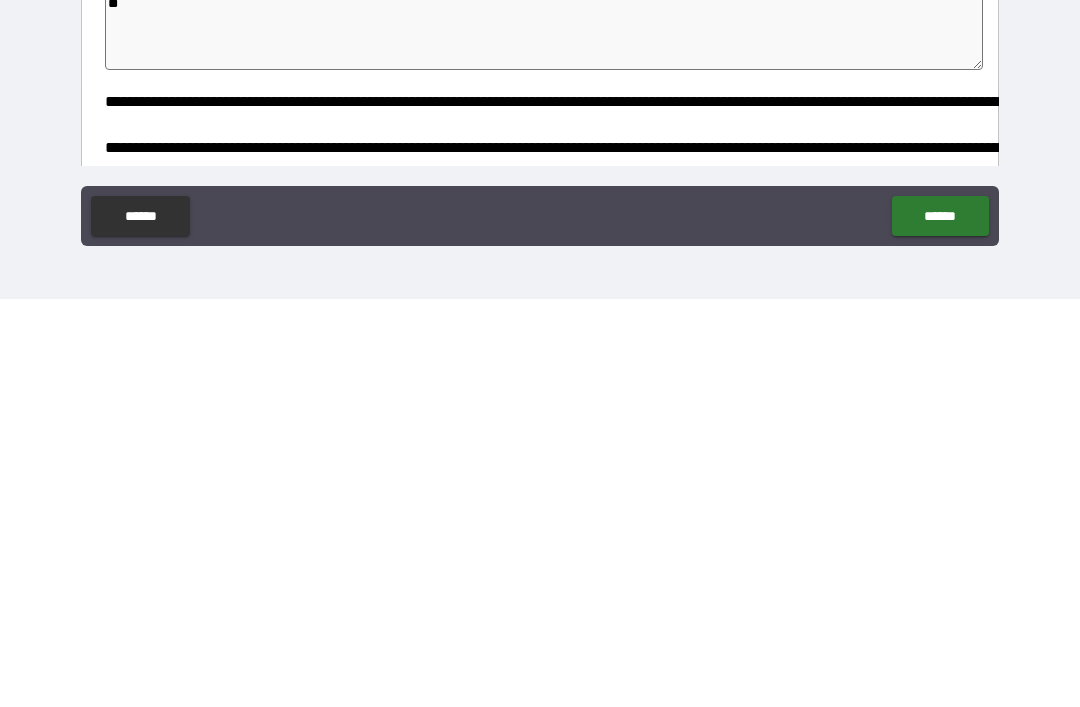 click on "******" at bounding box center (940, 624) 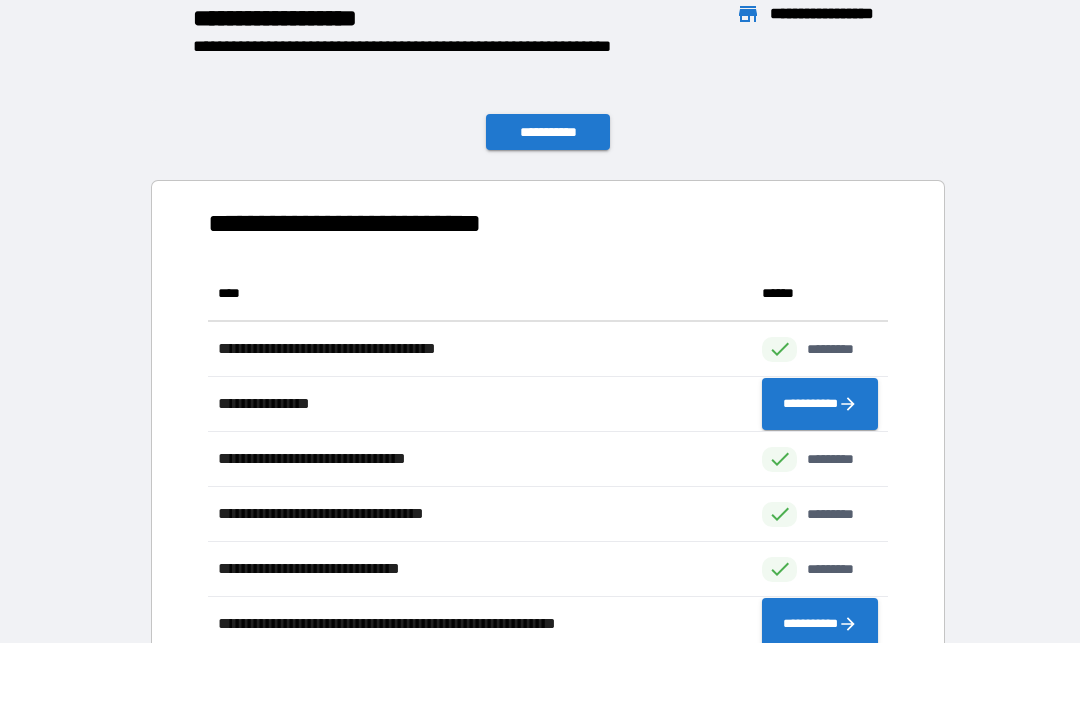 scroll, scrollTop: 441, scrollLeft: 680, axis: both 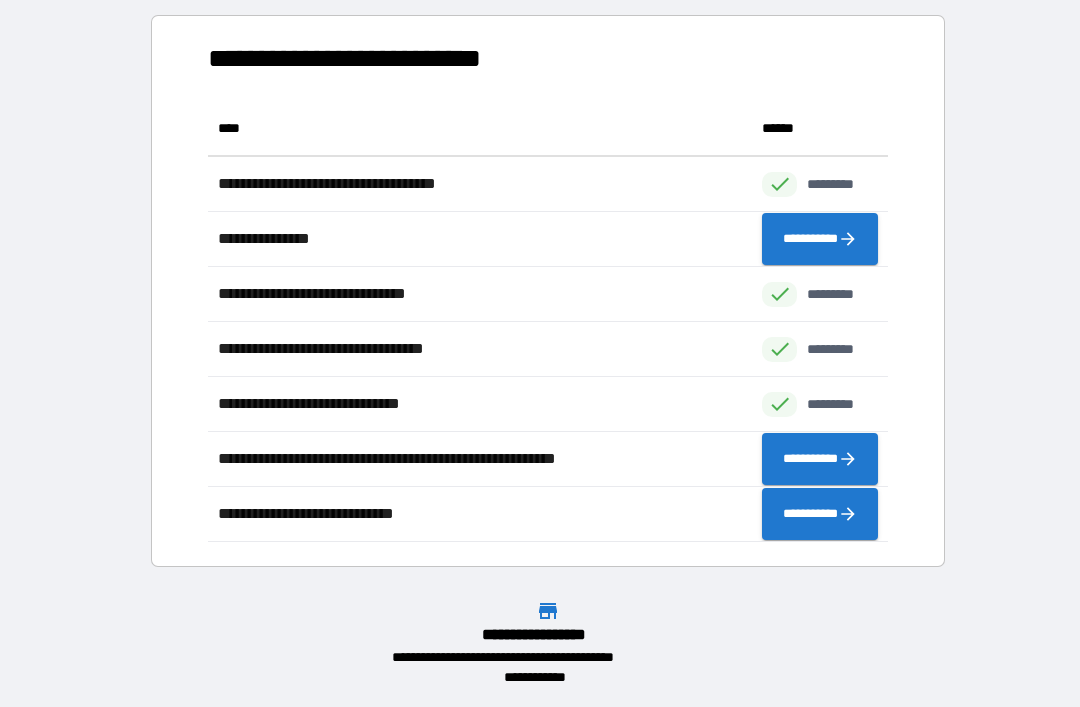 click on "**********" at bounding box center [548, 291] 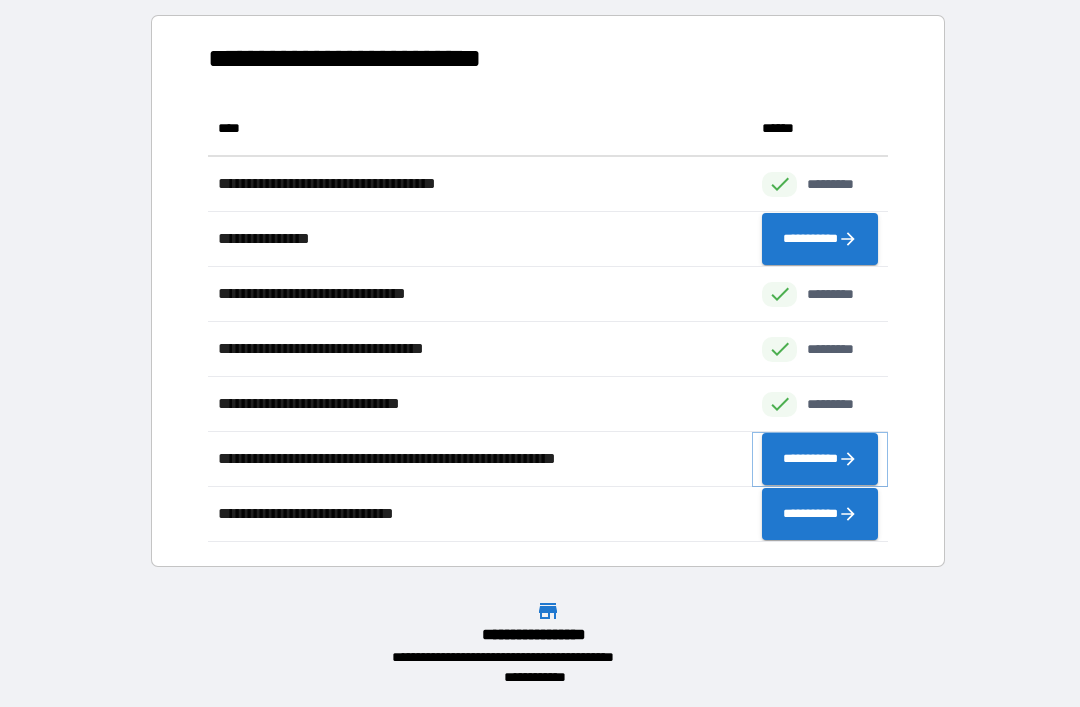 click on "**********" at bounding box center [820, 459] 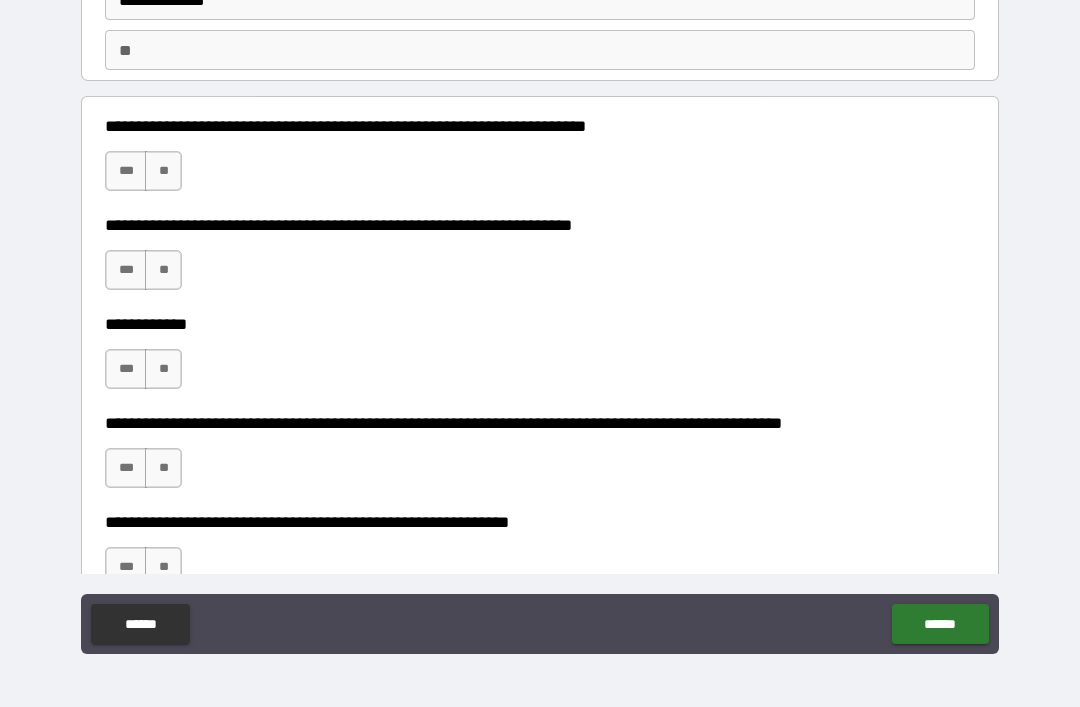 scroll, scrollTop: 150, scrollLeft: 0, axis: vertical 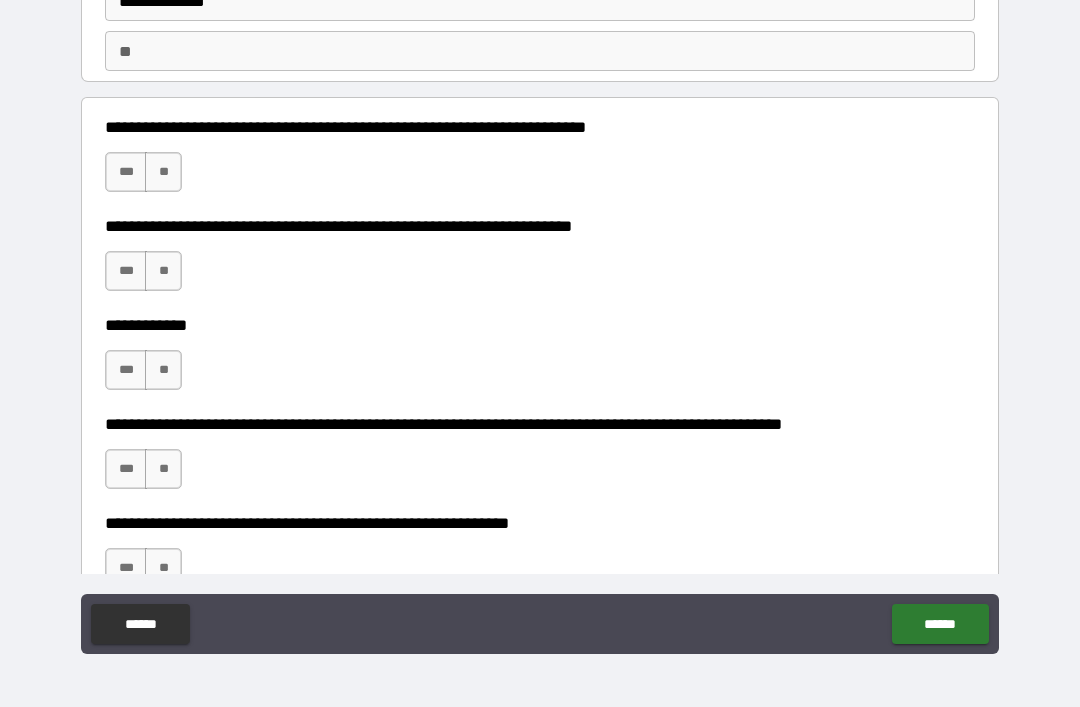 click on "**" at bounding box center (163, 172) 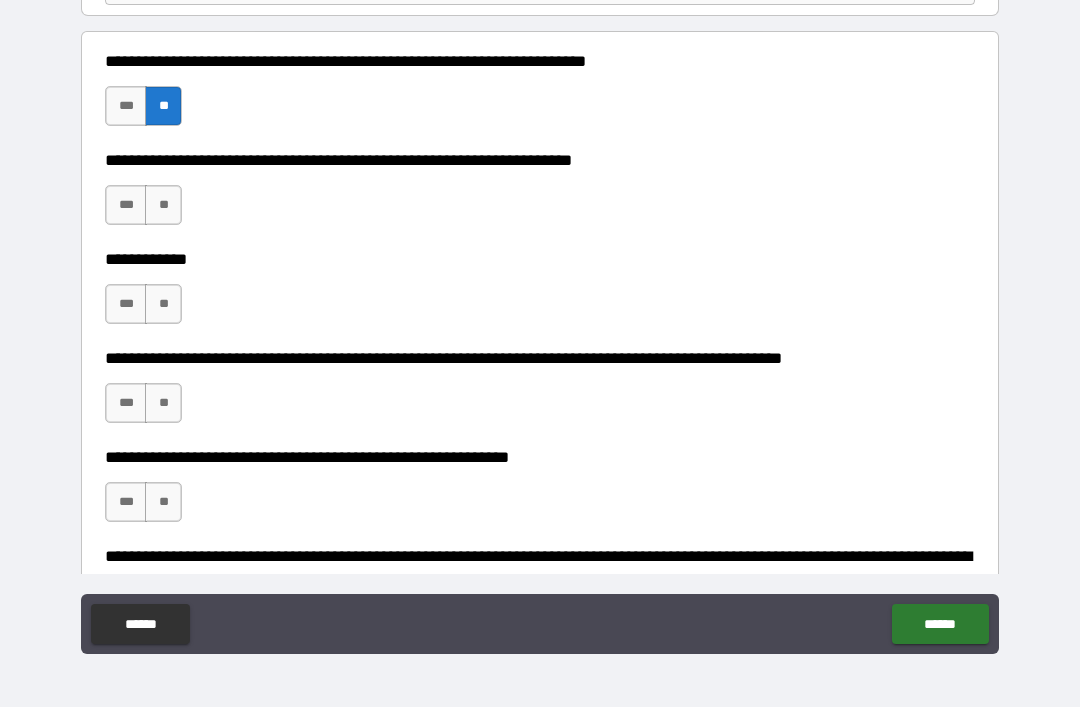 scroll, scrollTop: 222, scrollLeft: 0, axis: vertical 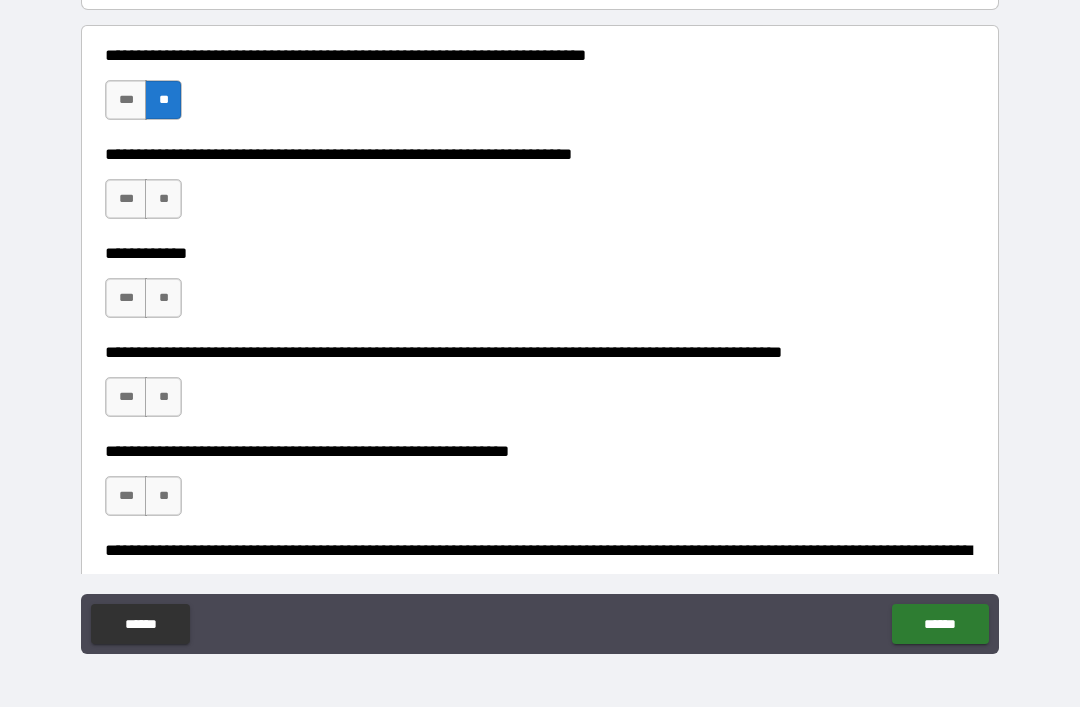 click on "**" at bounding box center (163, 199) 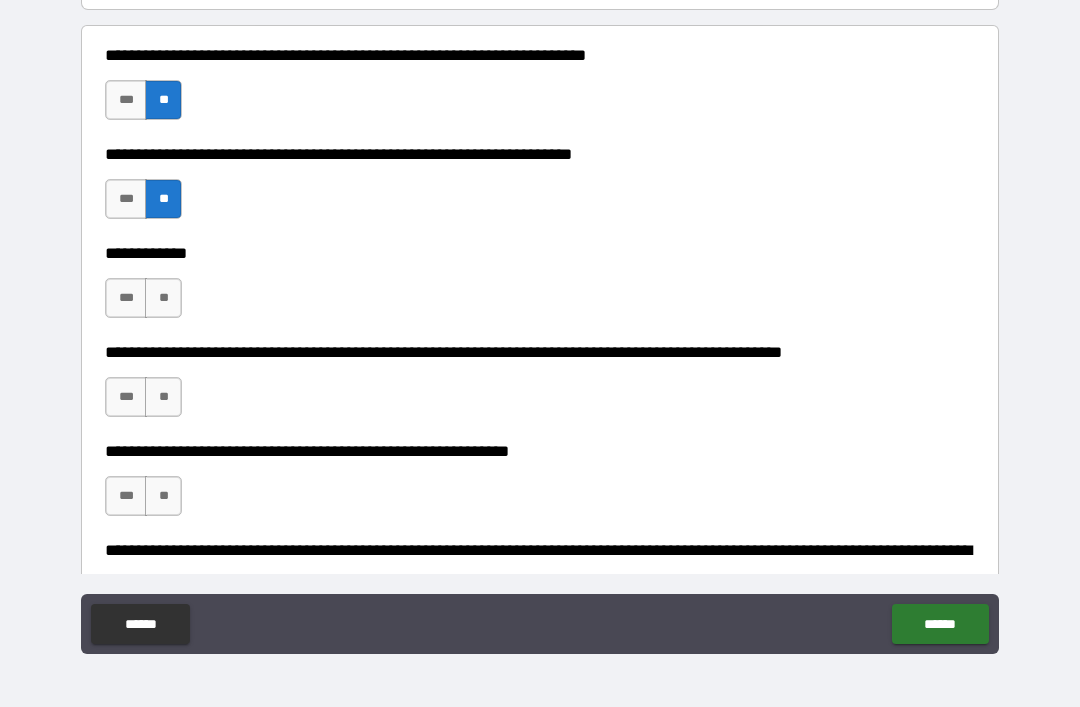 click on "**" at bounding box center (163, 298) 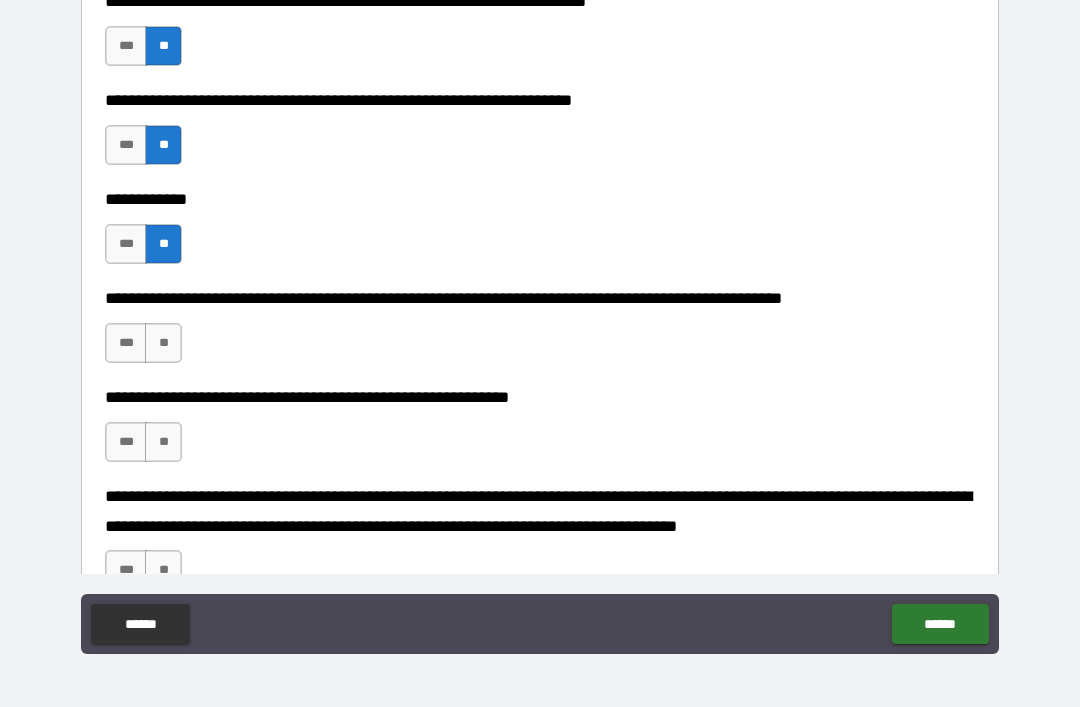 scroll, scrollTop: 277, scrollLeft: 0, axis: vertical 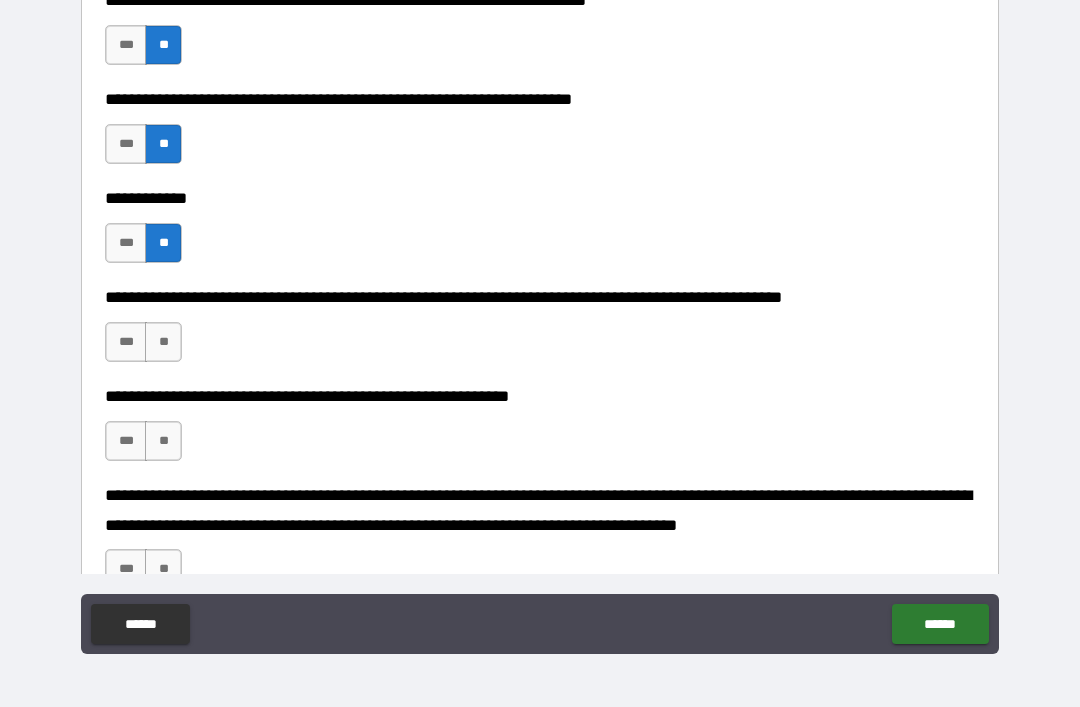 click on "**" at bounding box center (163, 342) 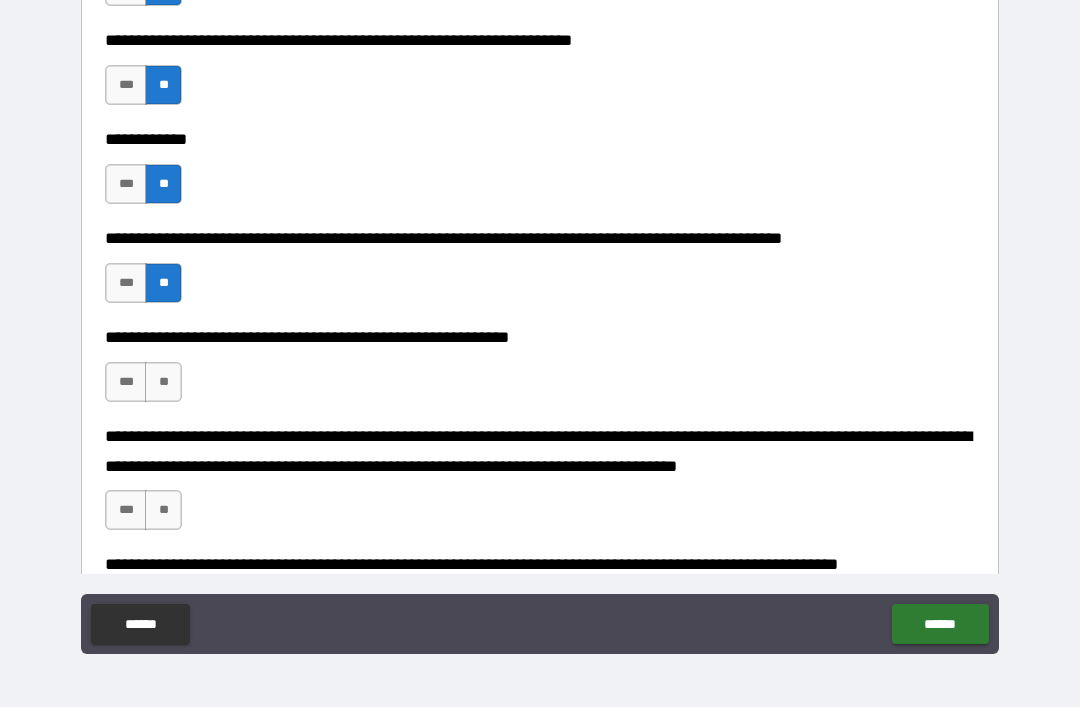 click on "**" at bounding box center [163, 382] 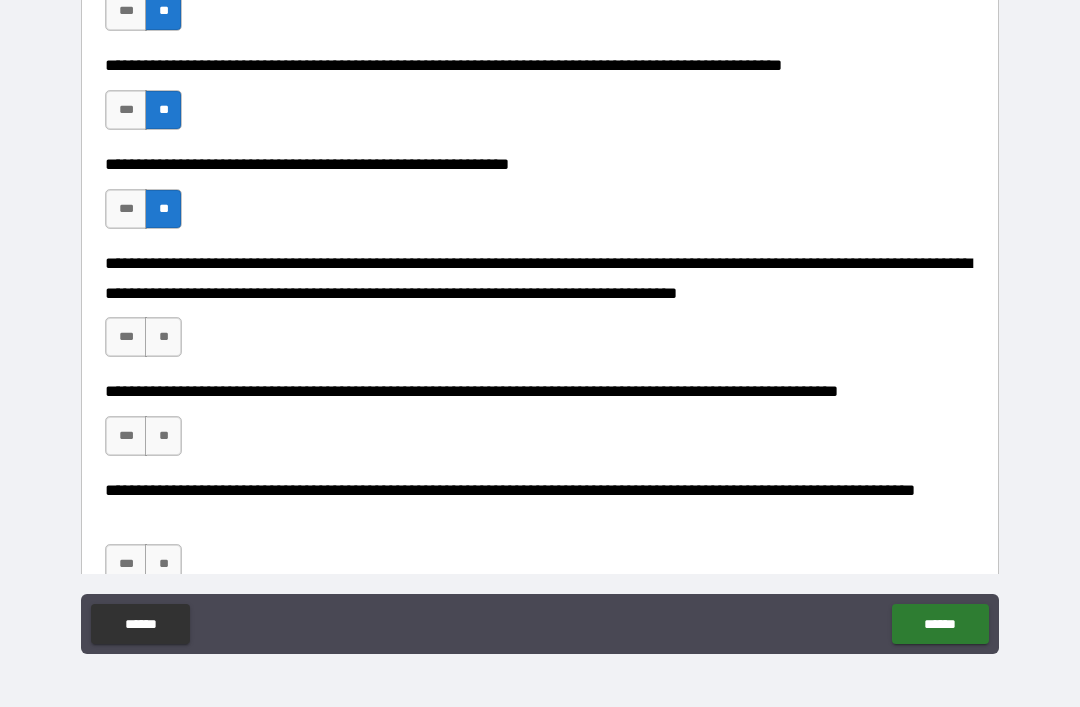 click on "**" at bounding box center [163, 337] 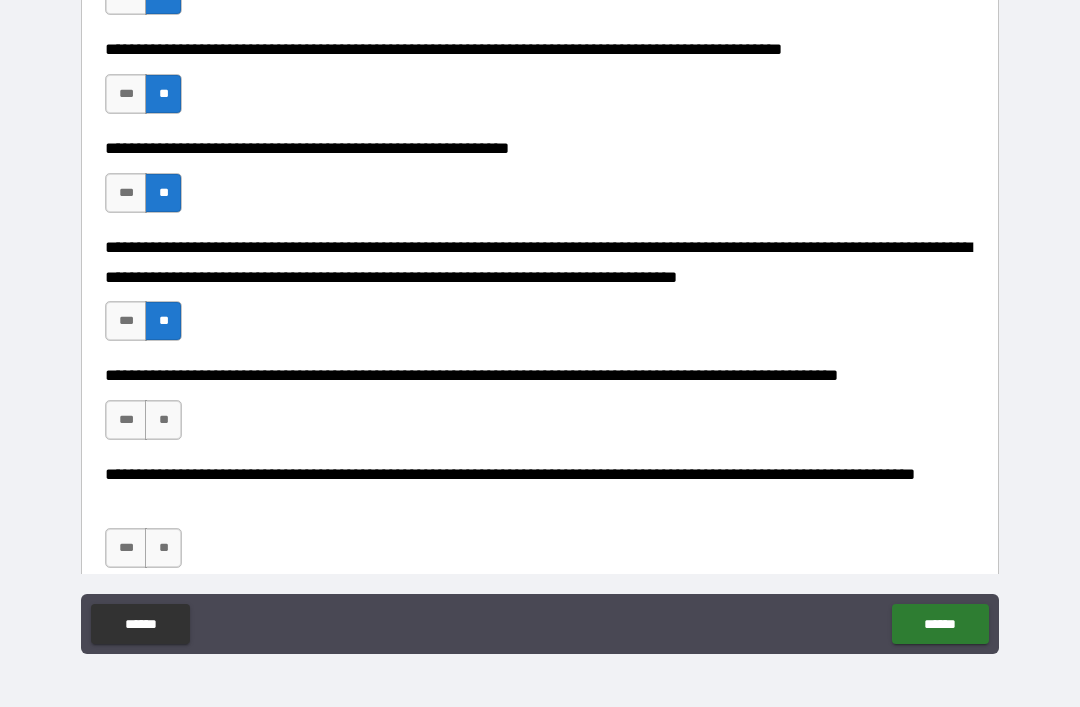 click on "**" at bounding box center (163, 420) 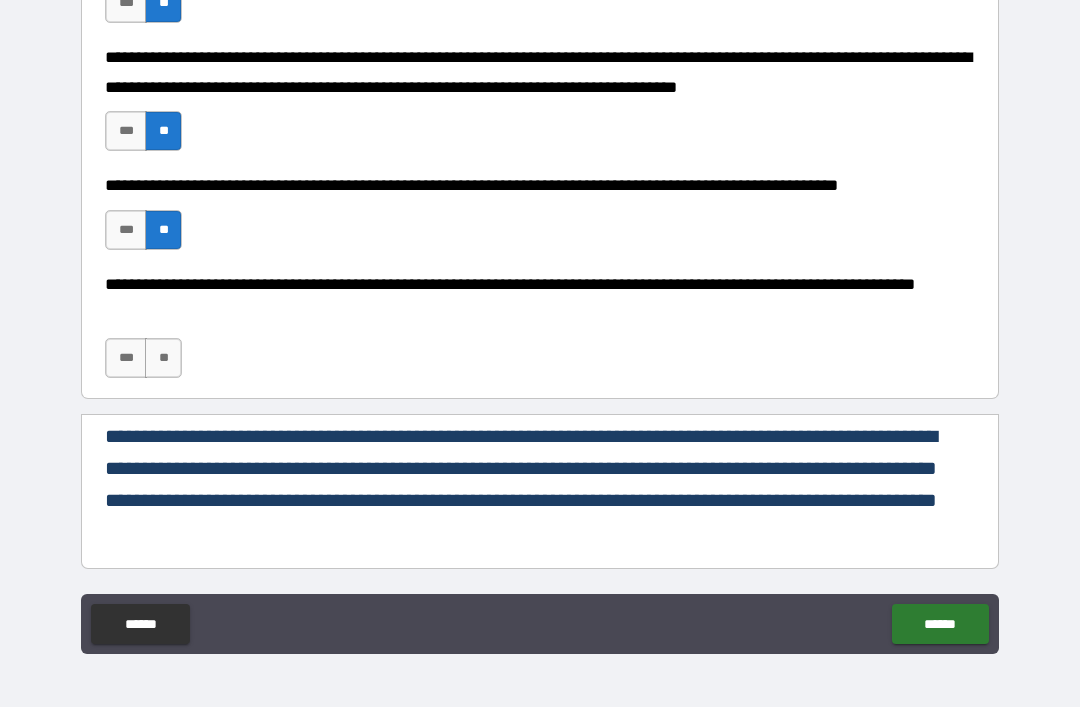 scroll, scrollTop: 715, scrollLeft: 0, axis: vertical 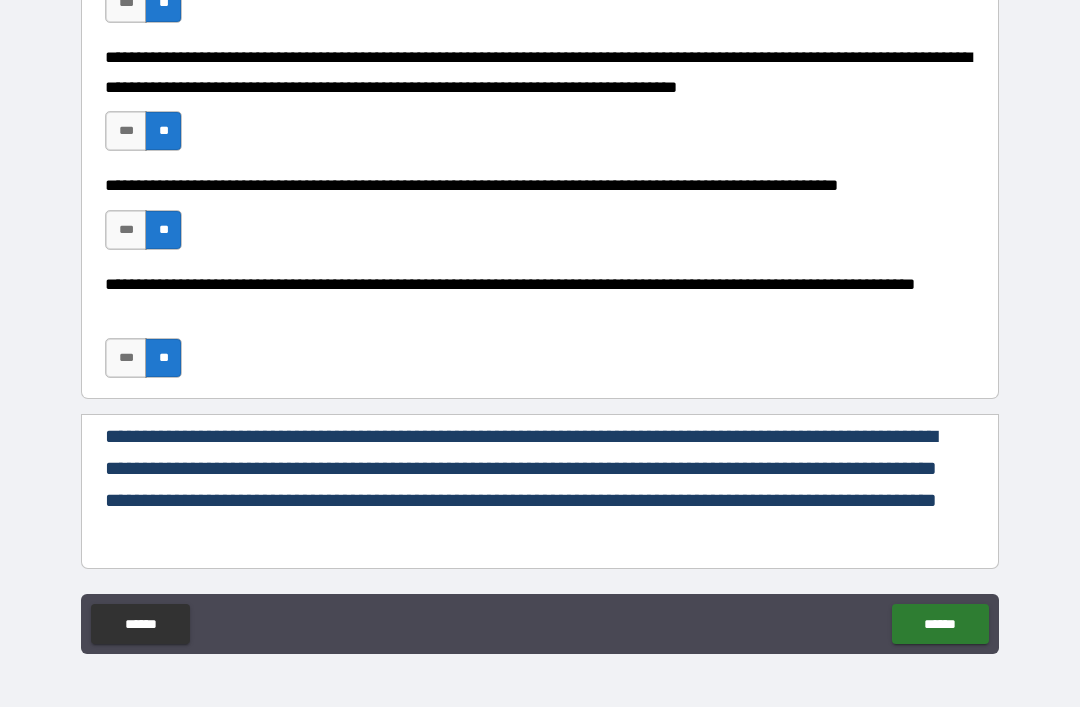 click on "******" at bounding box center [940, 624] 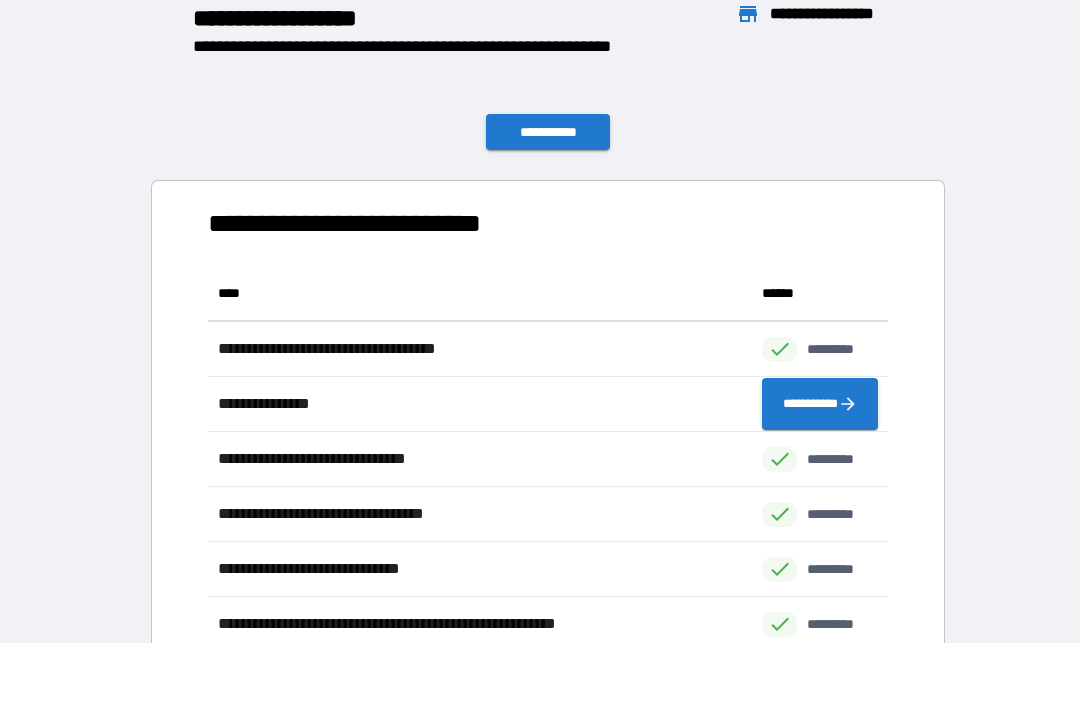 scroll, scrollTop: 1, scrollLeft: 1, axis: both 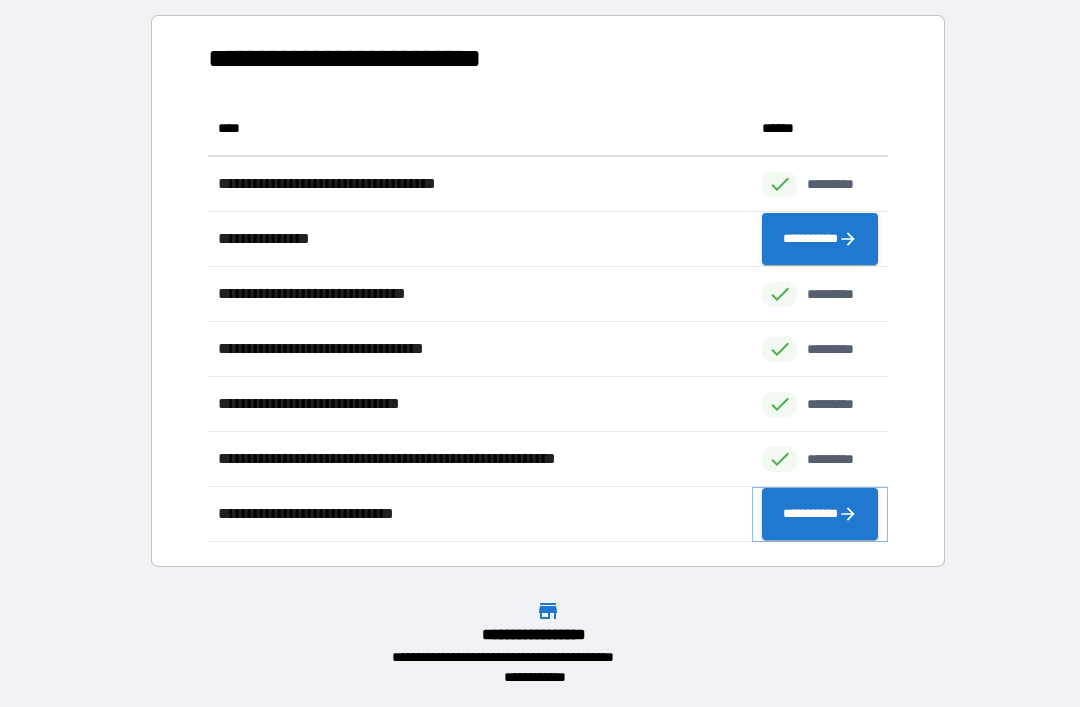click on "**********" at bounding box center (820, 514) 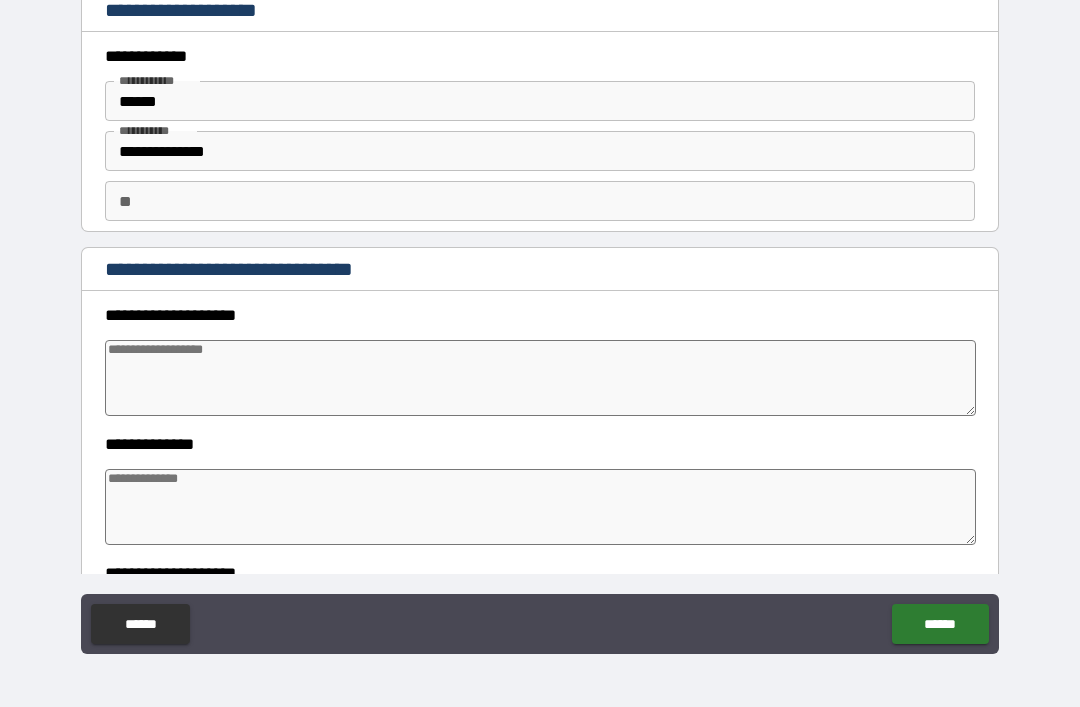 type on "*" 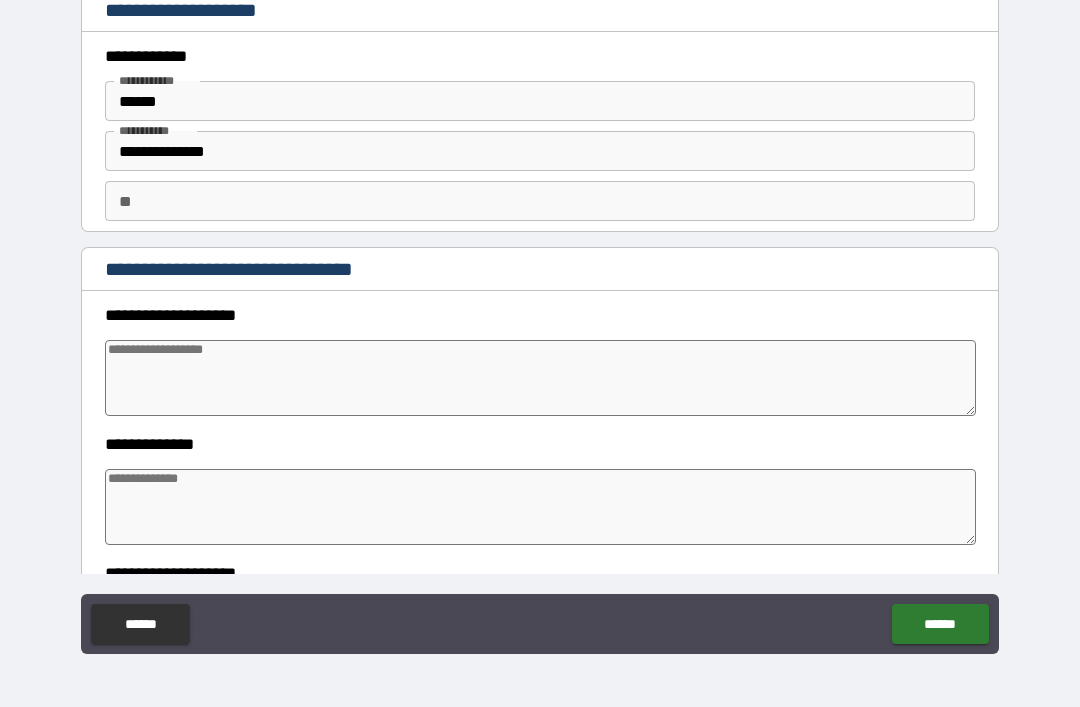 type on "*" 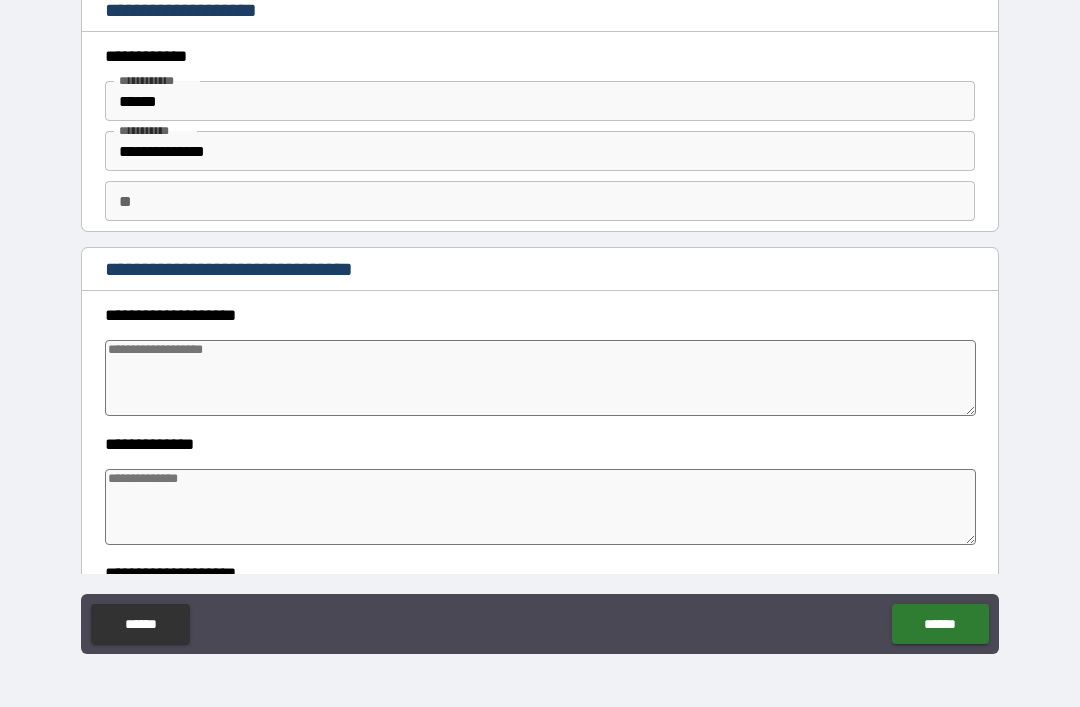 scroll, scrollTop: 0, scrollLeft: 0, axis: both 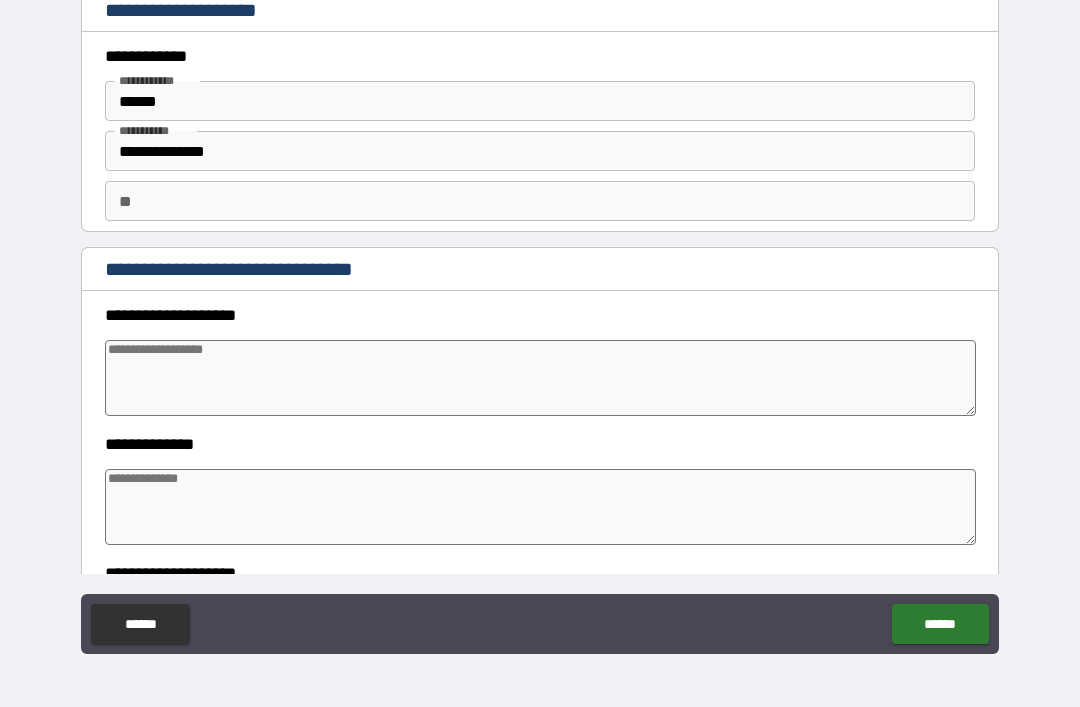 click at bounding box center (540, 378) 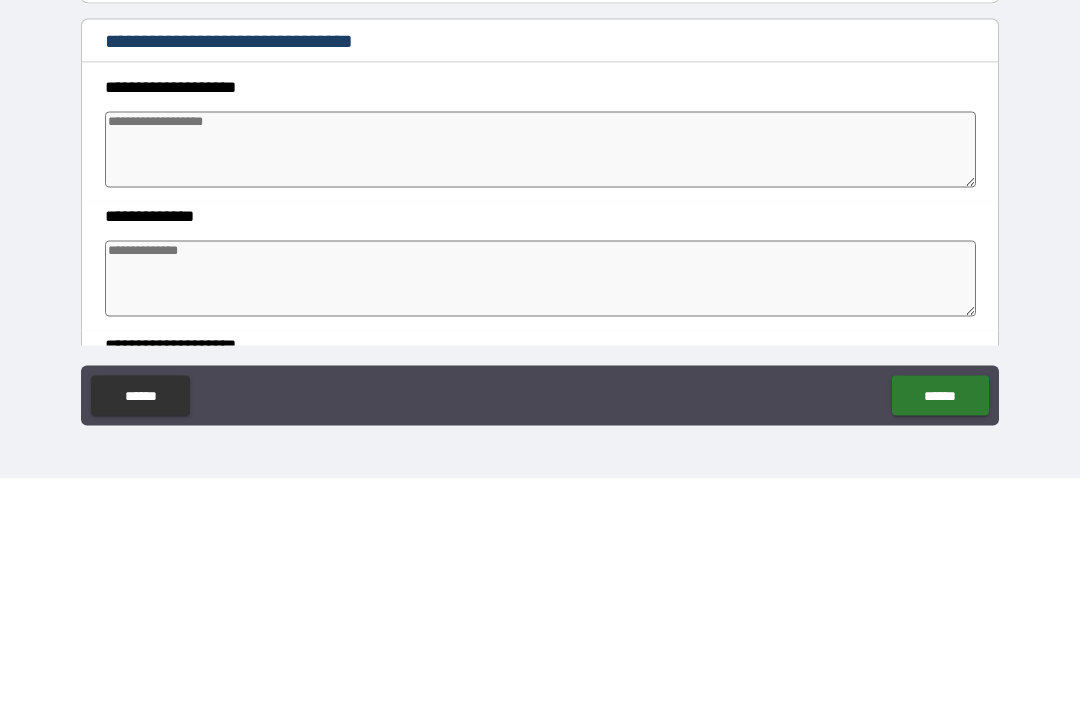 type on "*" 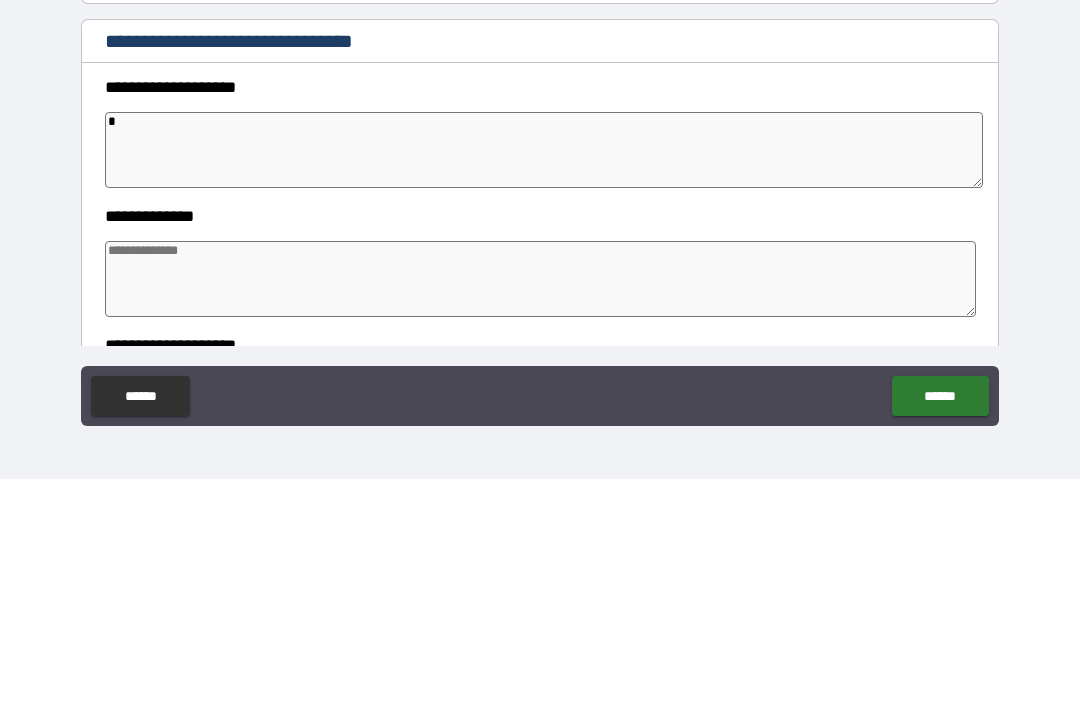 type on "**" 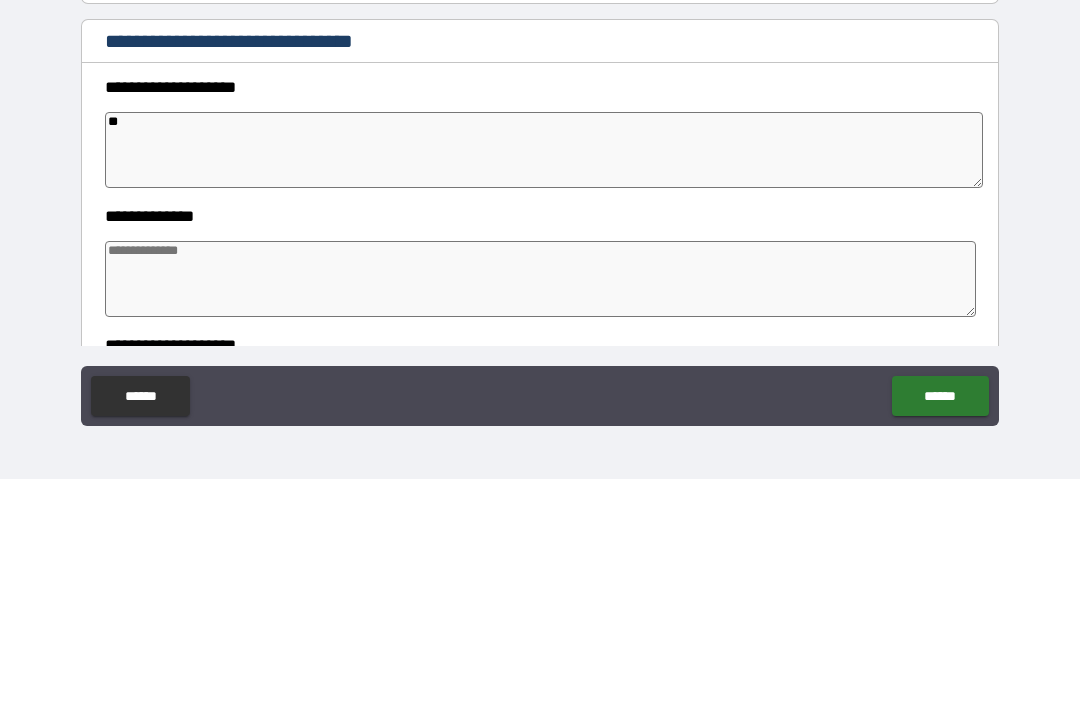 type on "*" 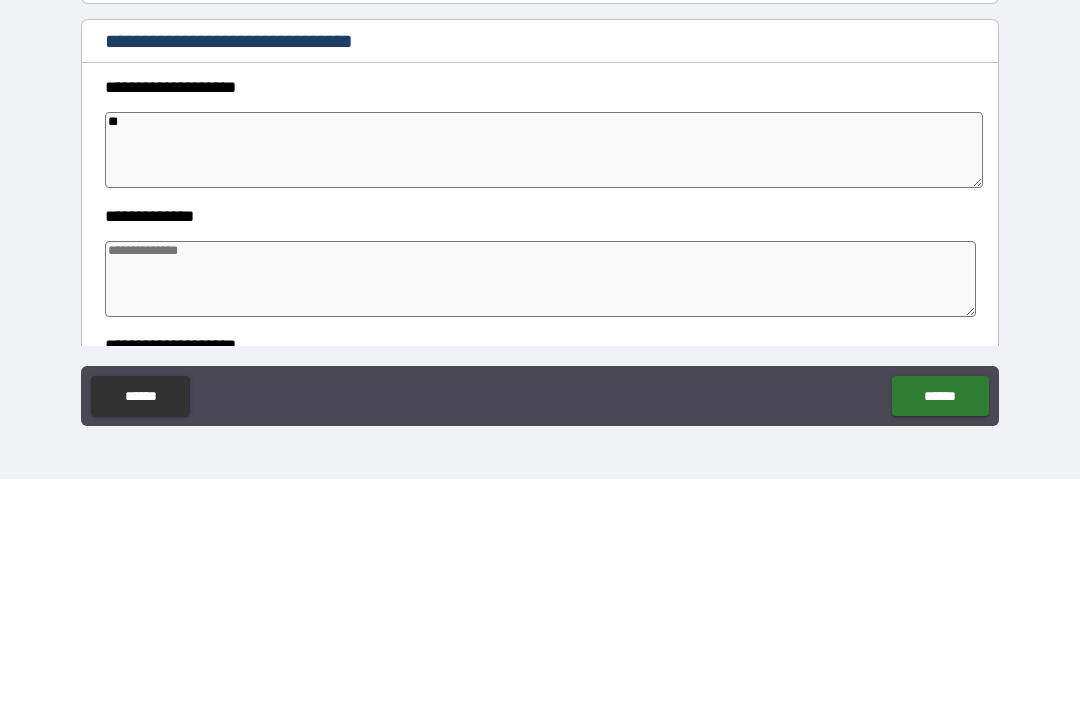 type on "*" 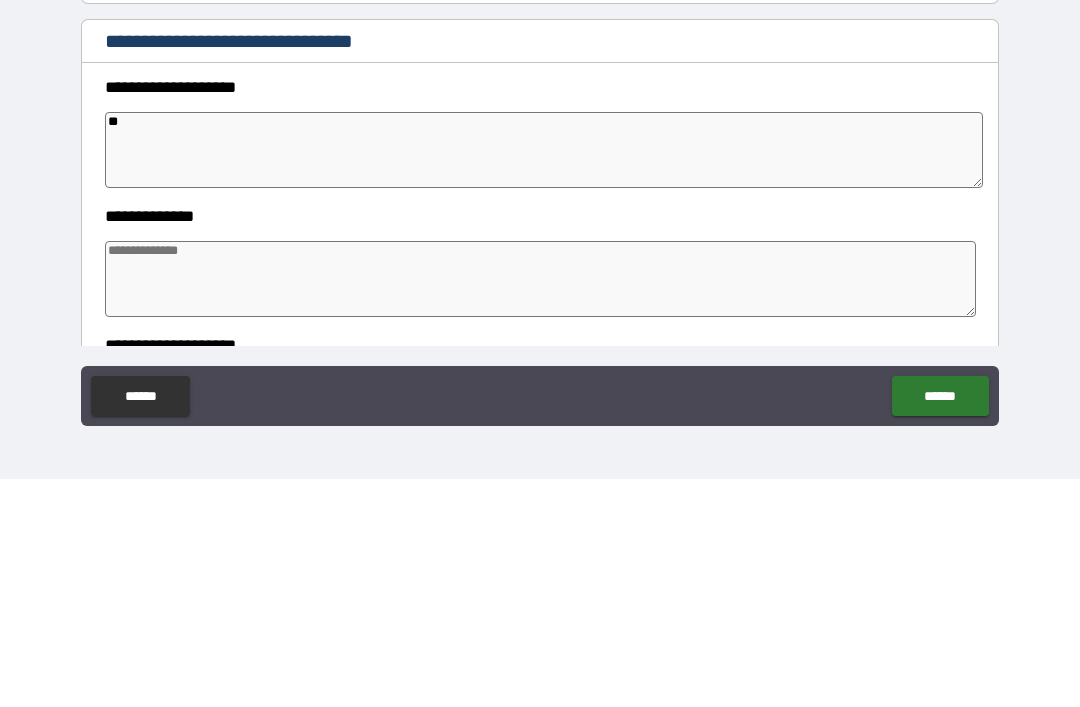 type on "*" 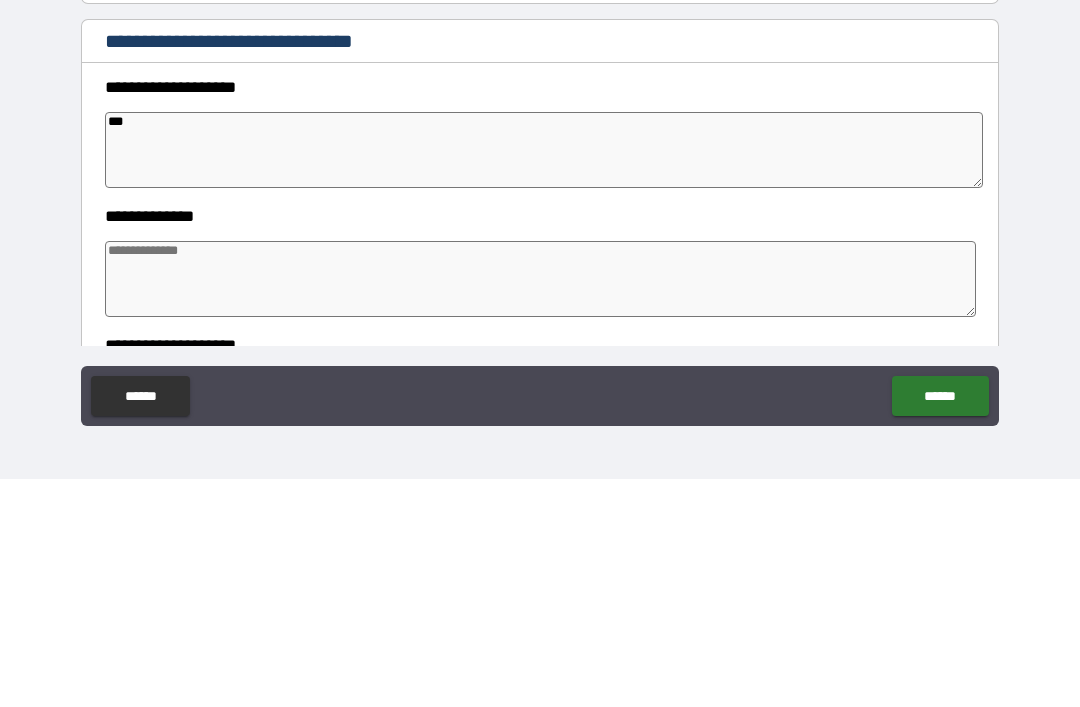 type on "*" 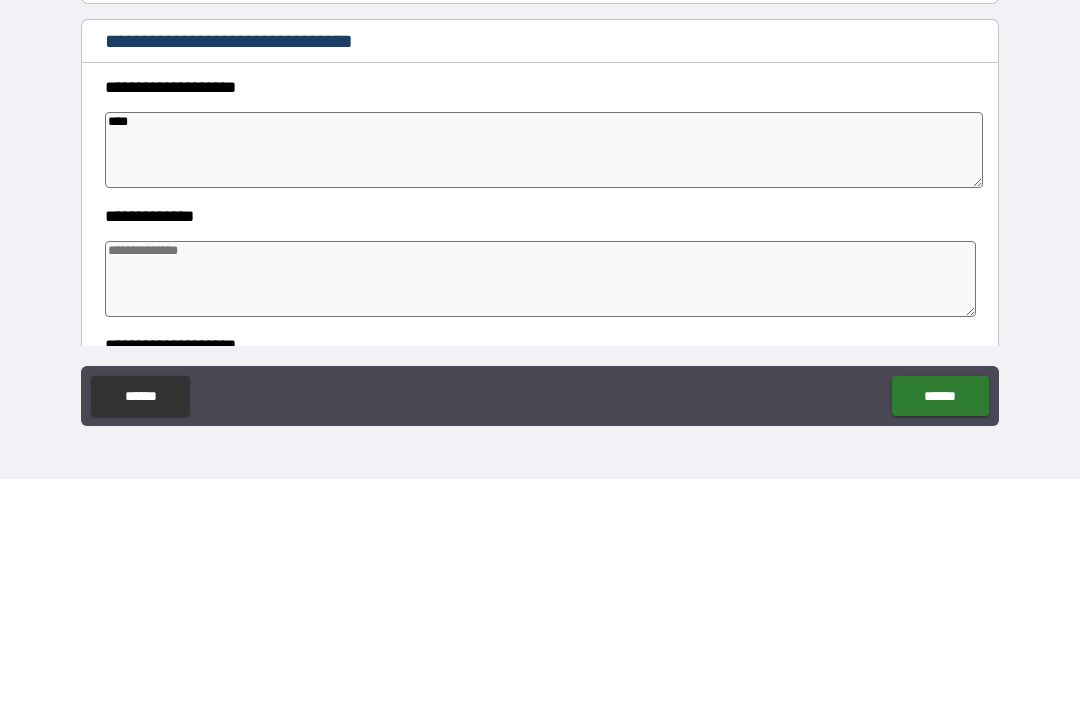 type on "*" 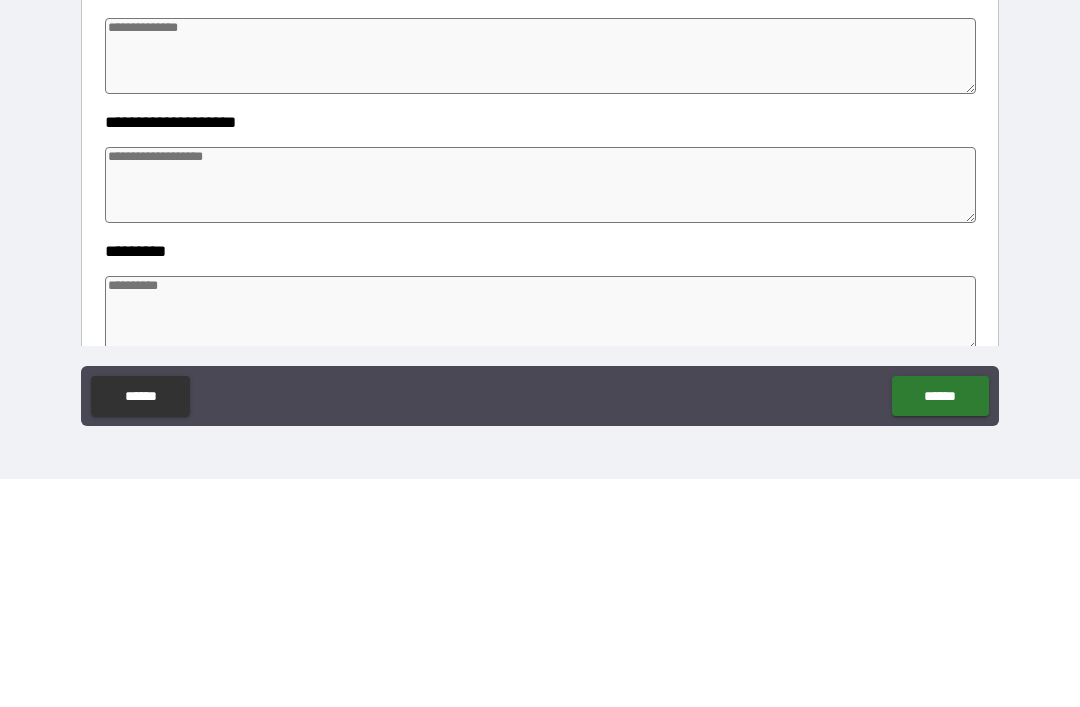 scroll, scrollTop: 230, scrollLeft: 0, axis: vertical 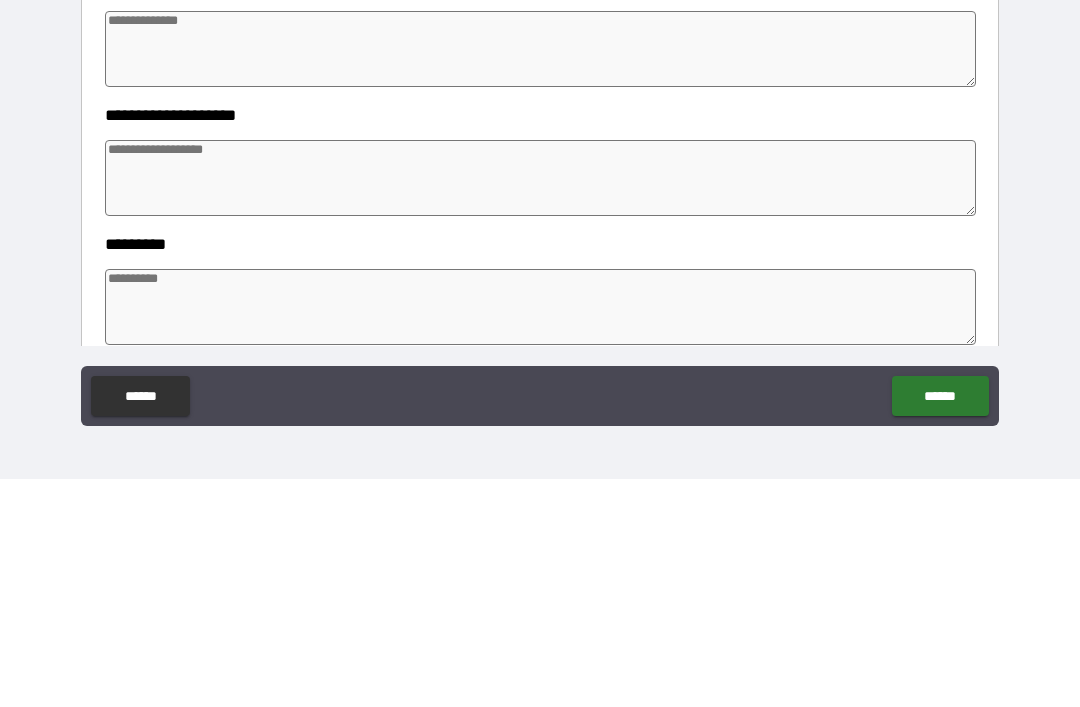 click at bounding box center [540, 406] 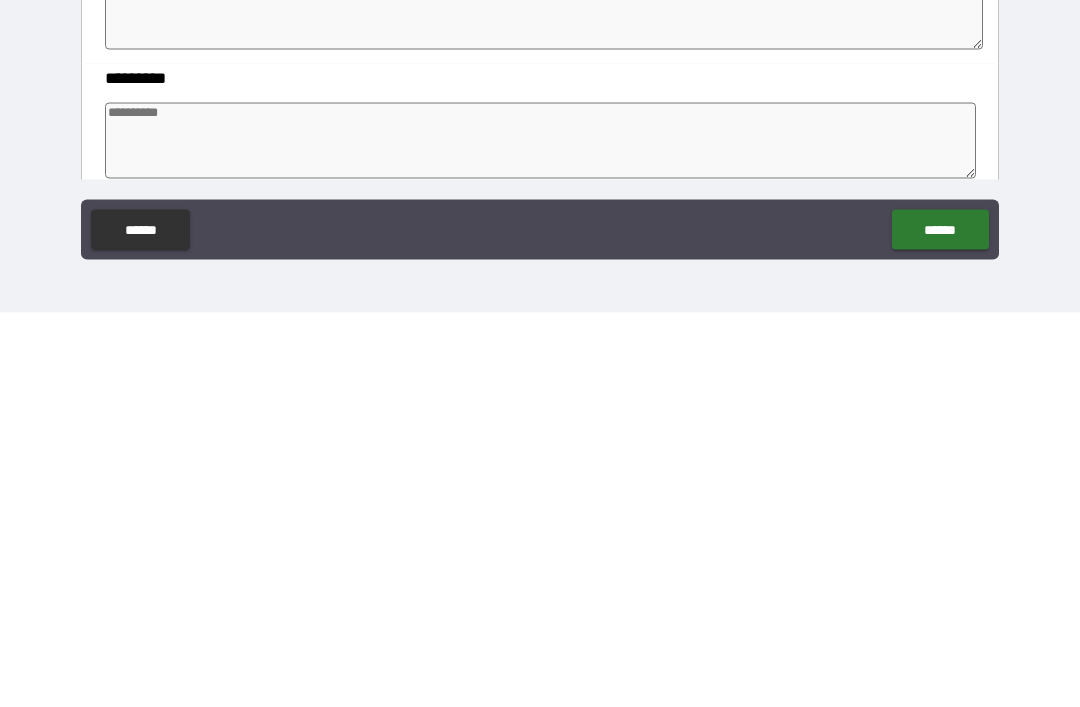 click at bounding box center (540, 535) 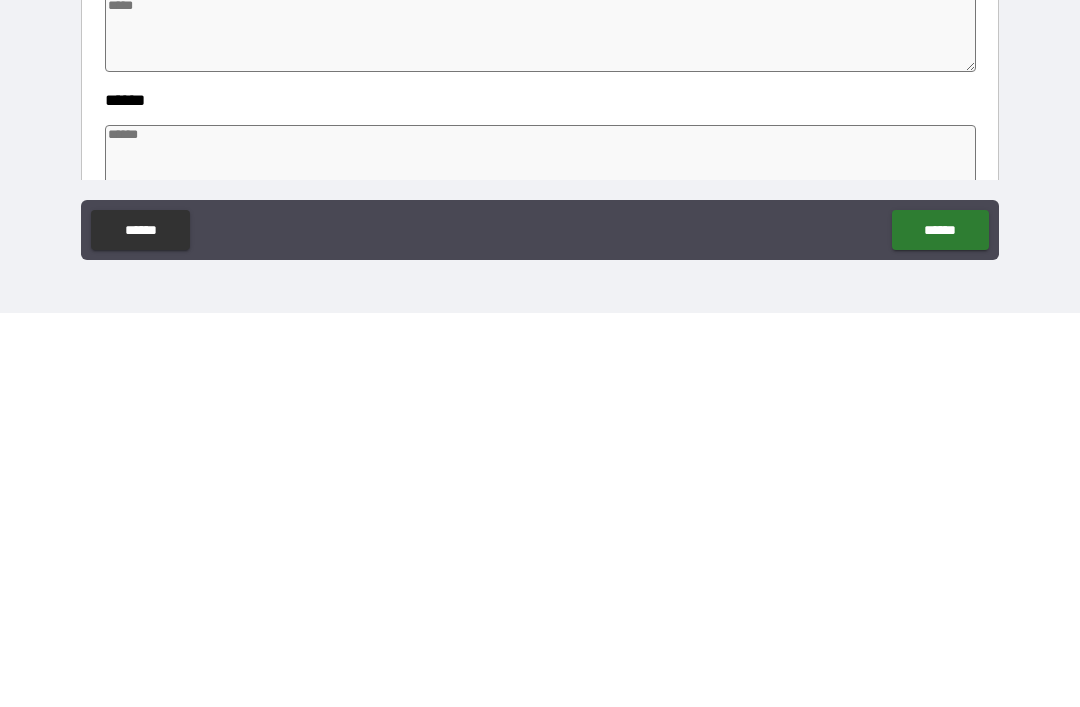 scroll, scrollTop: 467, scrollLeft: 0, axis: vertical 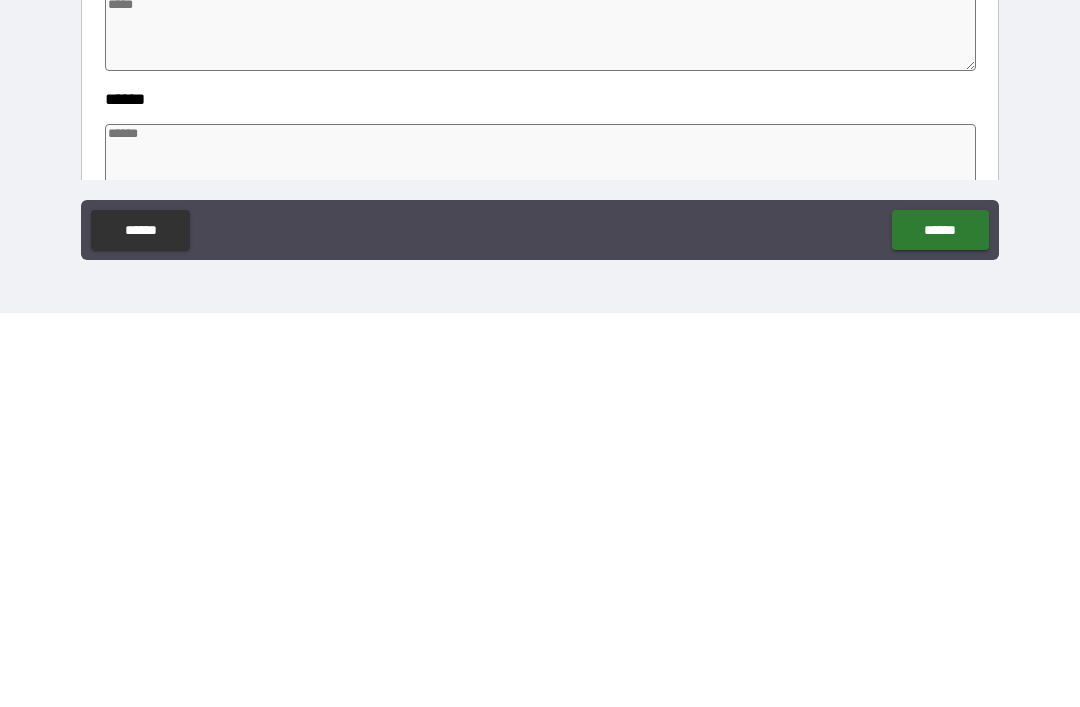 click at bounding box center (540, 556) 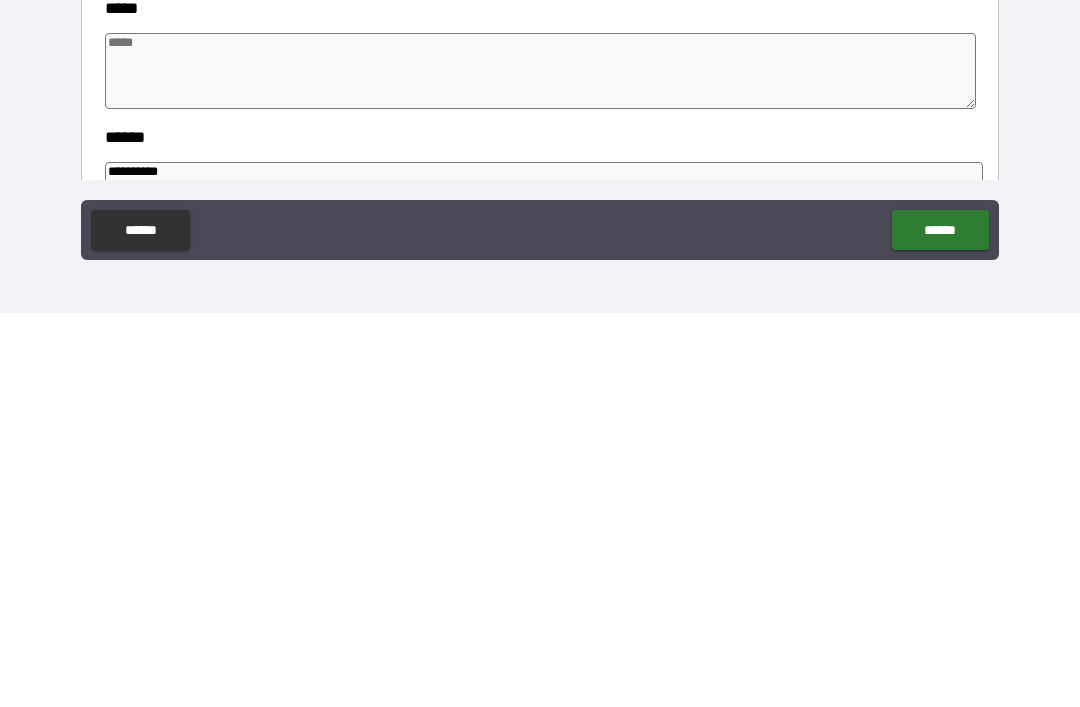 scroll, scrollTop: 424, scrollLeft: 0, axis: vertical 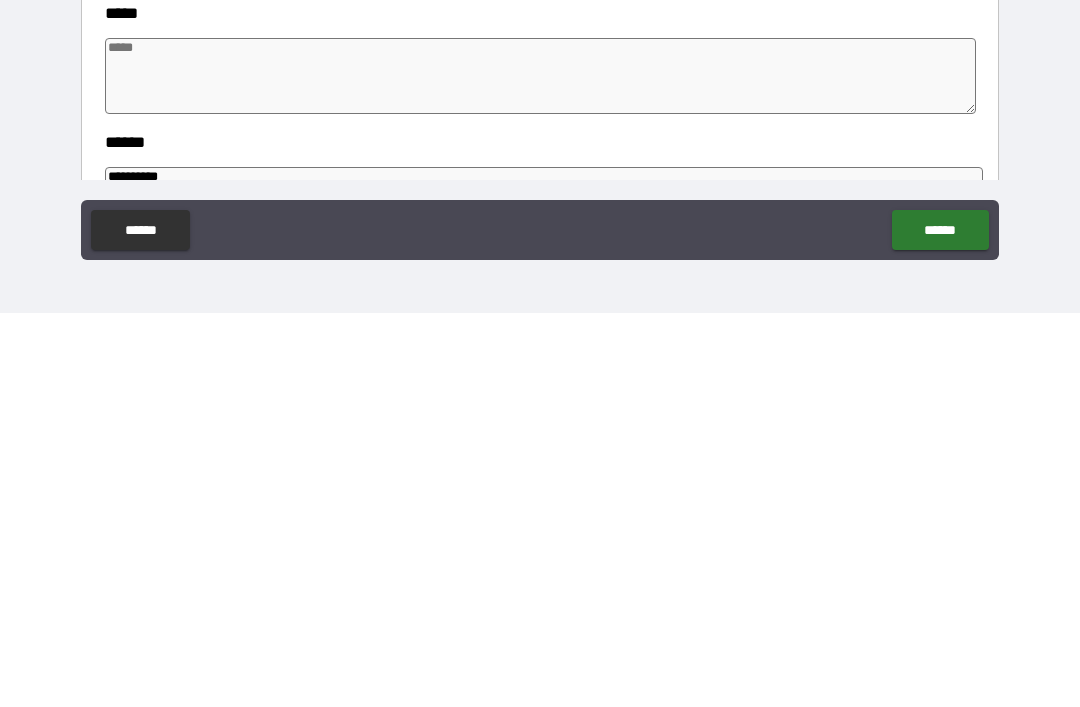 click at bounding box center [540, 470] 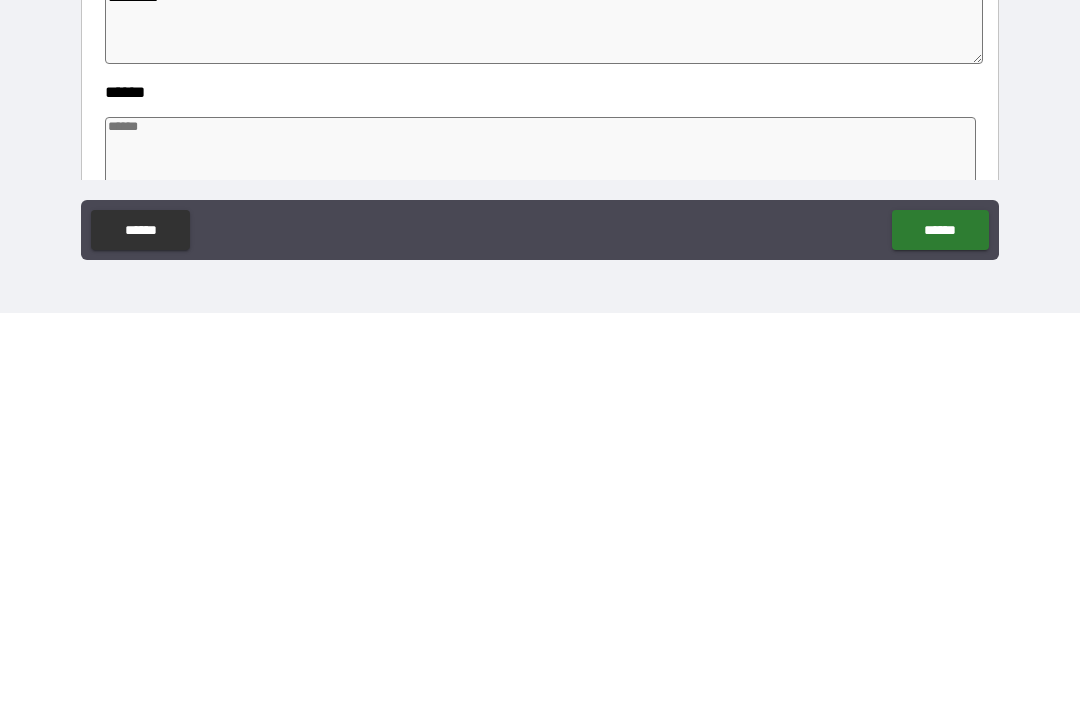 scroll, scrollTop: 613, scrollLeft: 0, axis: vertical 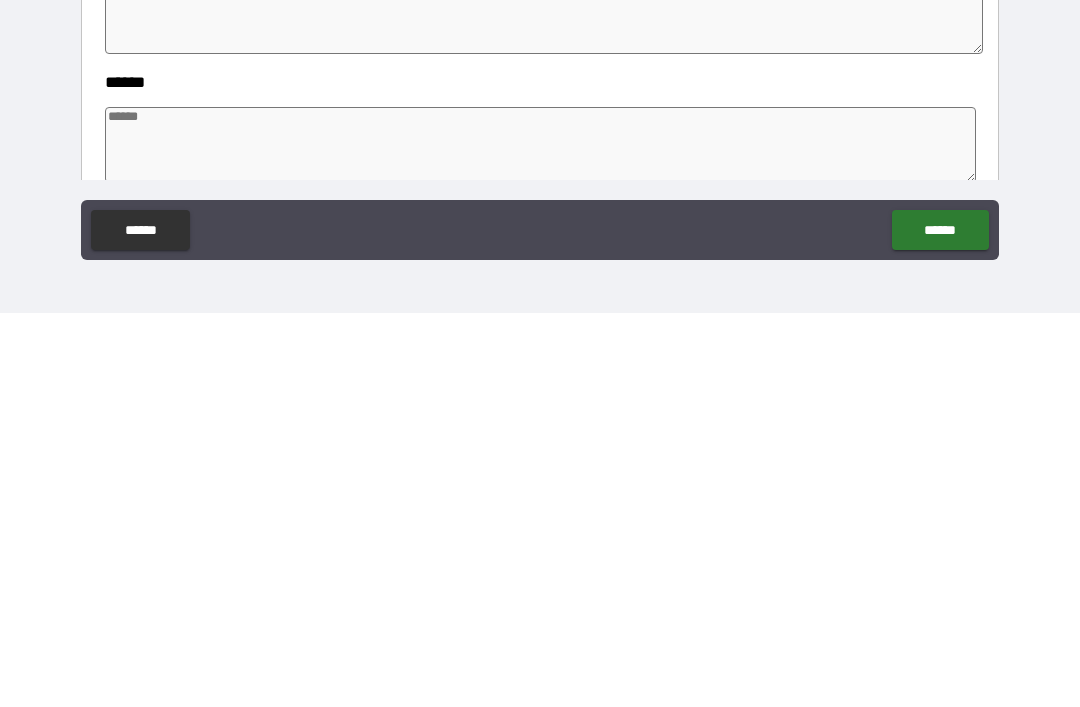 click at bounding box center [540, 539] 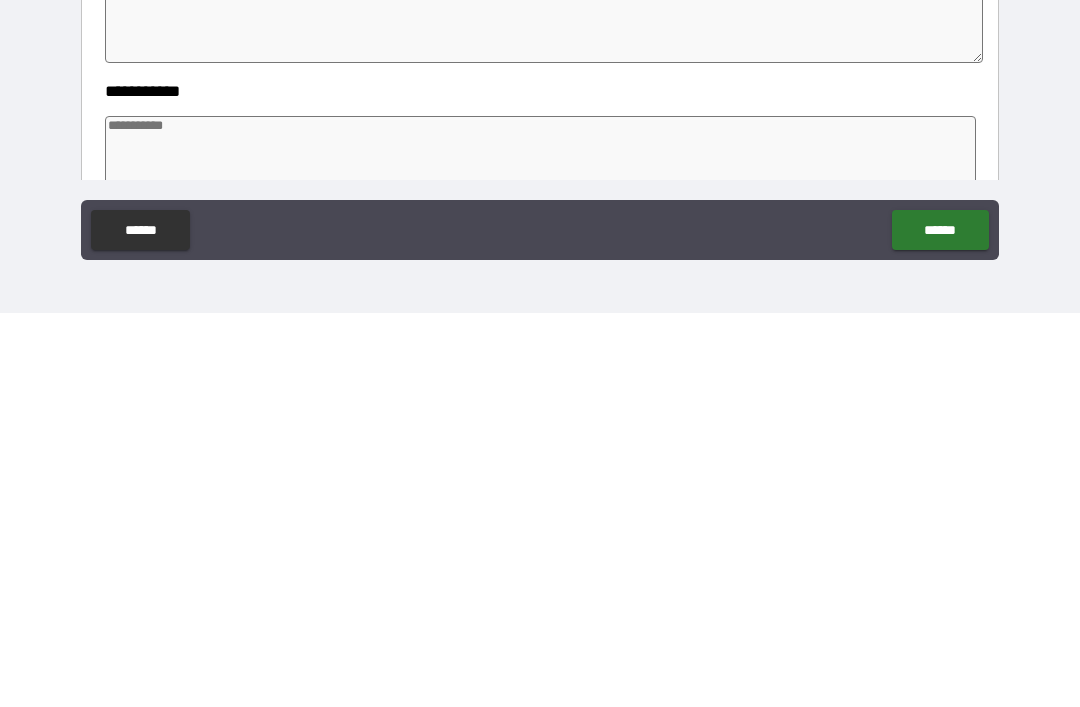 scroll, scrollTop: 738, scrollLeft: 0, axis: vertical 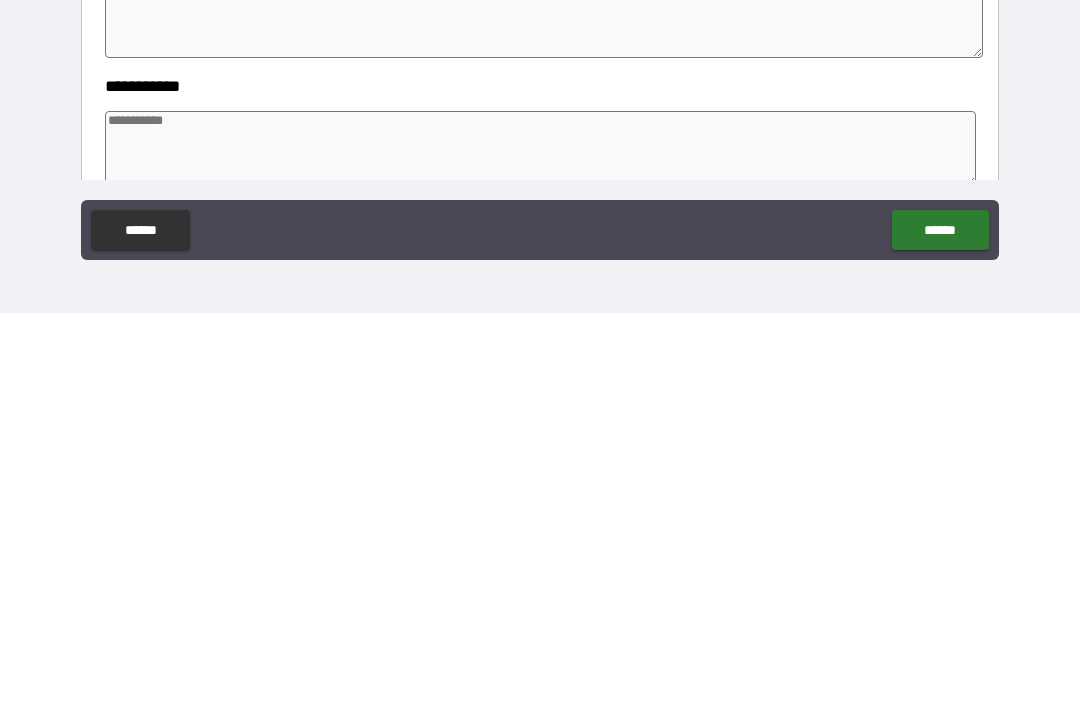 click at bounding box center (540, 543) 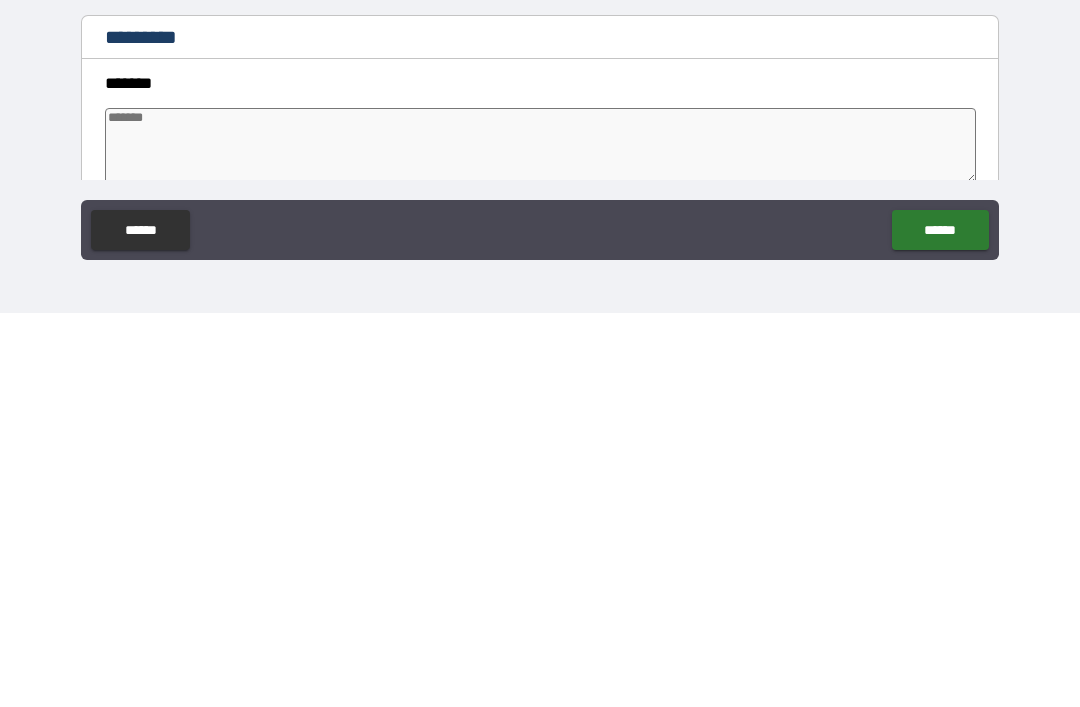 scroll, scrollTop: 948, scrollLeft: 0, axis: vertical 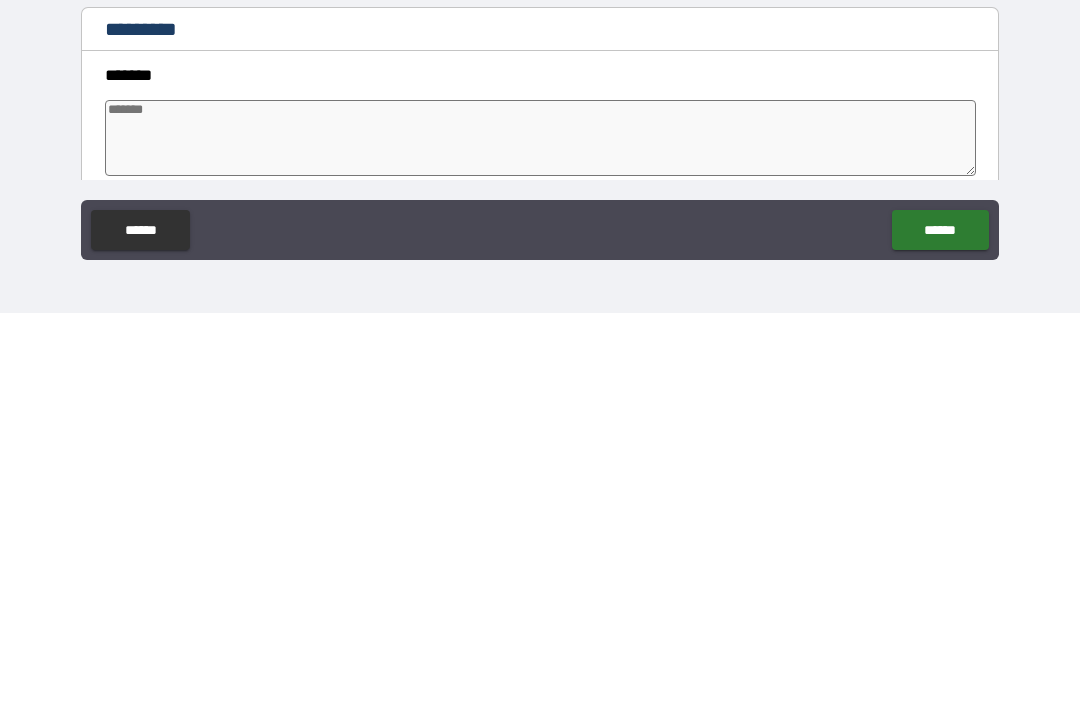 click at bounding box center [540, 532] 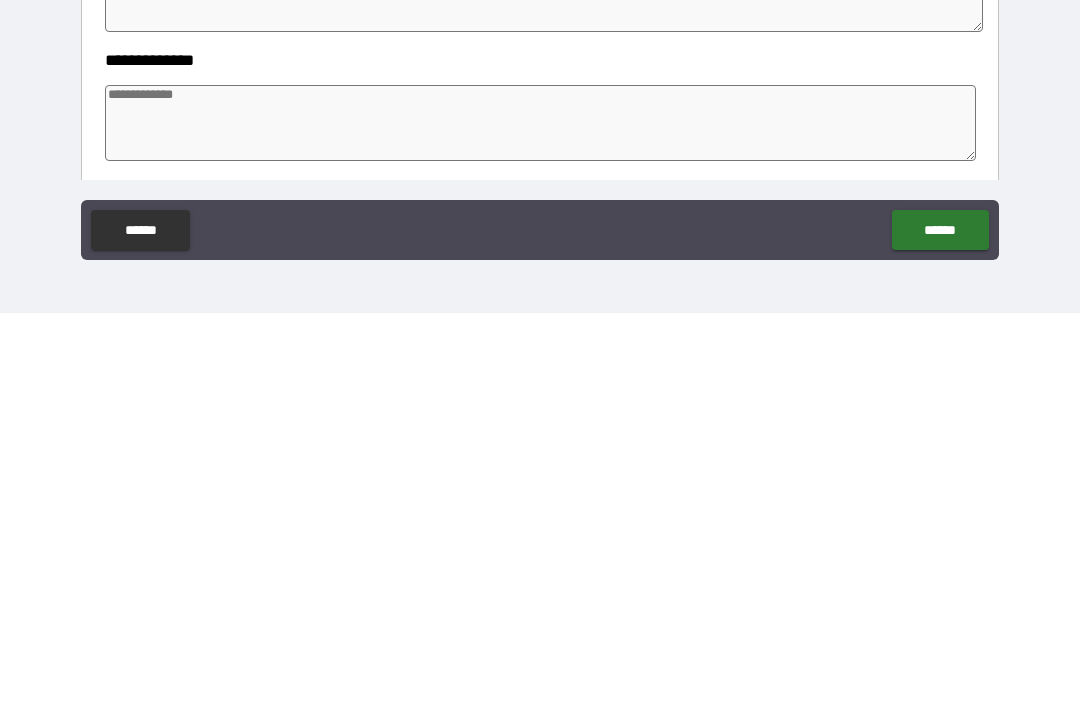 scroll, scrollTop: 1100, scrollLeft: 0, axis: vertical 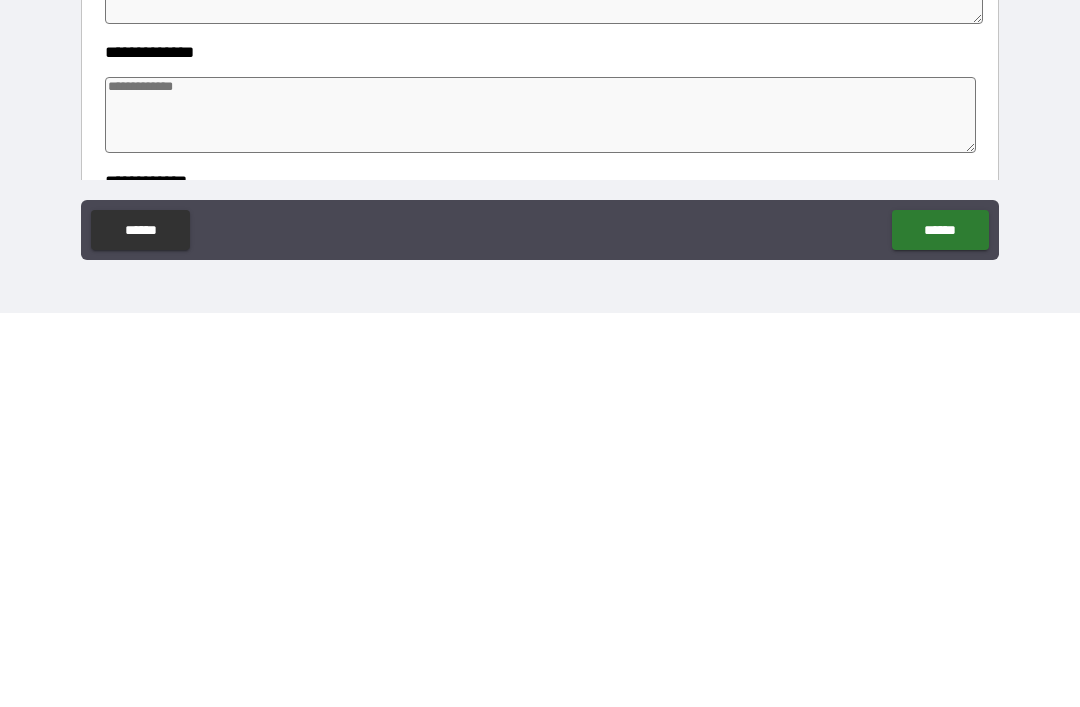 click at bounding box center (540, 509) 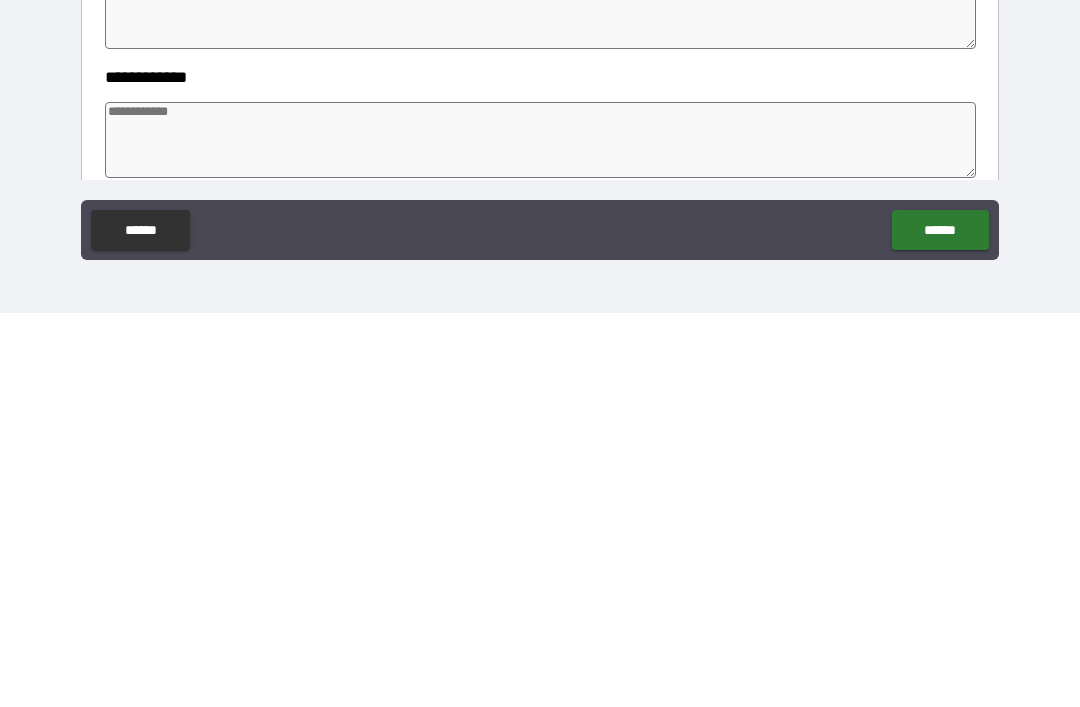 scroll, scrollTop: 1210, scrollLeft: 0, axis: vertical 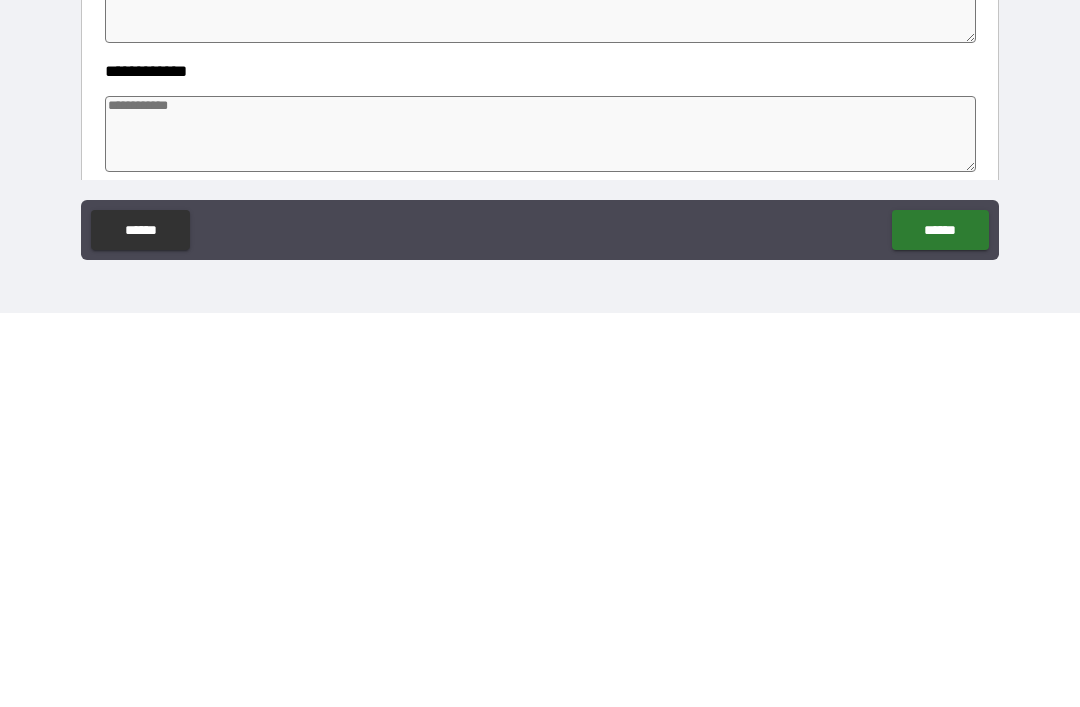 click at bounding box center [540, 528] 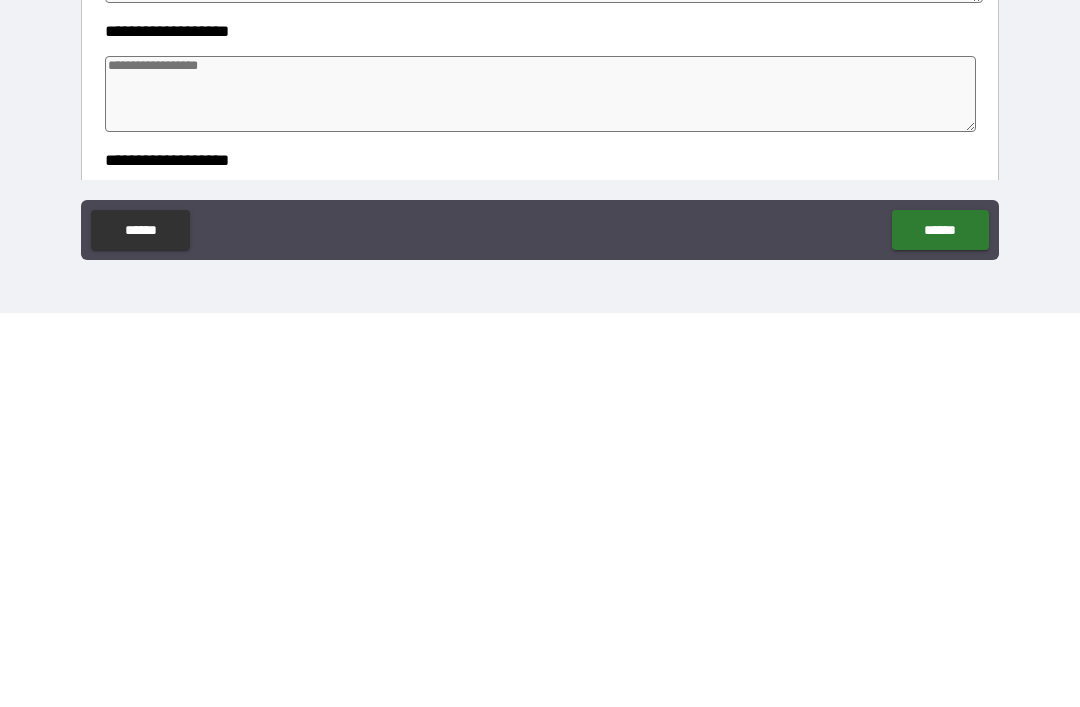 scroll, scrollTop: 1388, scrollLeft: 0, axis: vertical 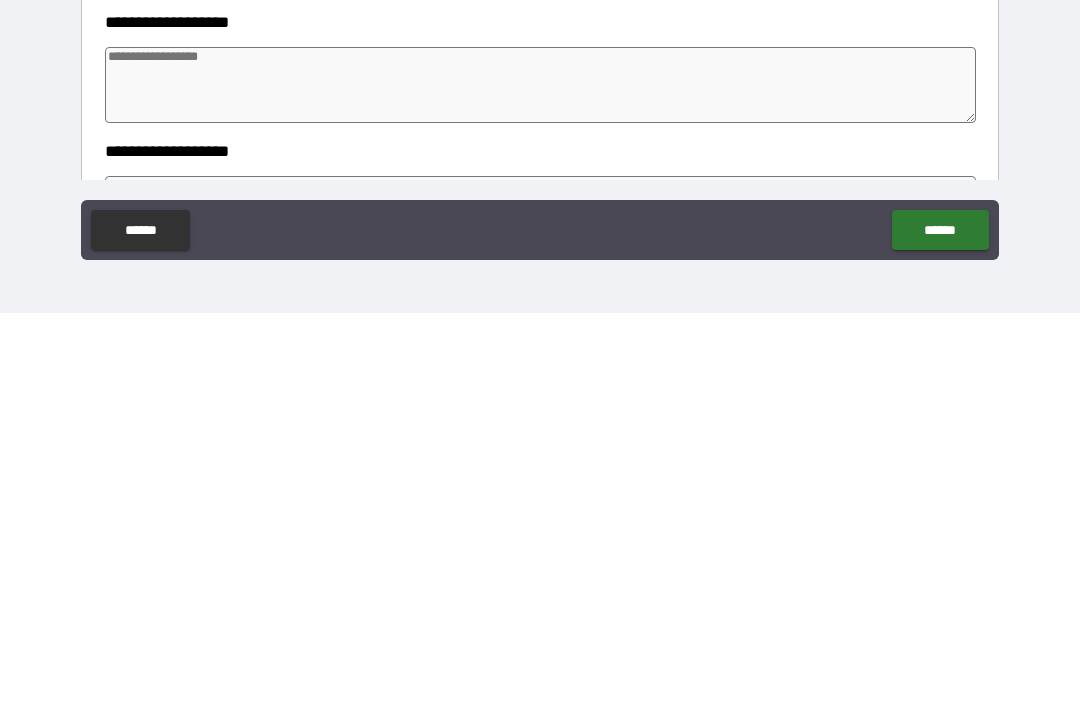 click at bounding box center (540, 479) 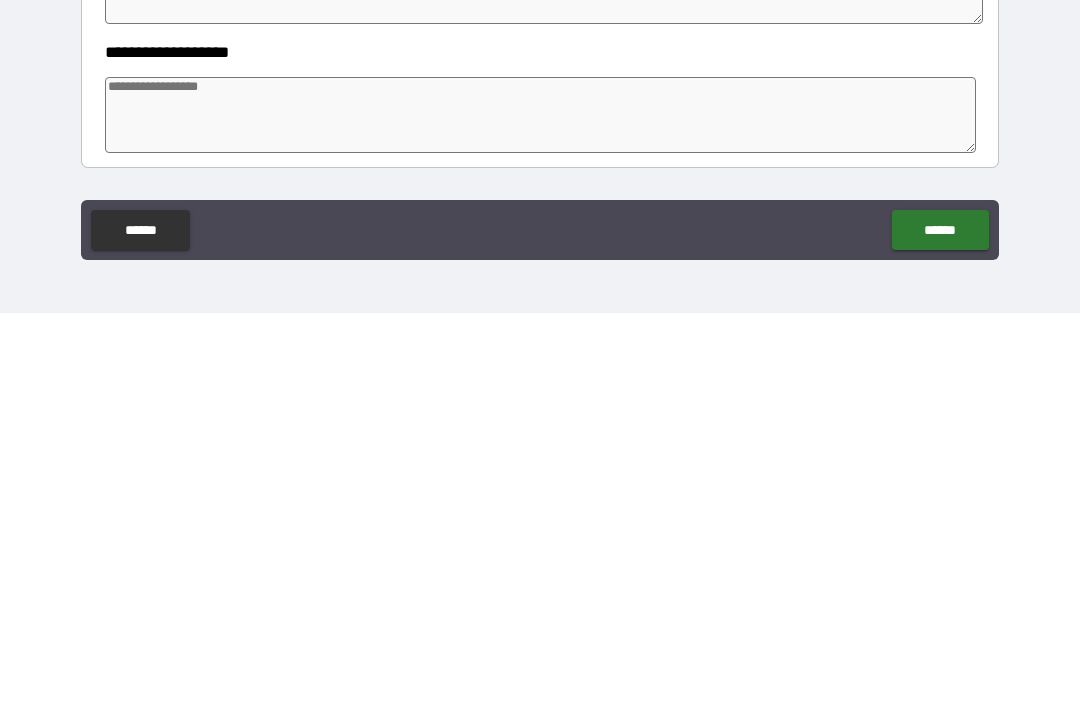 scroll, scrollTop: 1488, scrollLeft: 0, axis: vertical 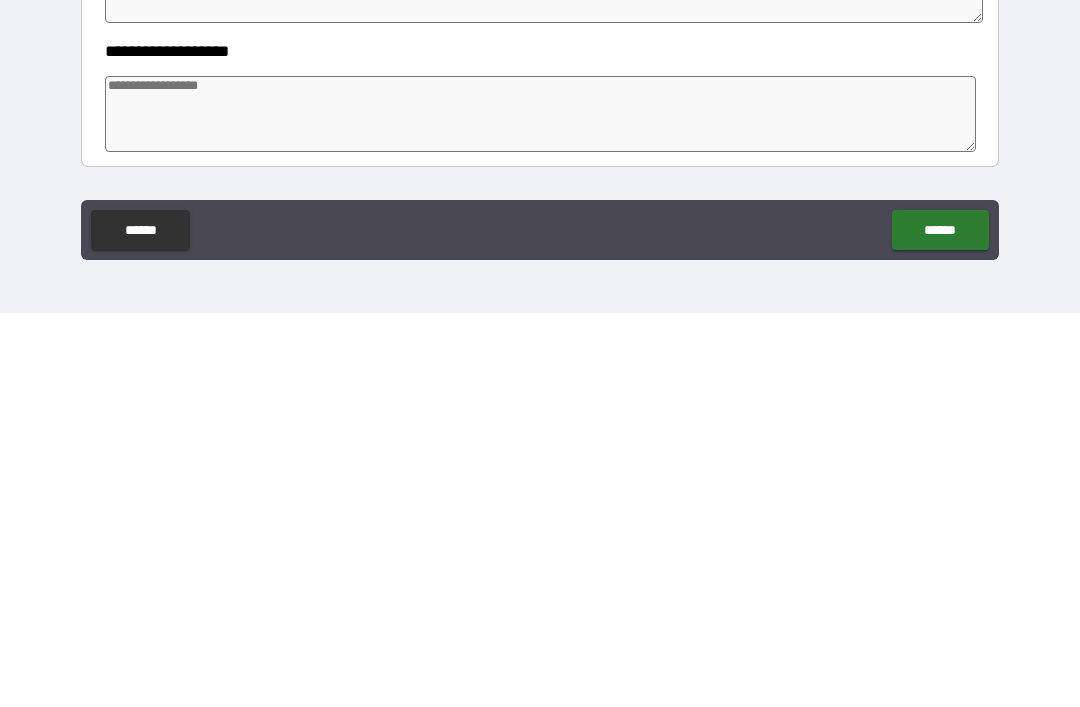 click at bounding box center (540, 508) 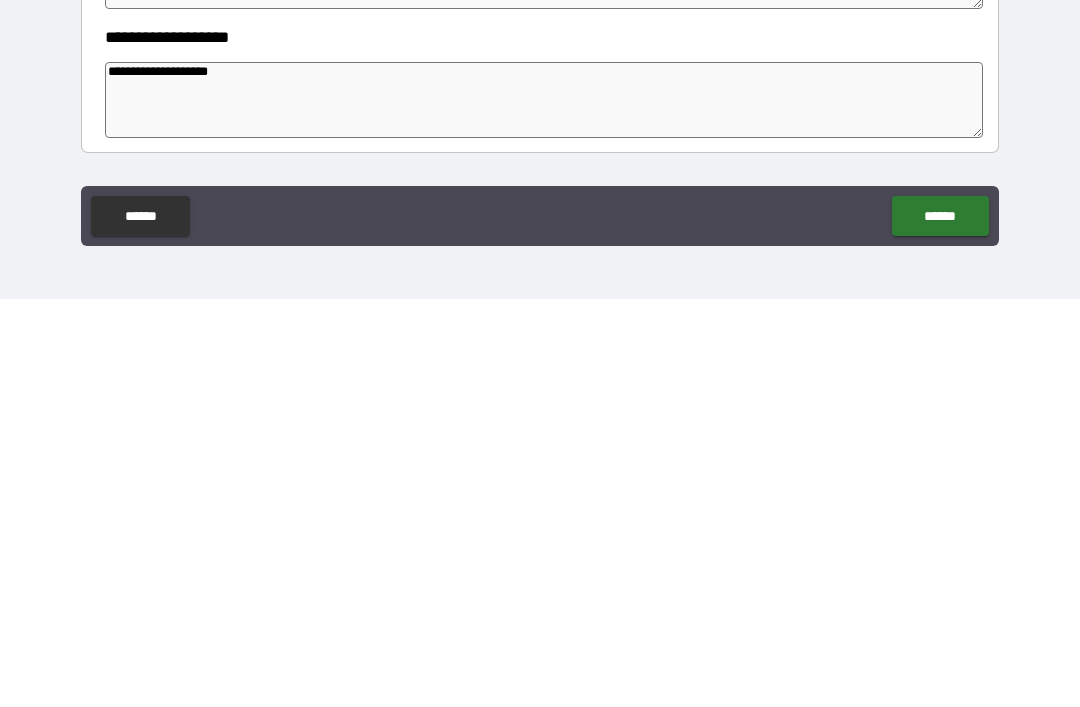 click on "******" at bounding box center [940, 624] 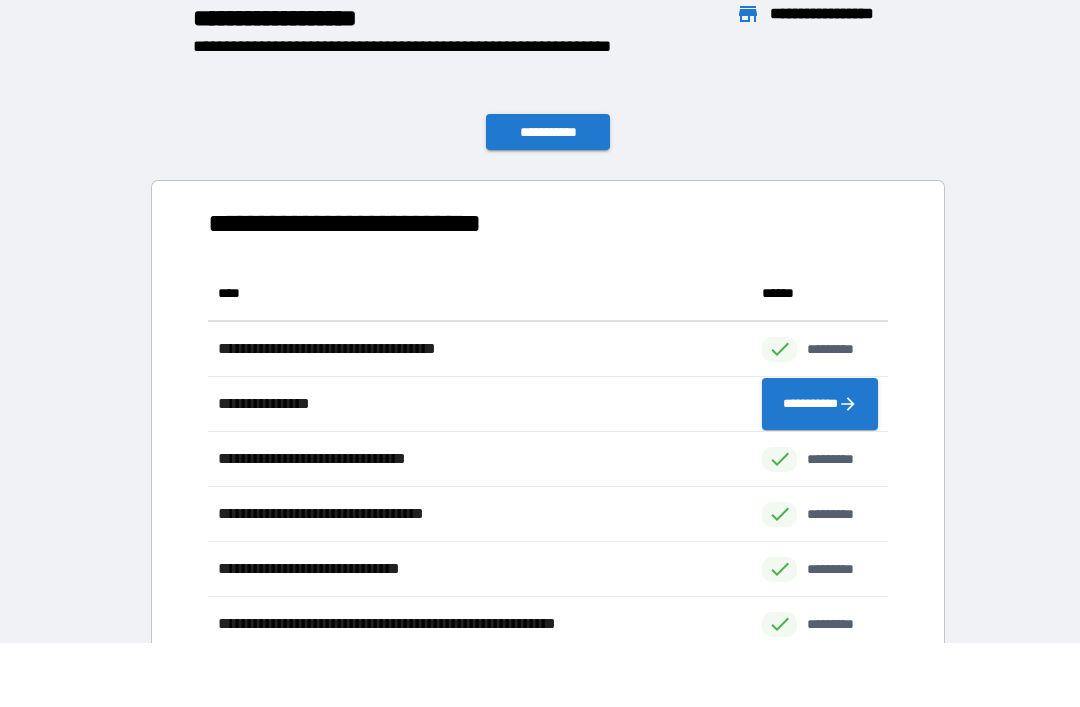 scroll, scrollTop: 1, scrollLeft: 1, axis: both 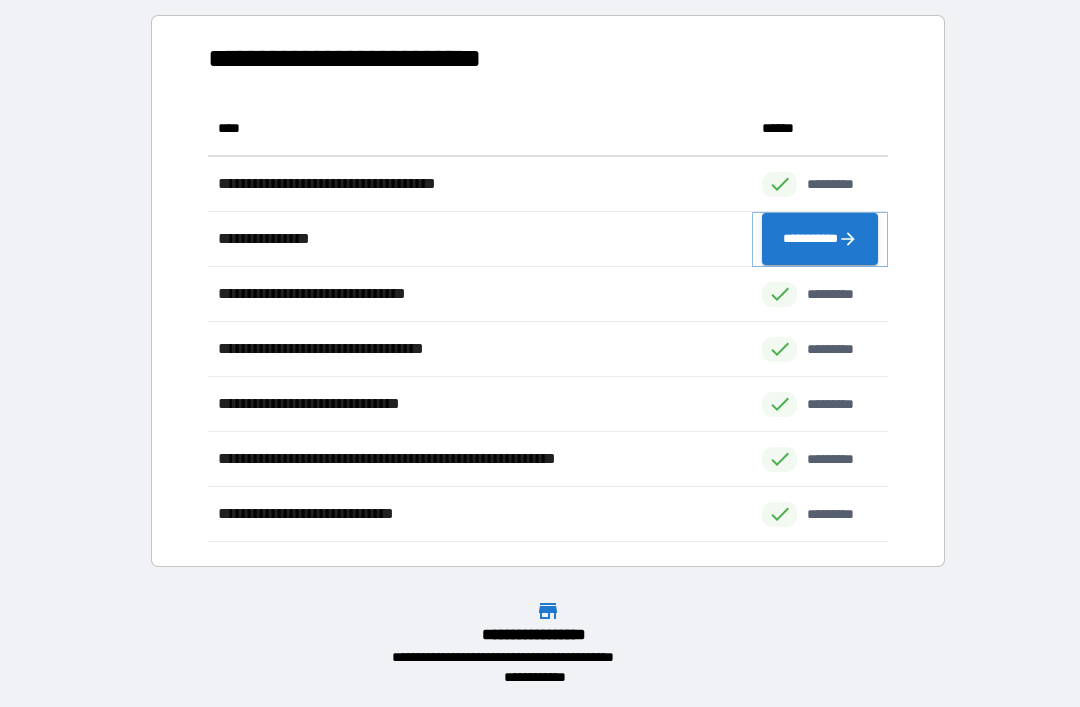 click on "**********" at bounding box center (820, 239) 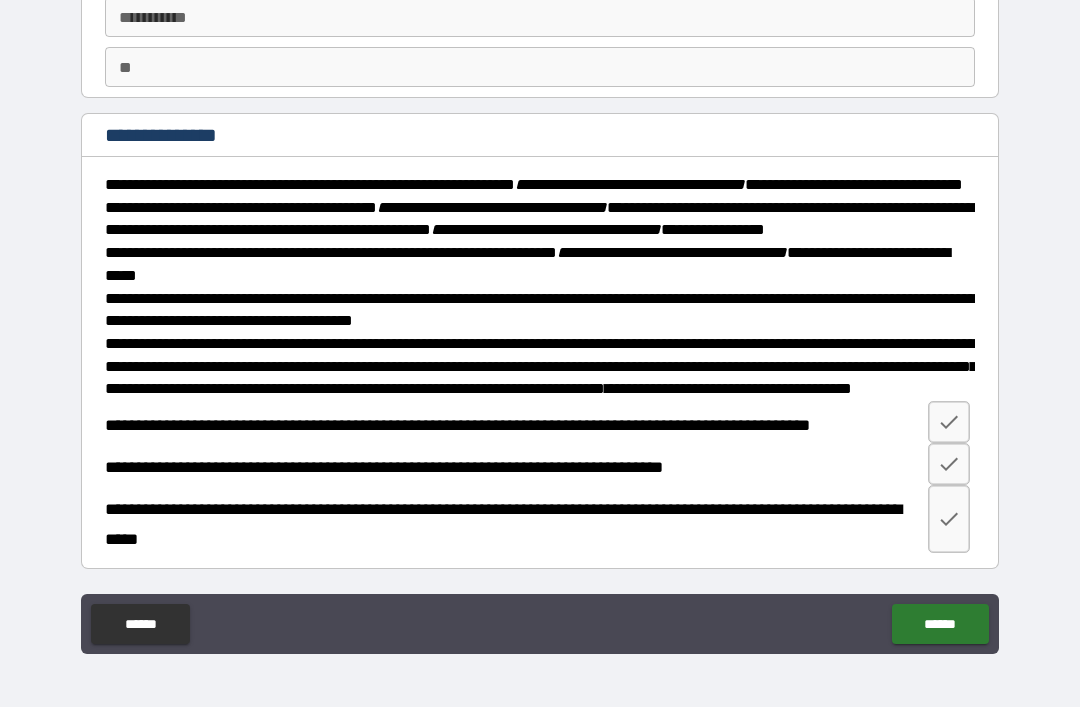 scroll, scrollTop: 193, scrollLeft: 0, axis: vertical 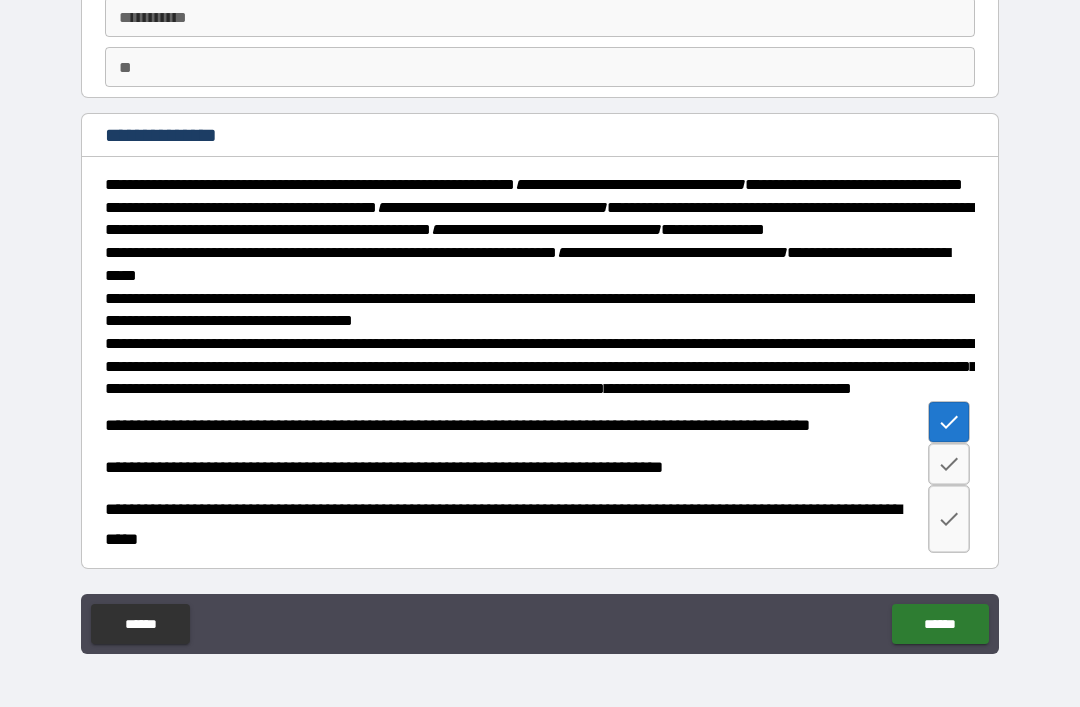 click 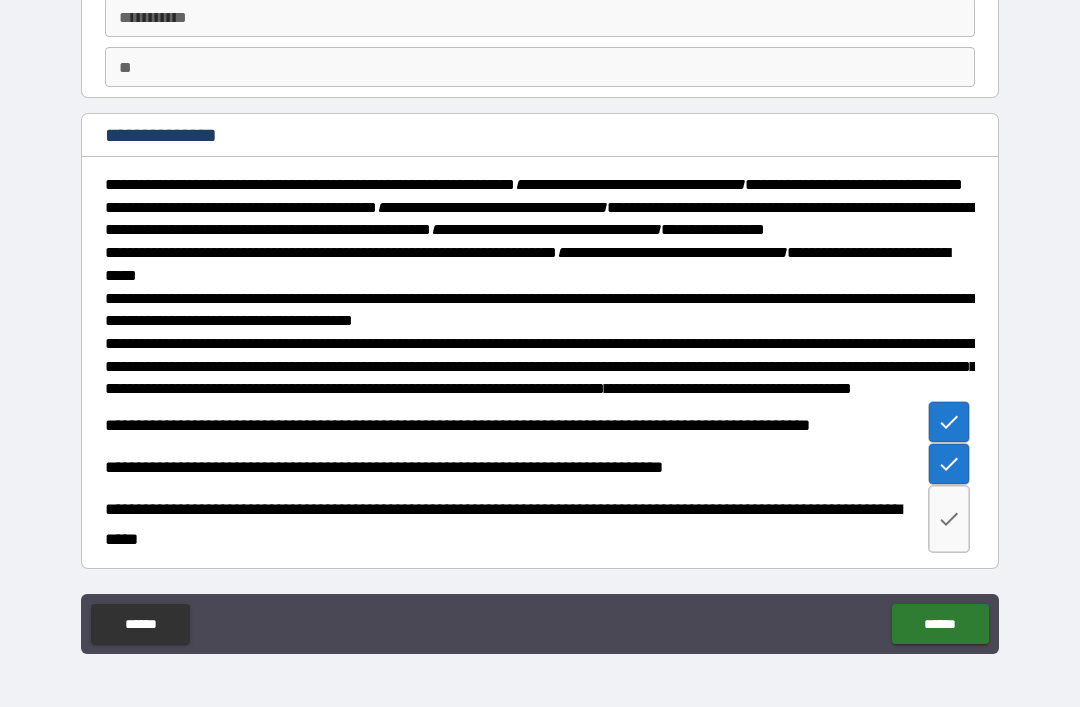 click 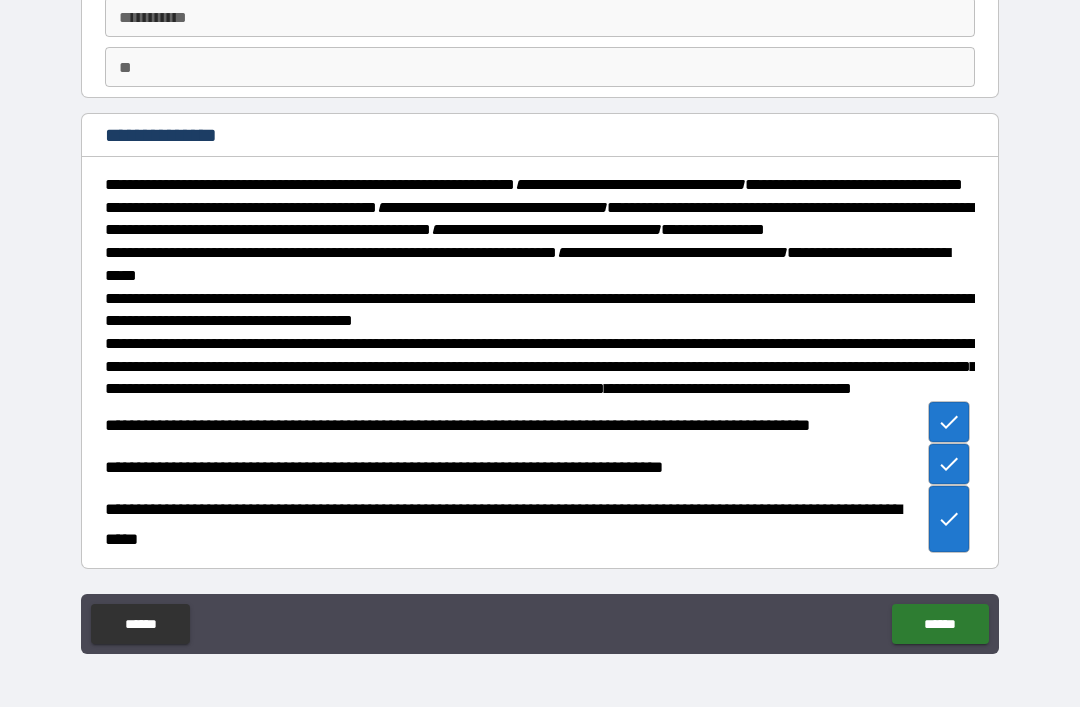 click on "******" at bounding box center [940, 624] 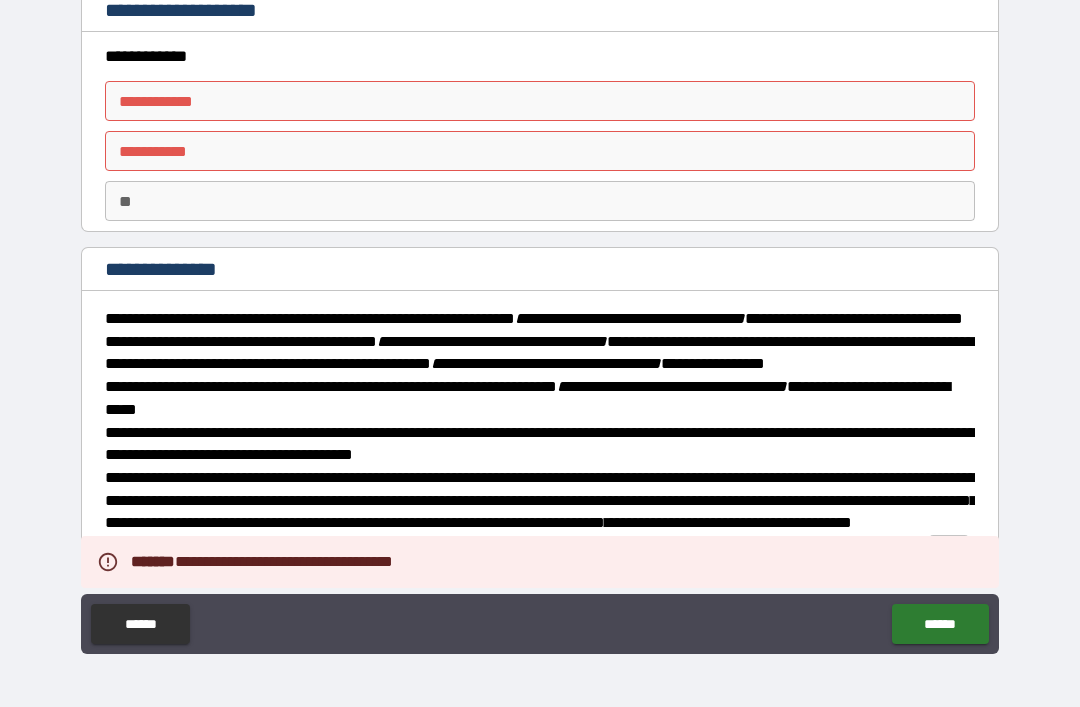 scroll, scrollTop: 0, scrollLeft: 0, axis: both 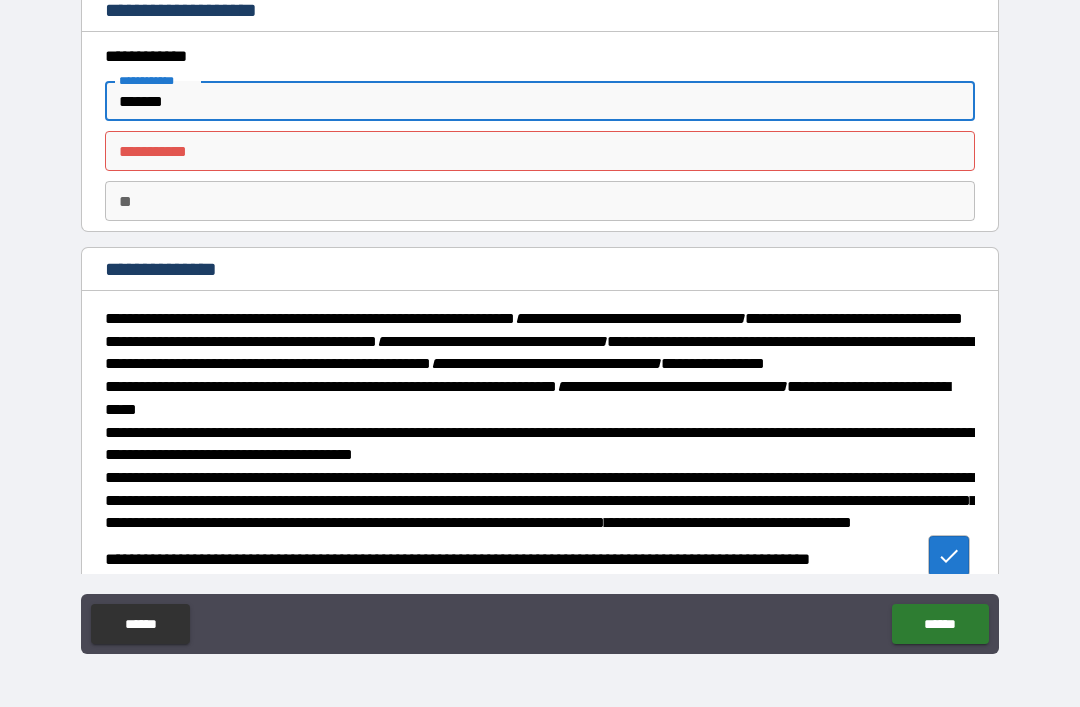 click on "*********   * *********   *" at bounding box center [540, 151] 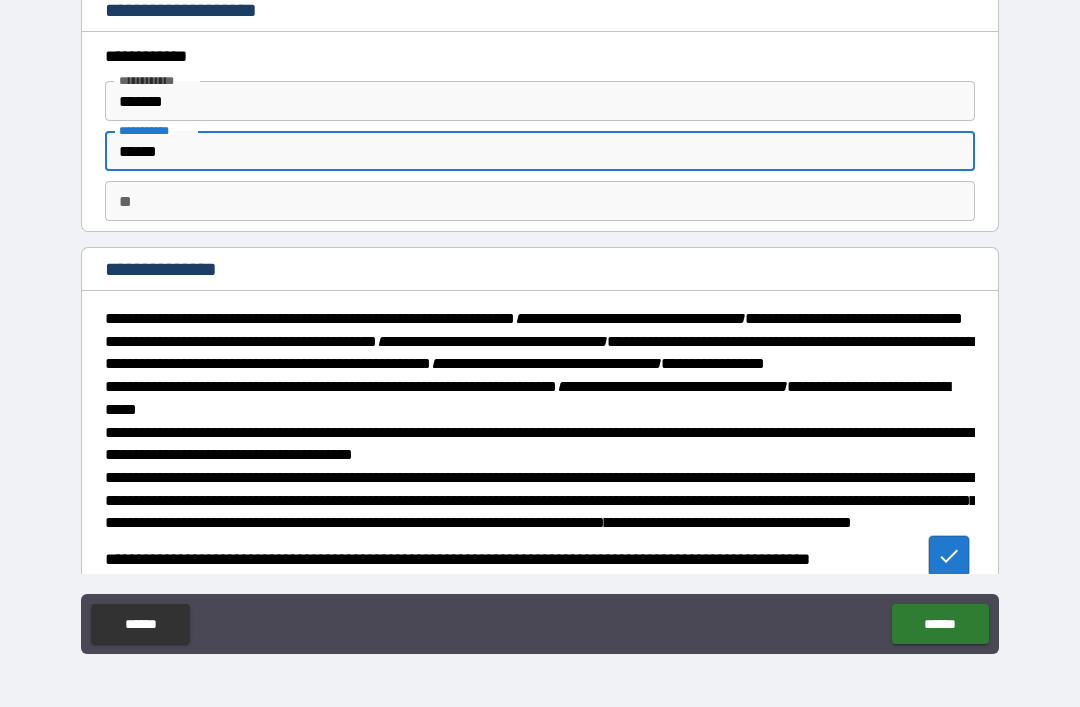click on "******" at bounding box center (940, 624) 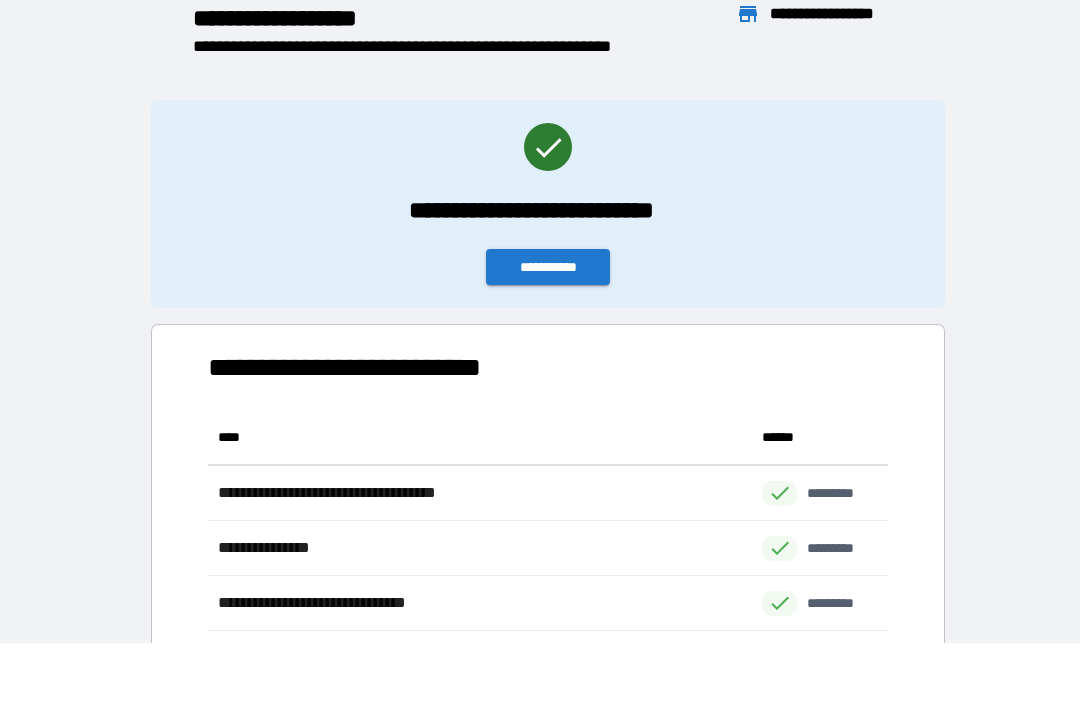scroll, scrollTop: 441, scrollLeft: 680, axis: both 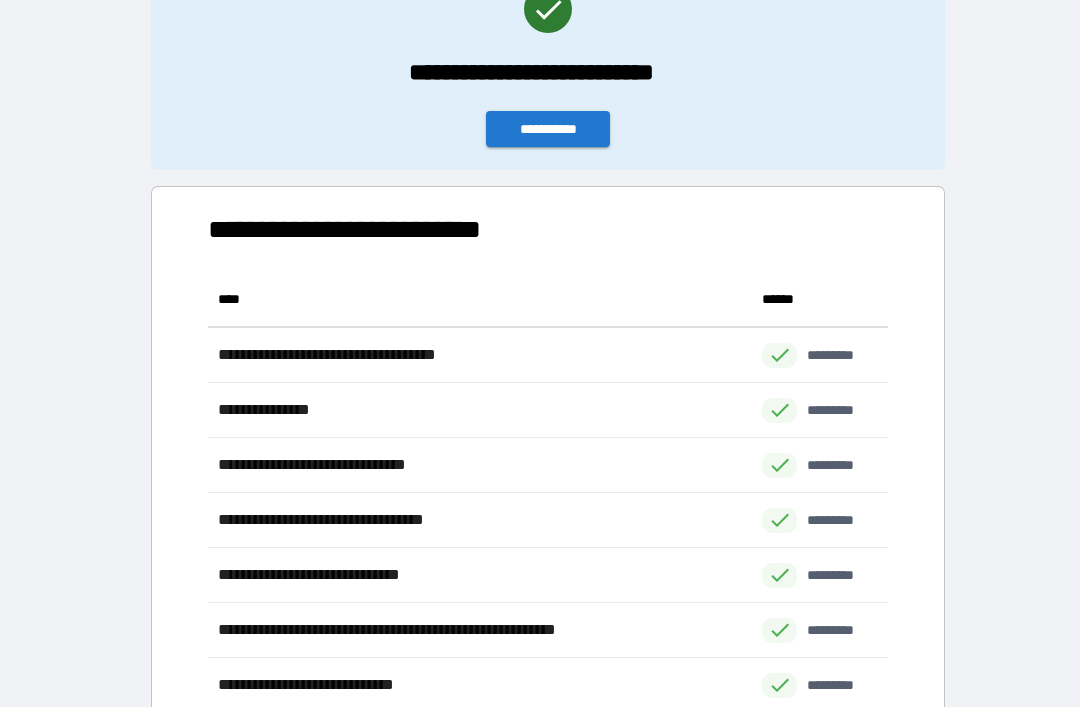 click on "**********" at bounding box center [548, 129] 